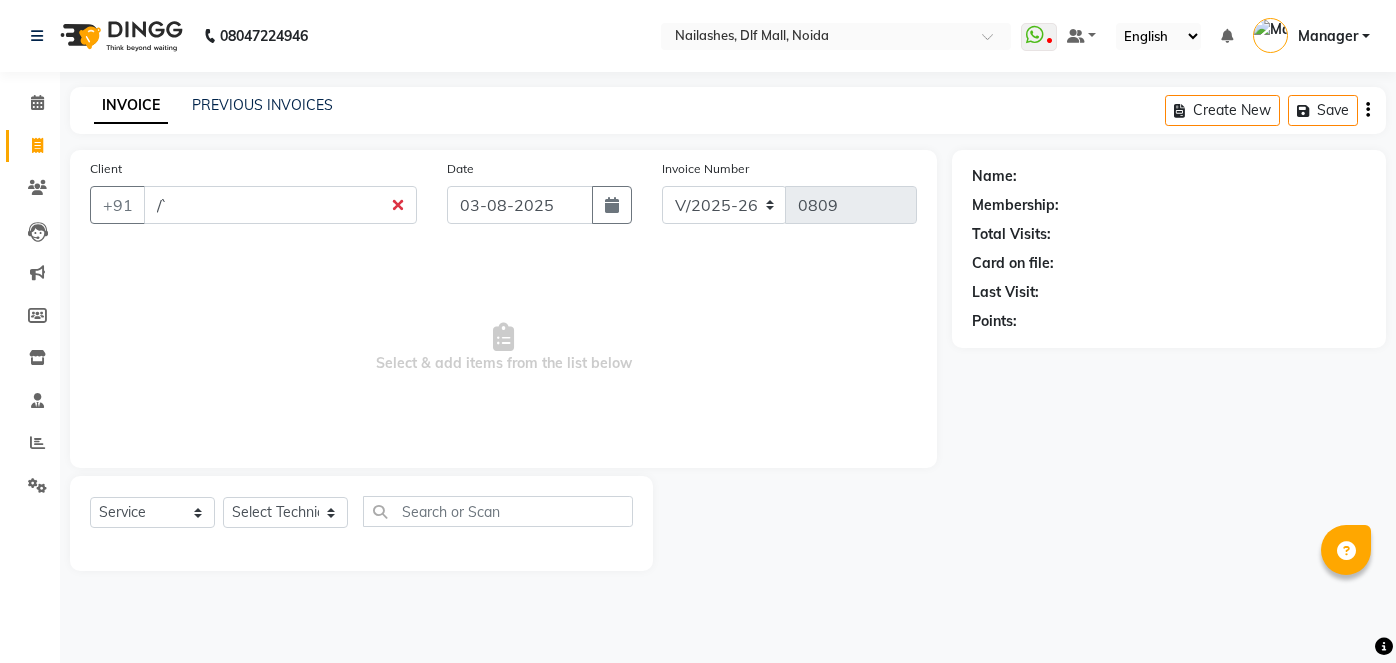select on "5188" 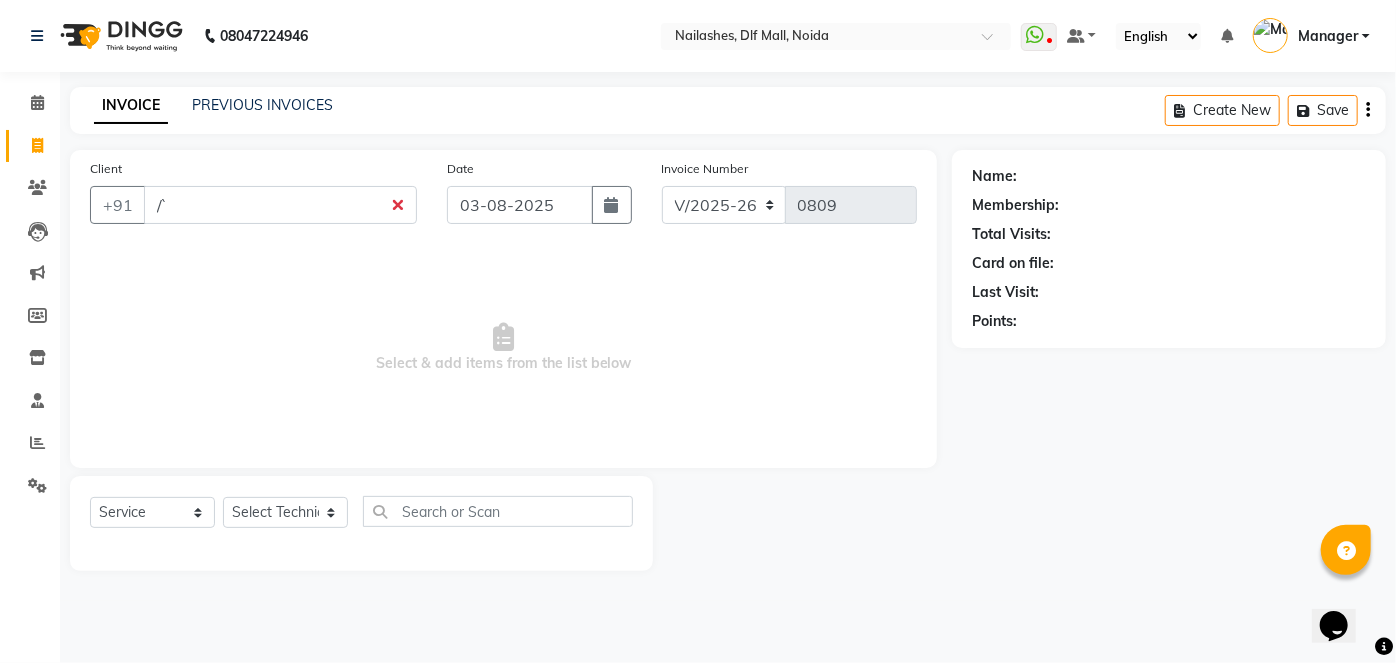 scroll, scrollTop: 0, scrollLeft: 0, axis: both 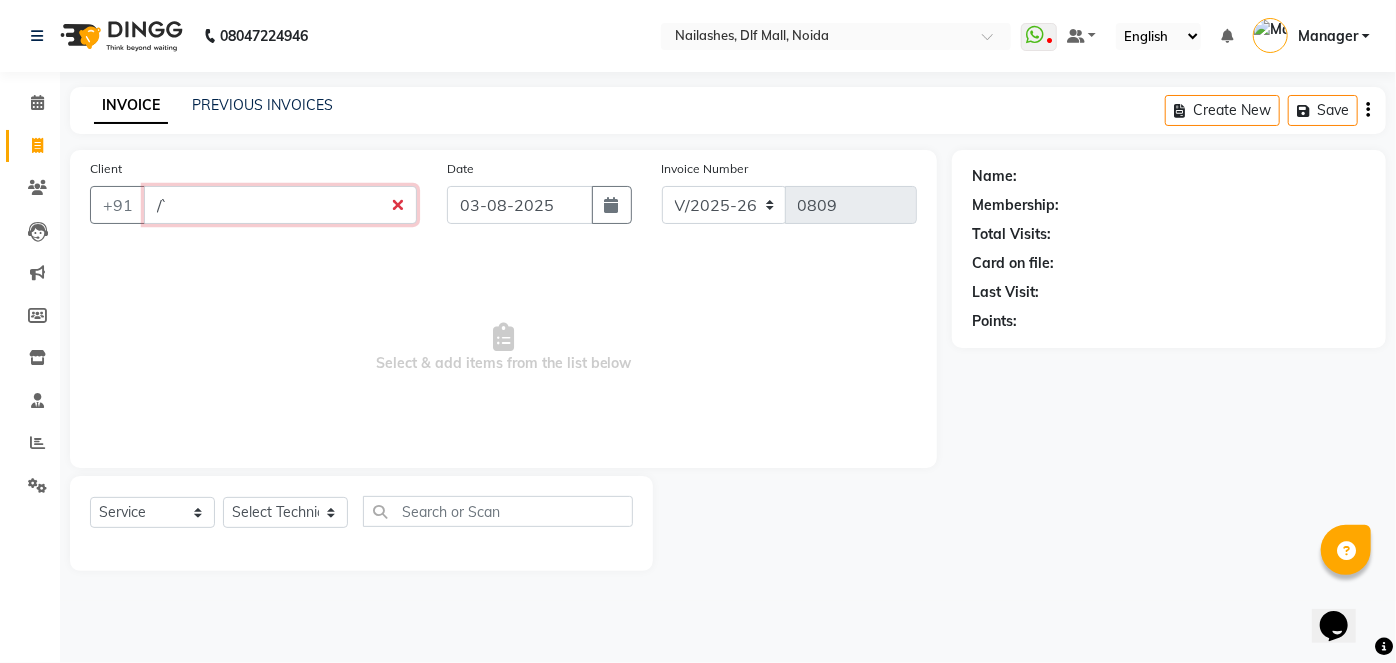 click on "/`" at bounding box center (280, 205) 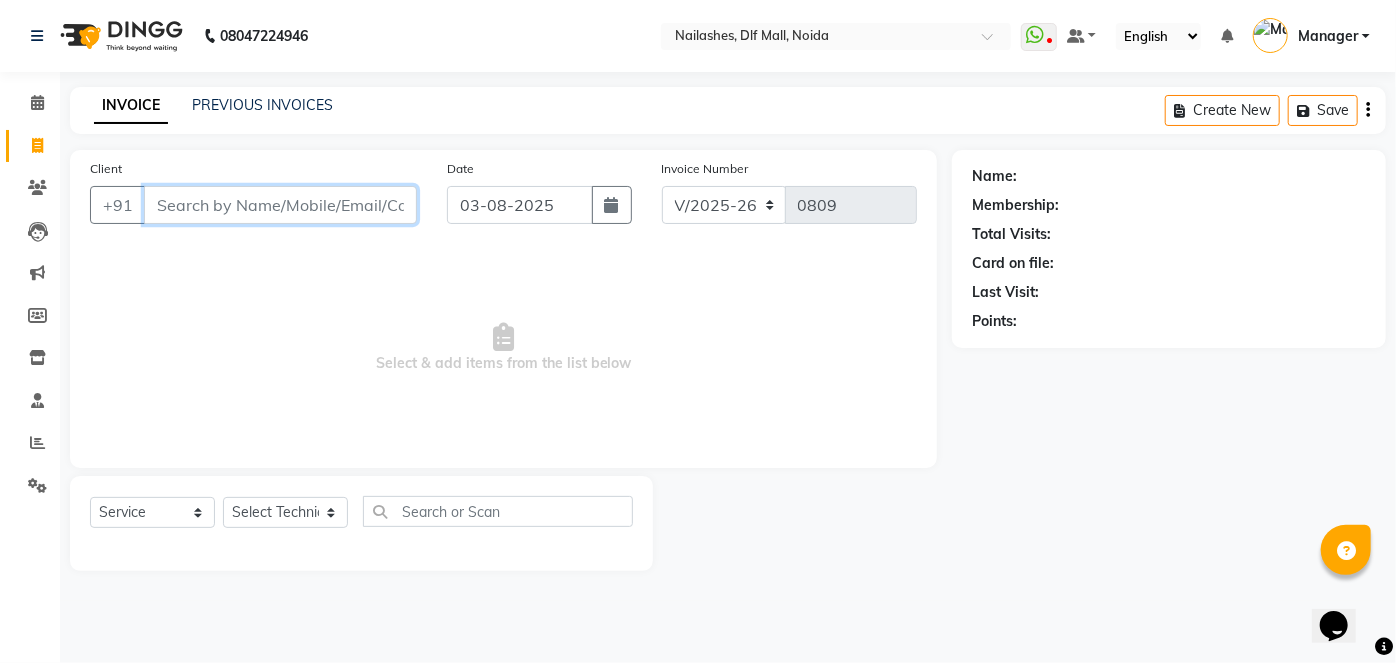 type 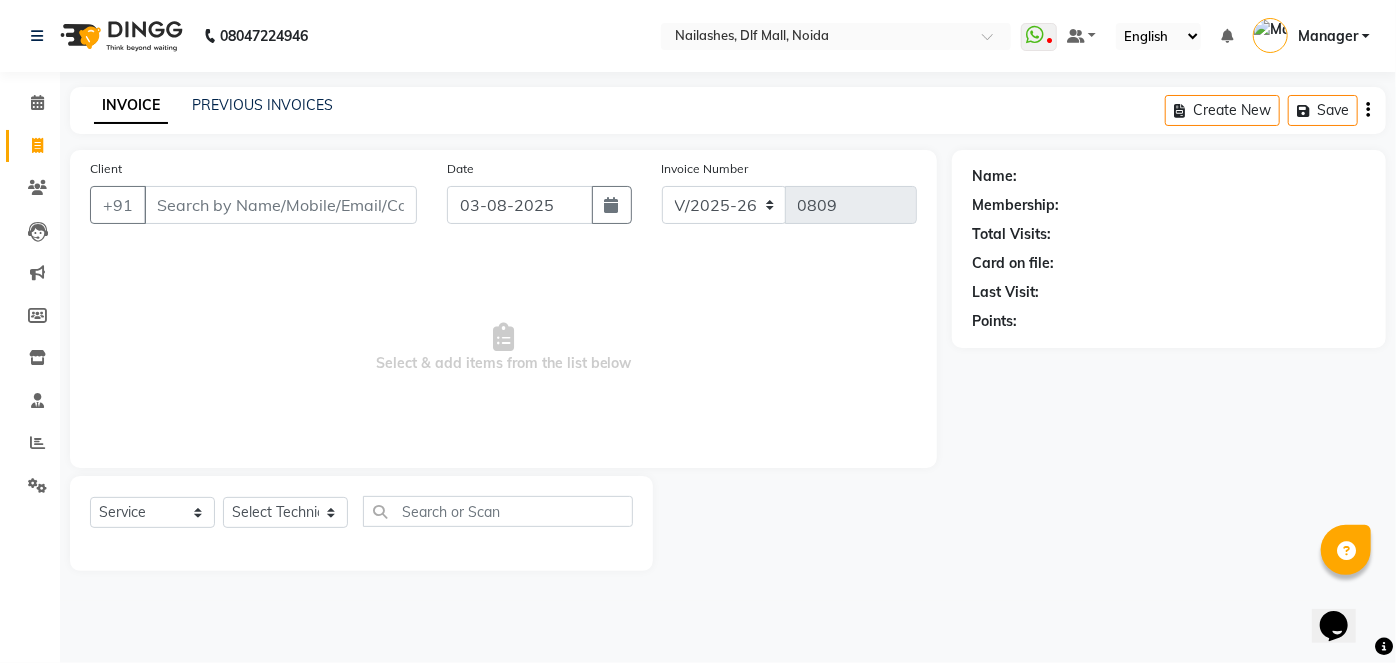 click on "INVOICE PREVIOUS INVOICES Create New   Save" 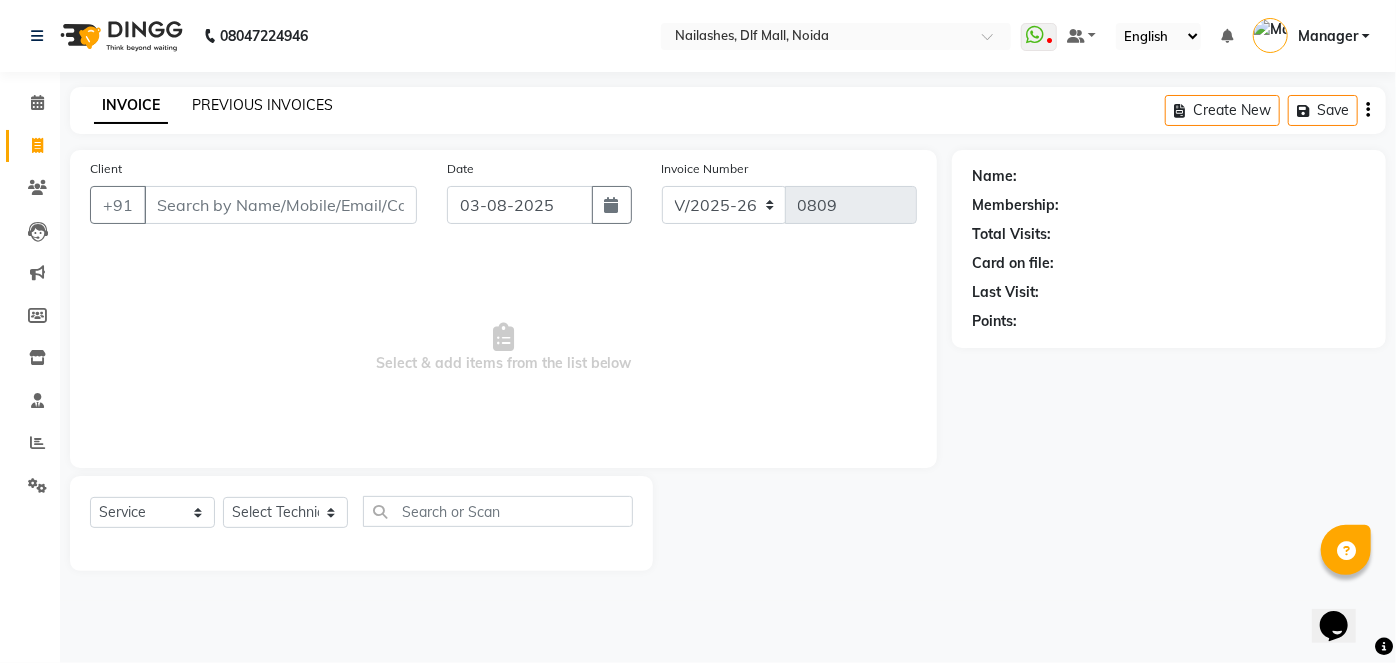 click on "PREVIOUS INVOICES" 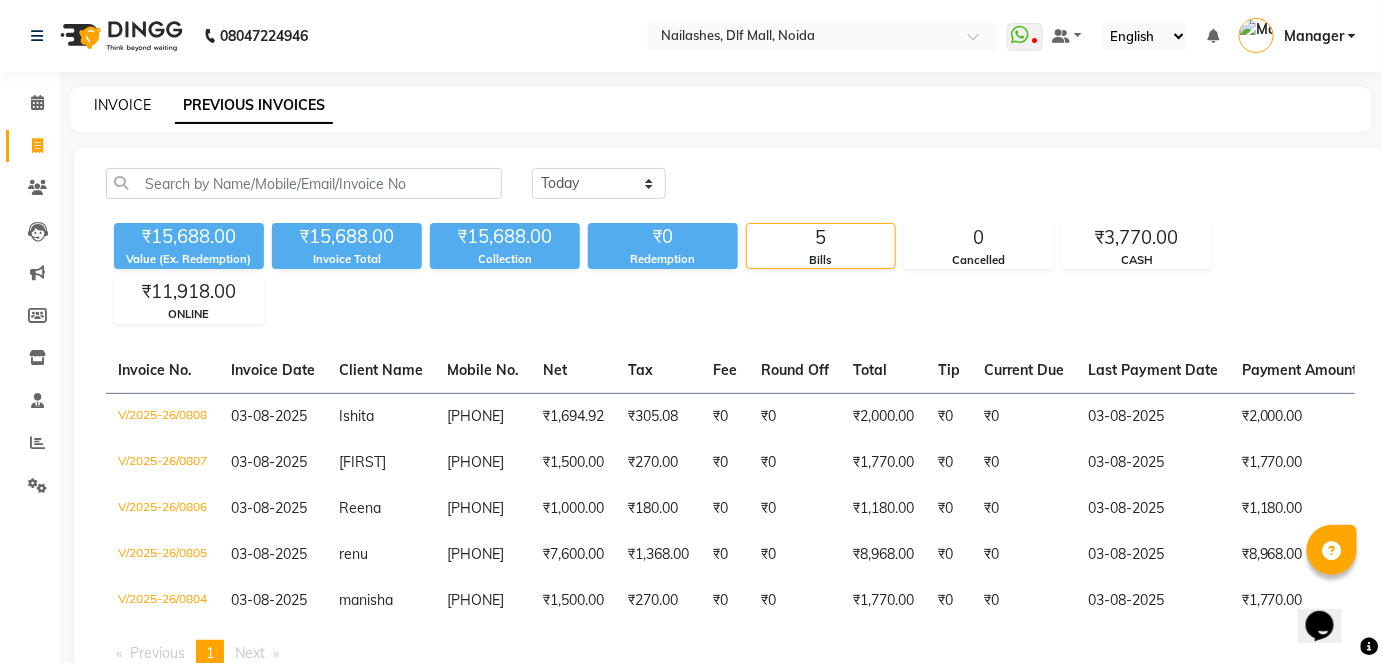 click on "INVOICE" 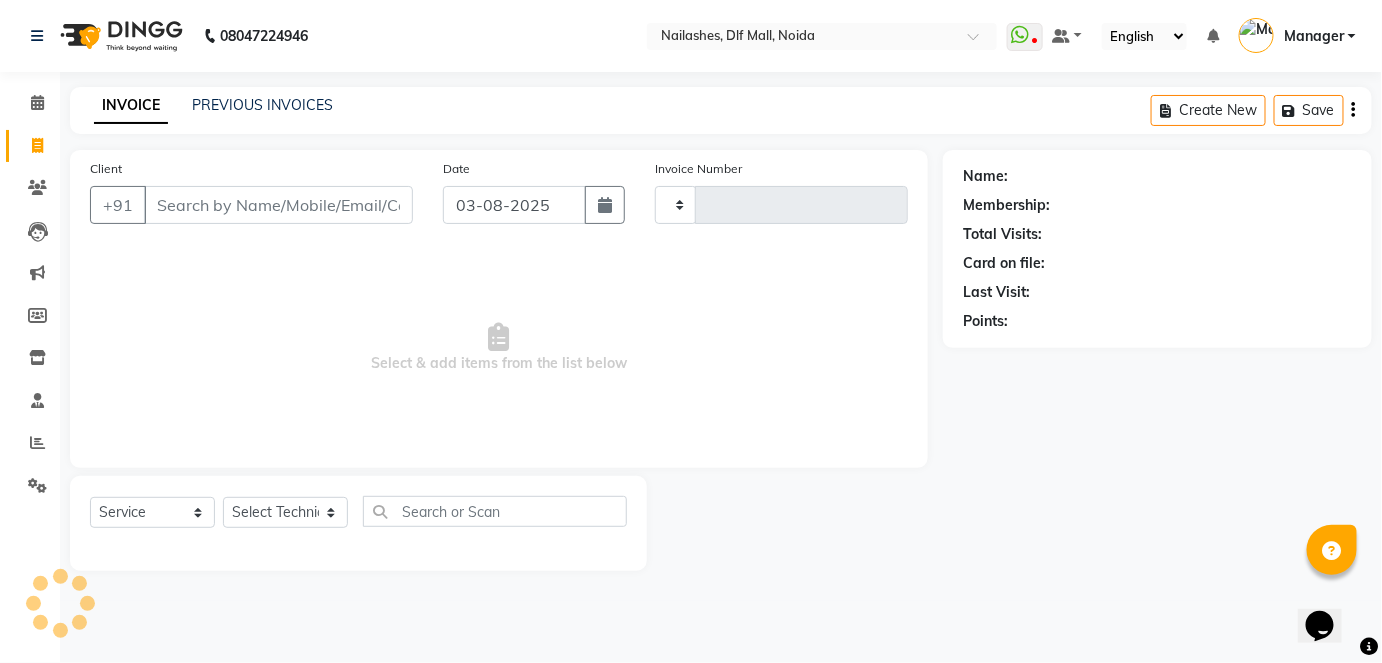 type on "0809" 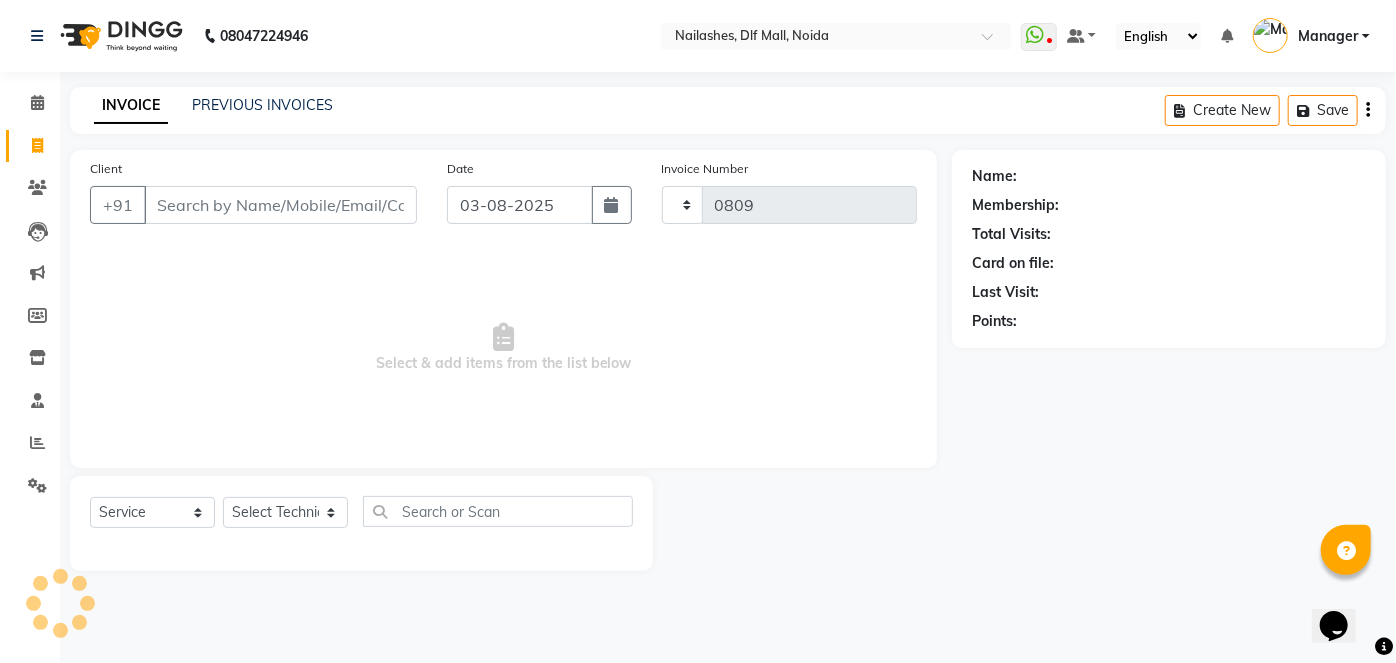 select on "5188" 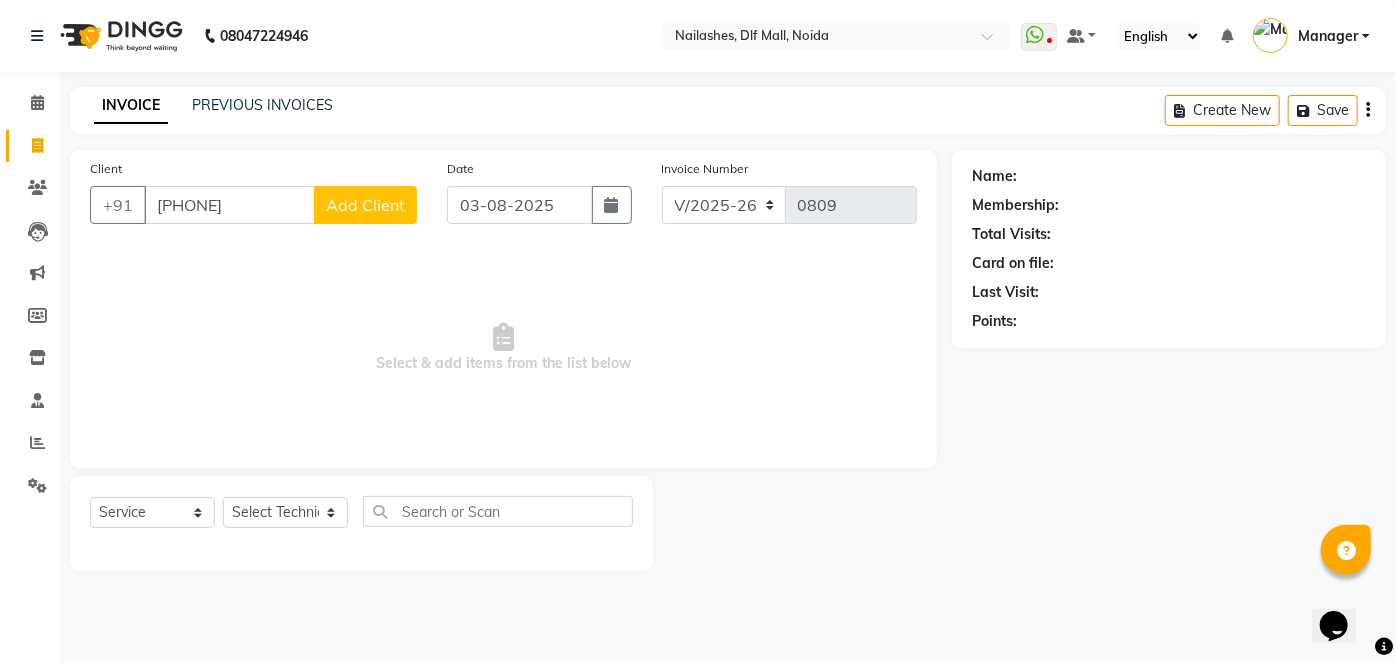 type on "[PHONE]" 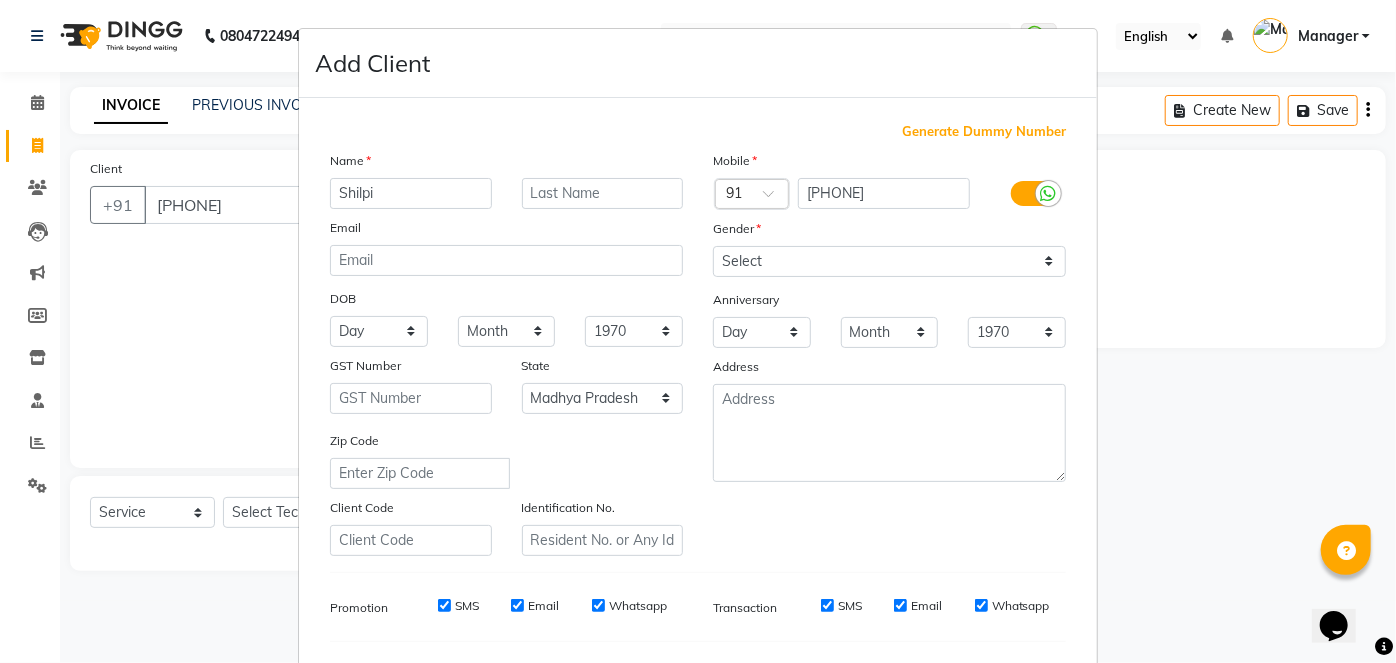 type on "Shilpi" 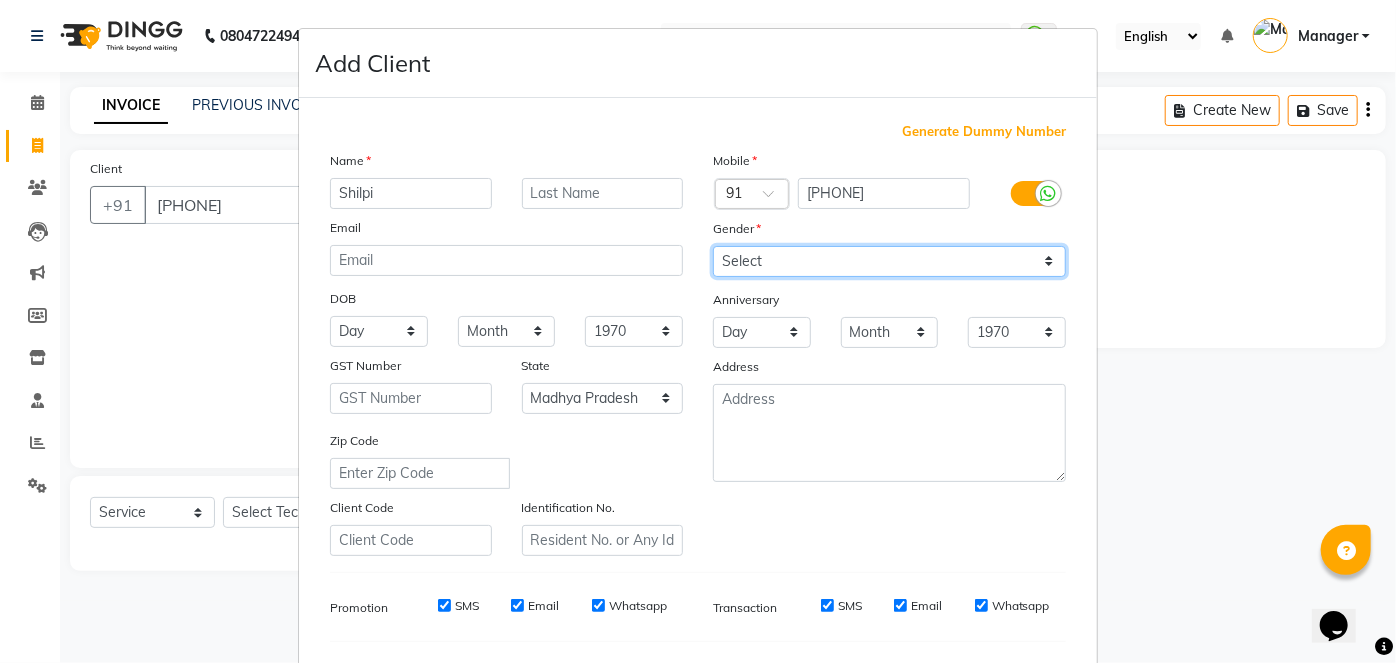 click on "Select Male Female Other Prefer Not To Say" at bounding box center (889, 261) 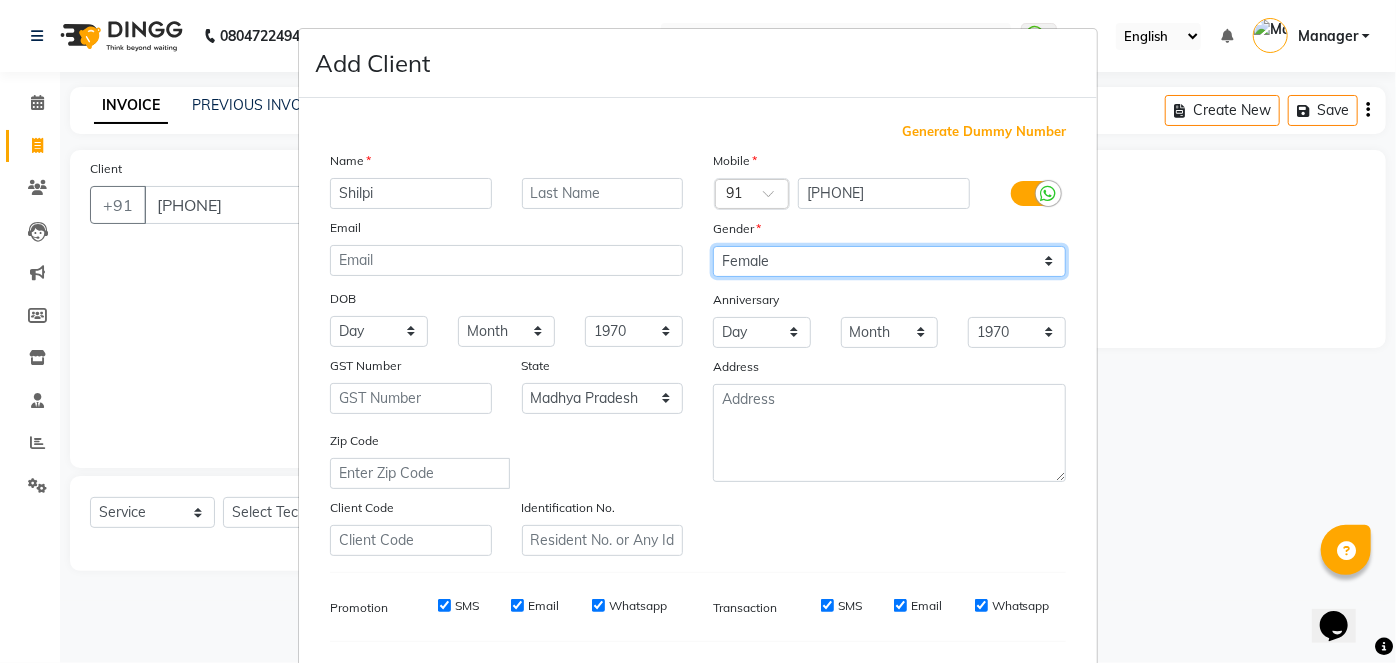 click on "Select Male Female Other Prefer Not To Say" at bounding box center (889, 261) 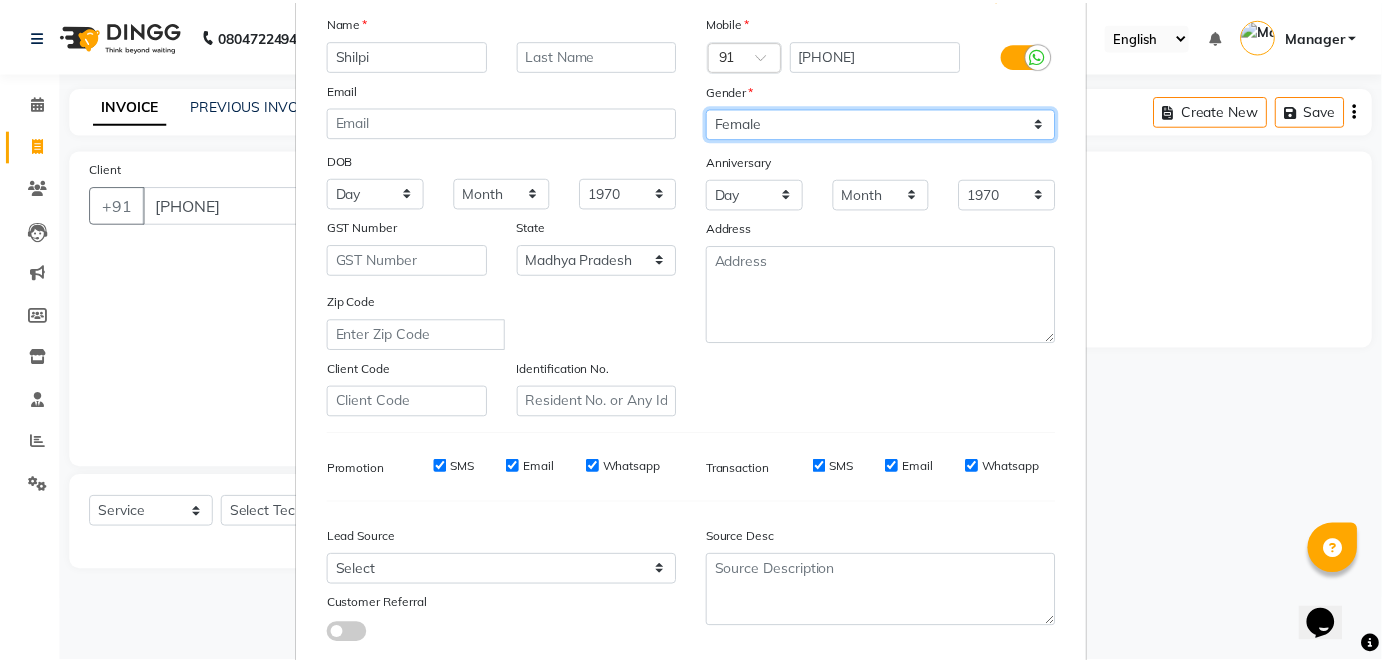 scroll, scrollTop: 258, scrollLeft: 0, axis: vertical 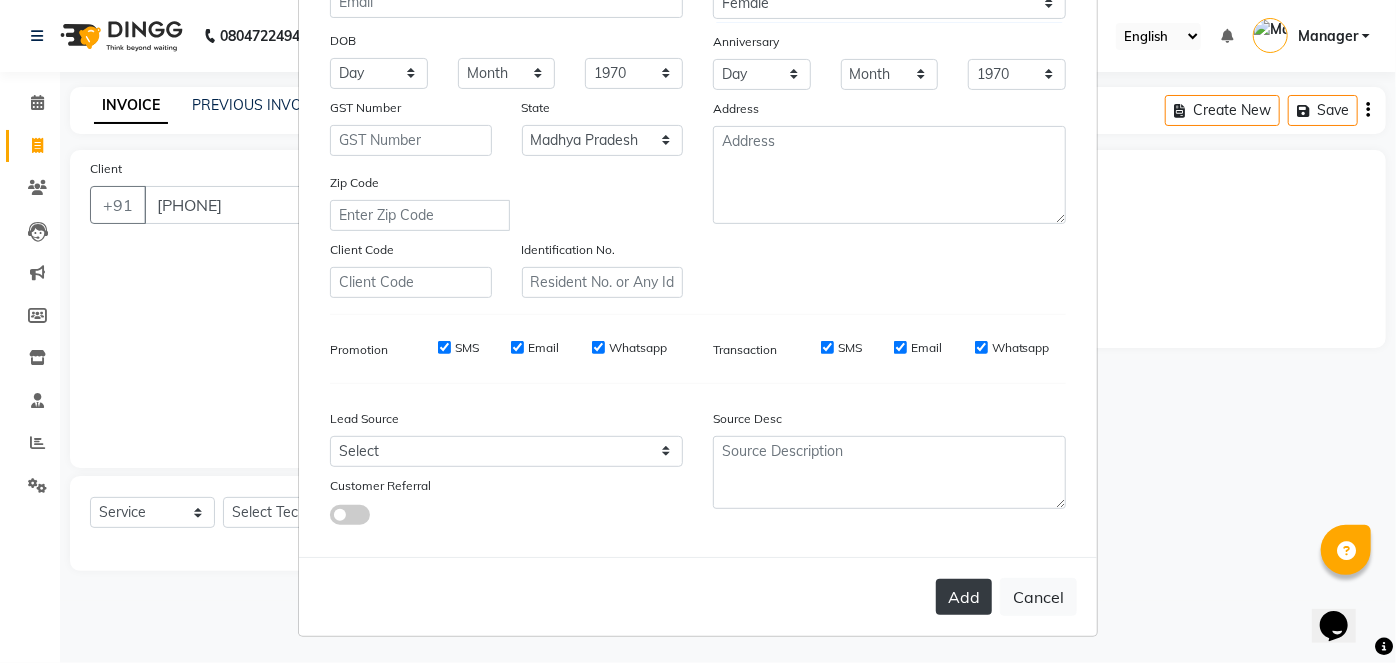 click on "Add" at bounding box center [964, 597] 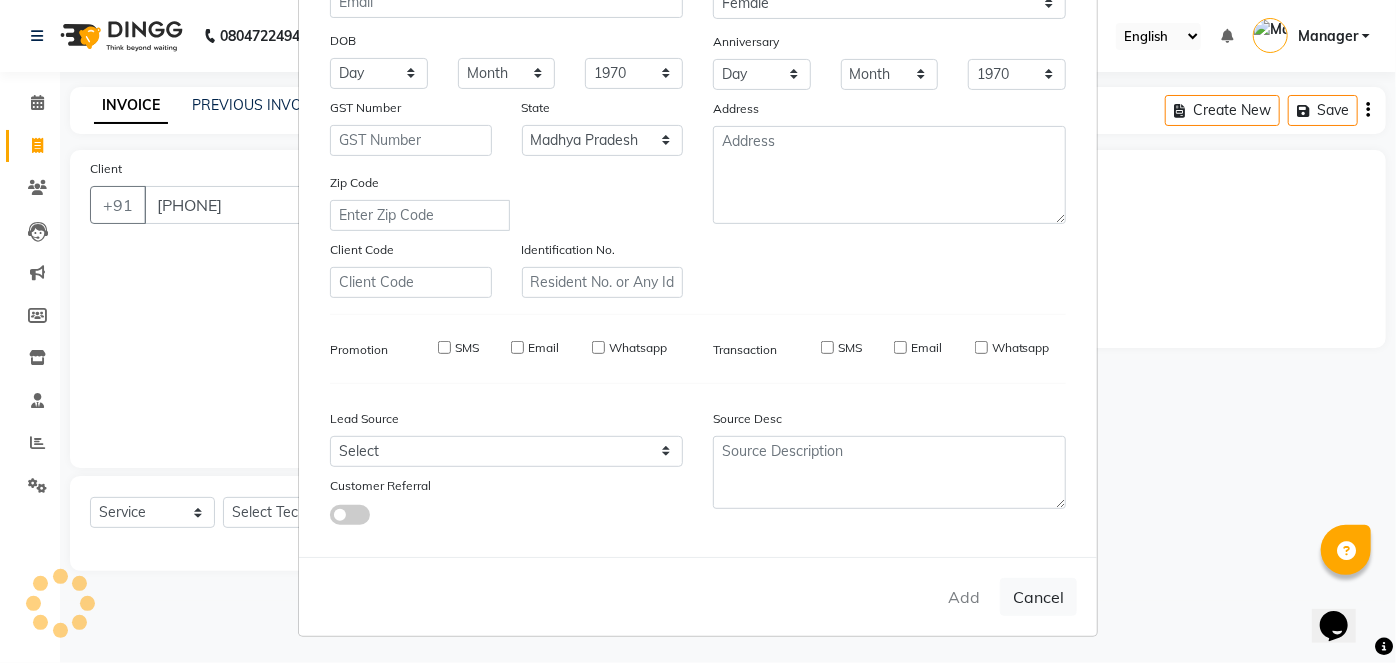 type 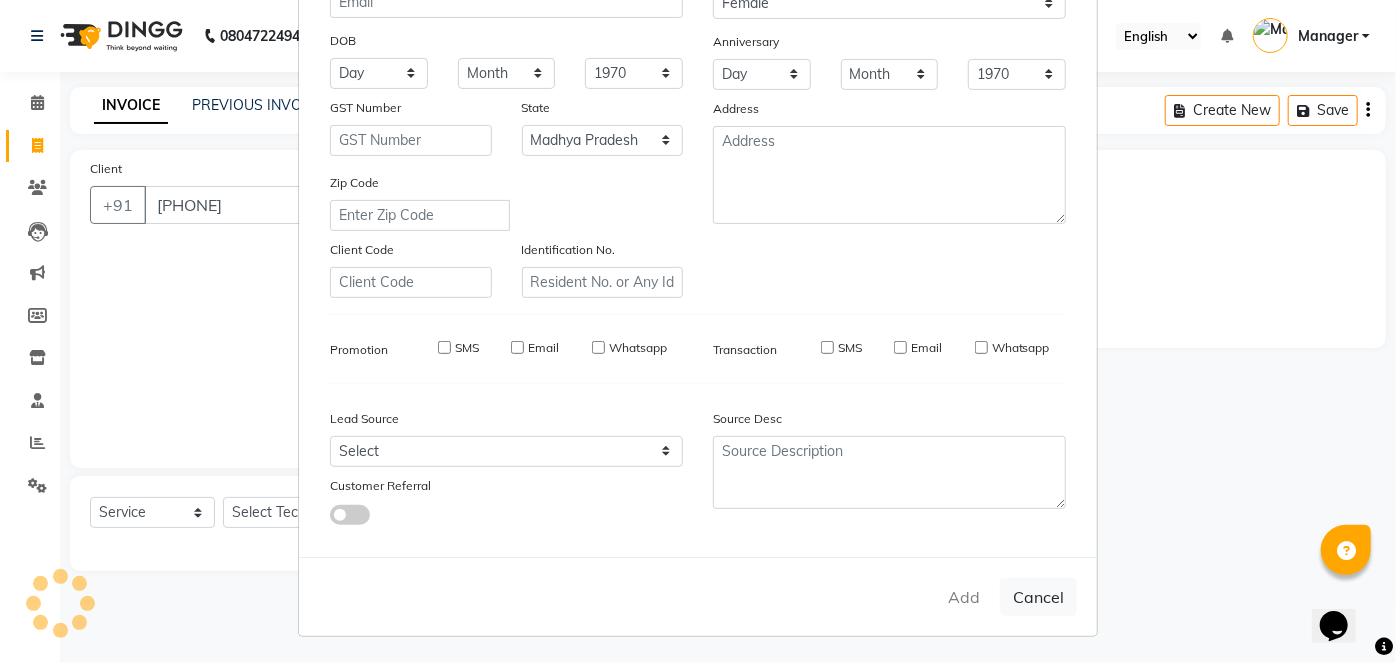 select 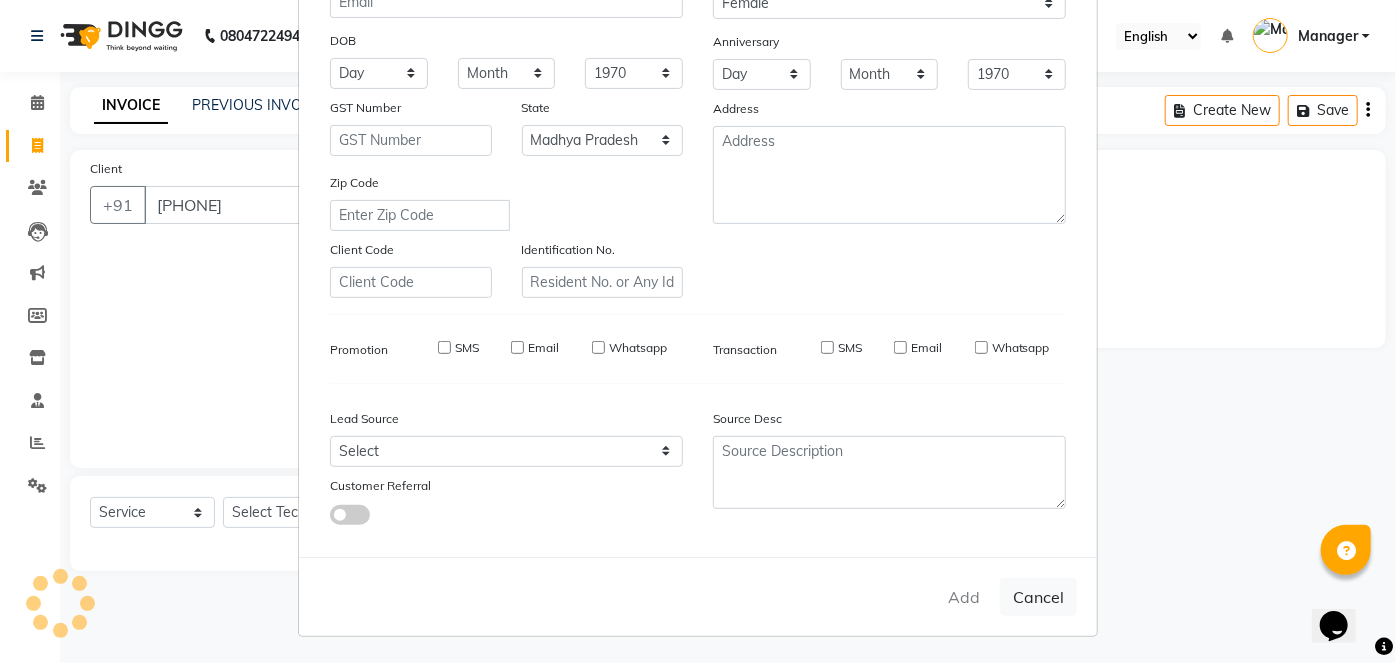 select 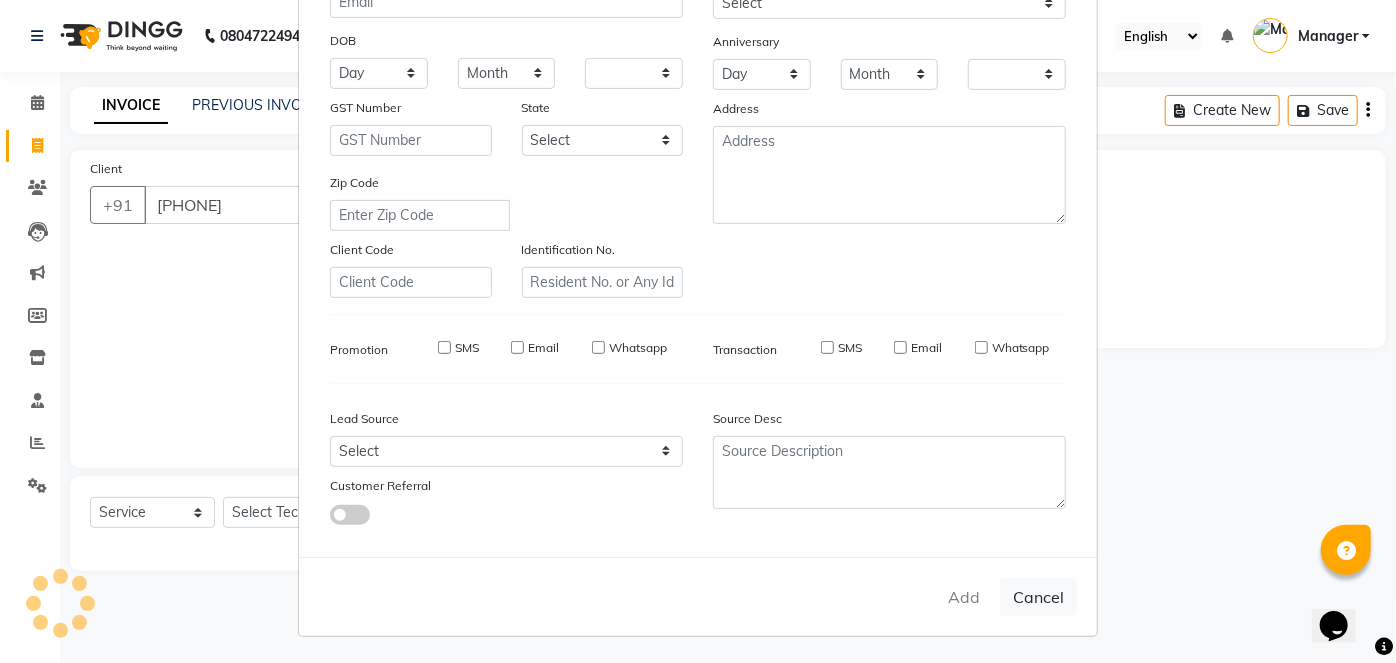 checkbox on "false" 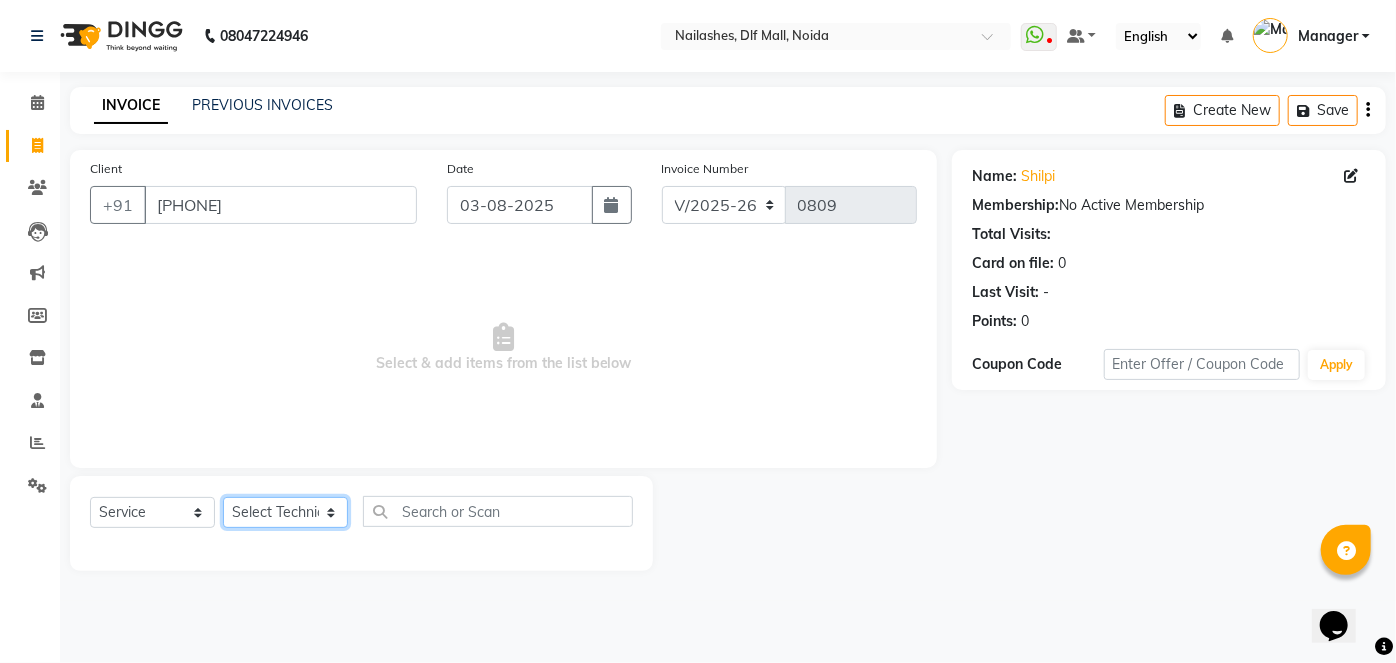 click on "Select Technician [FIRST] [LAST] [FIRST] [FIRST] [FIRST] [FIRST] [FIRST] [FIRST]" 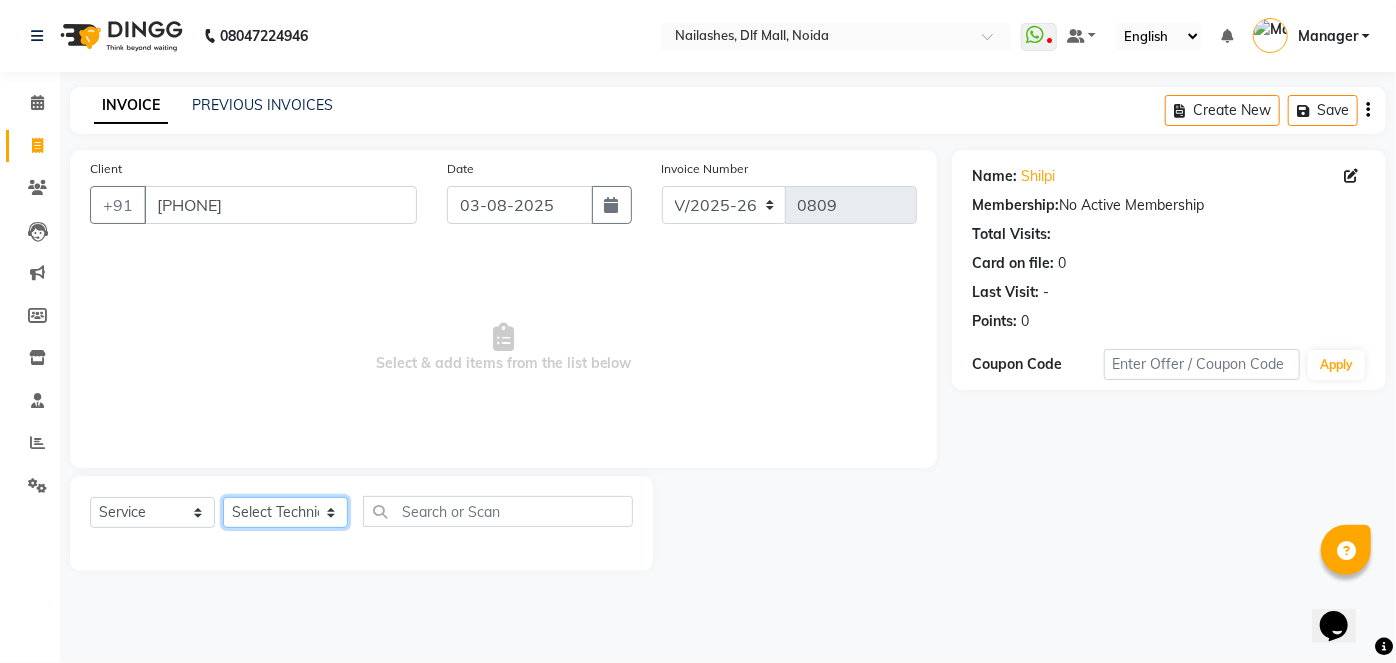 select on "[NUMBER]" 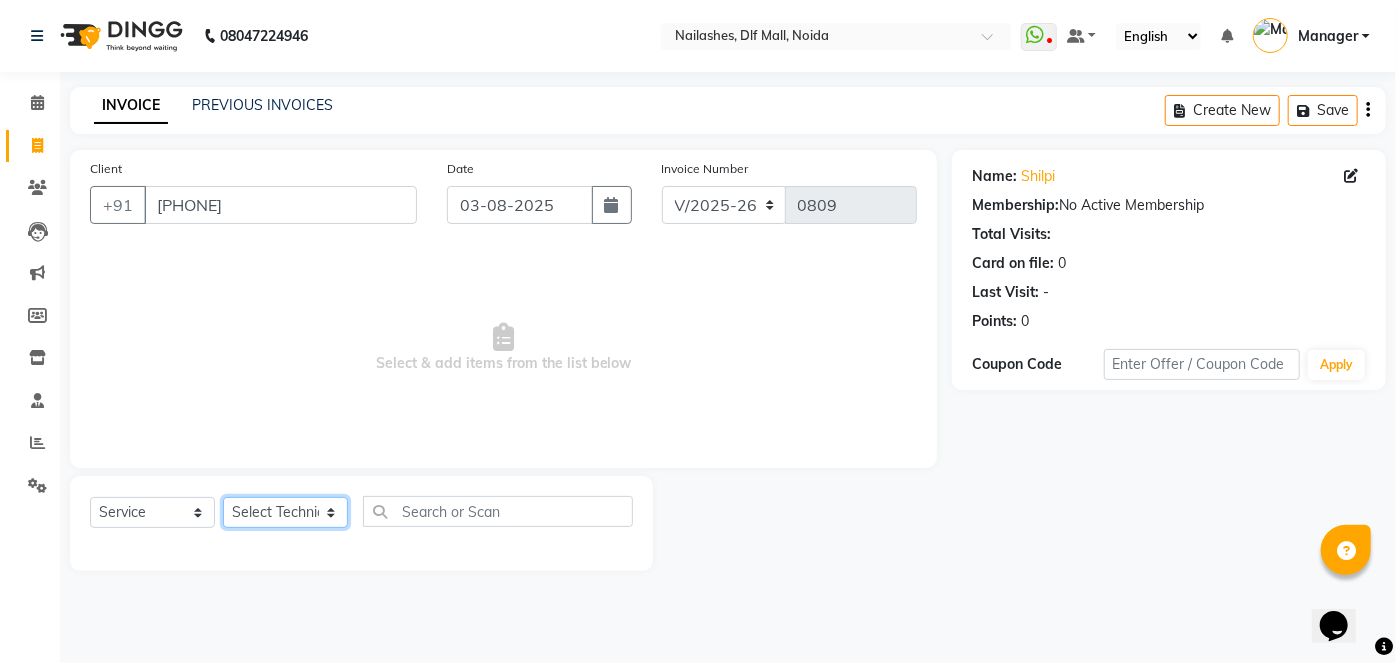 click on "Select Technician [FIRST] [LAST] [FIRST] [FIRST] [FIRST] [FIRST] [FIRST] [FIRST]" 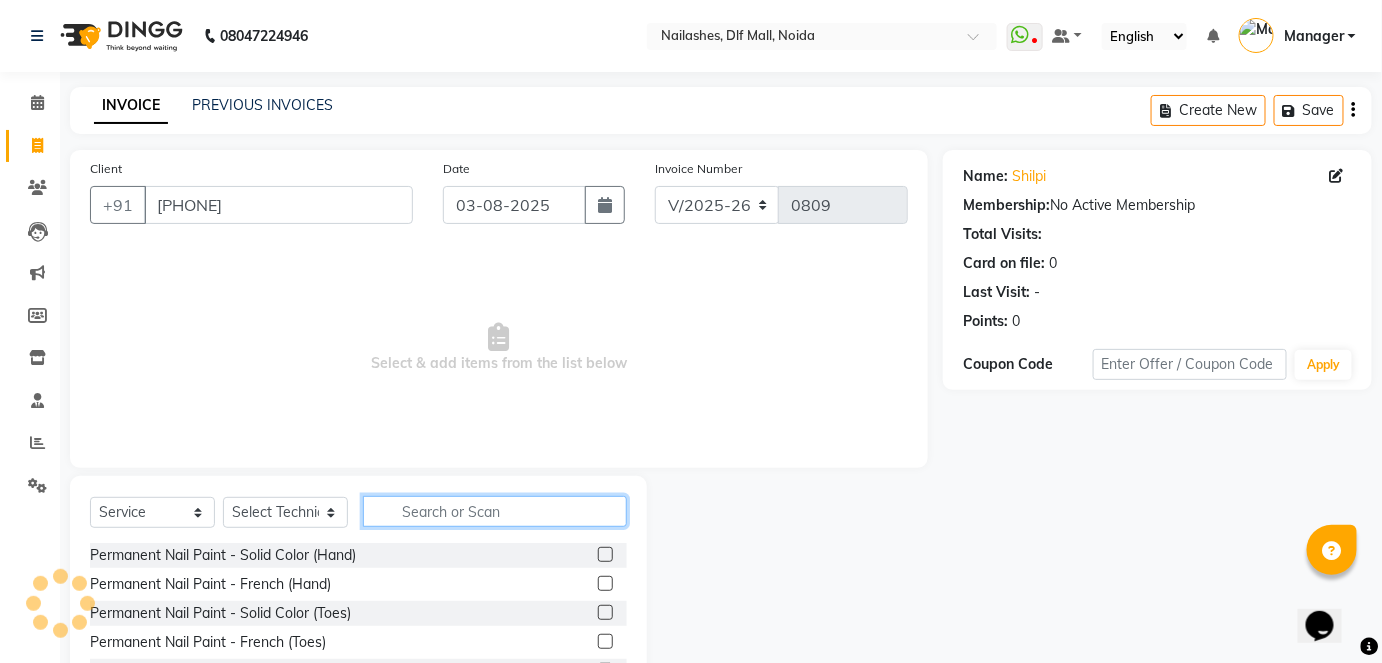 click 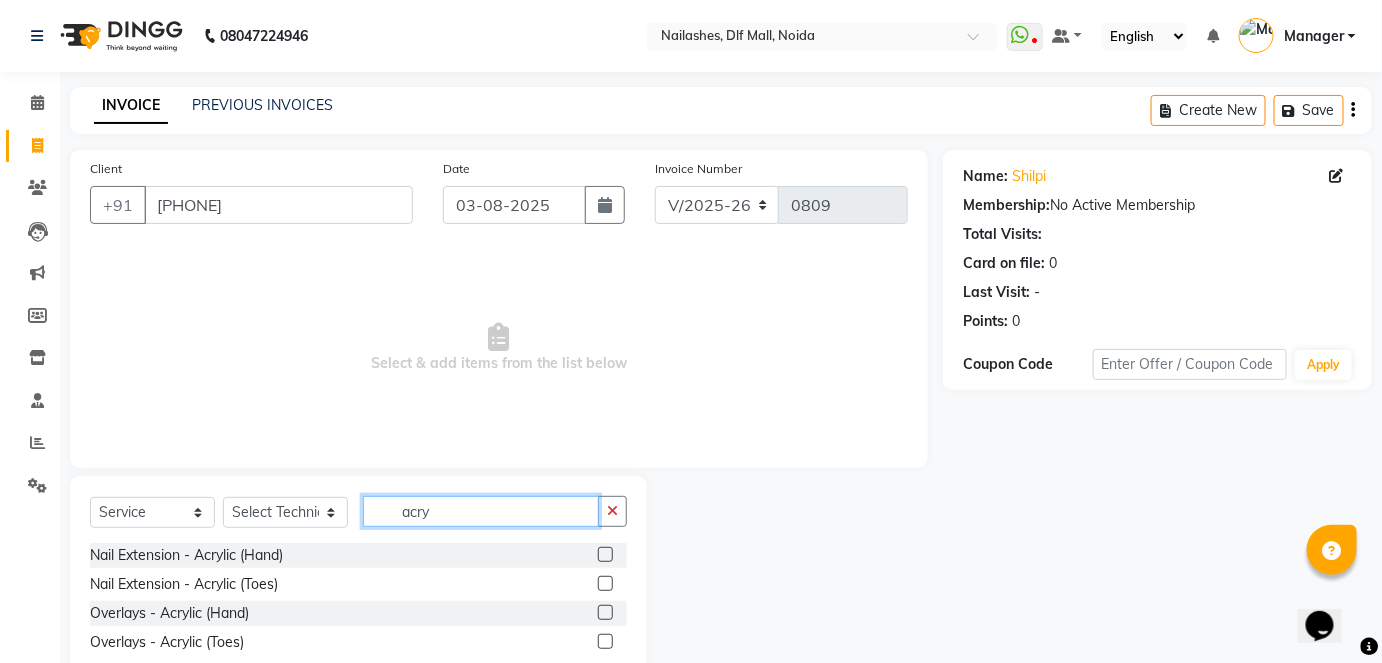 type on "acry" 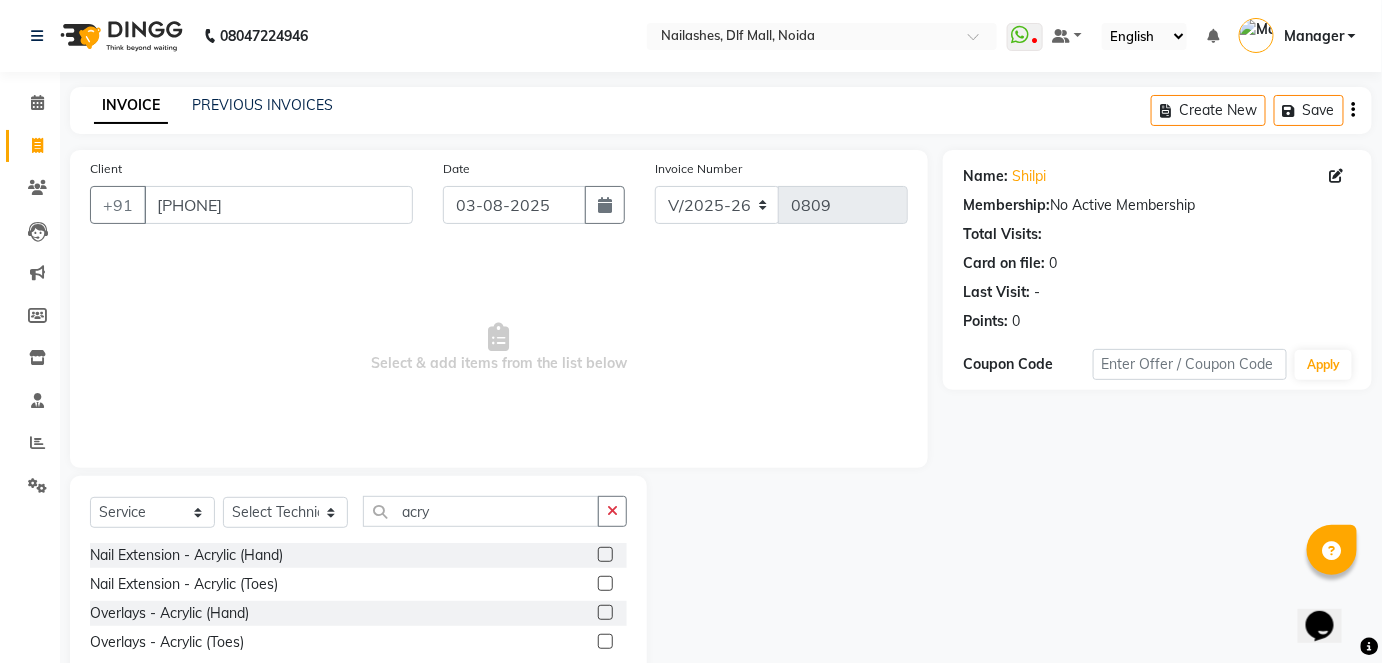 click 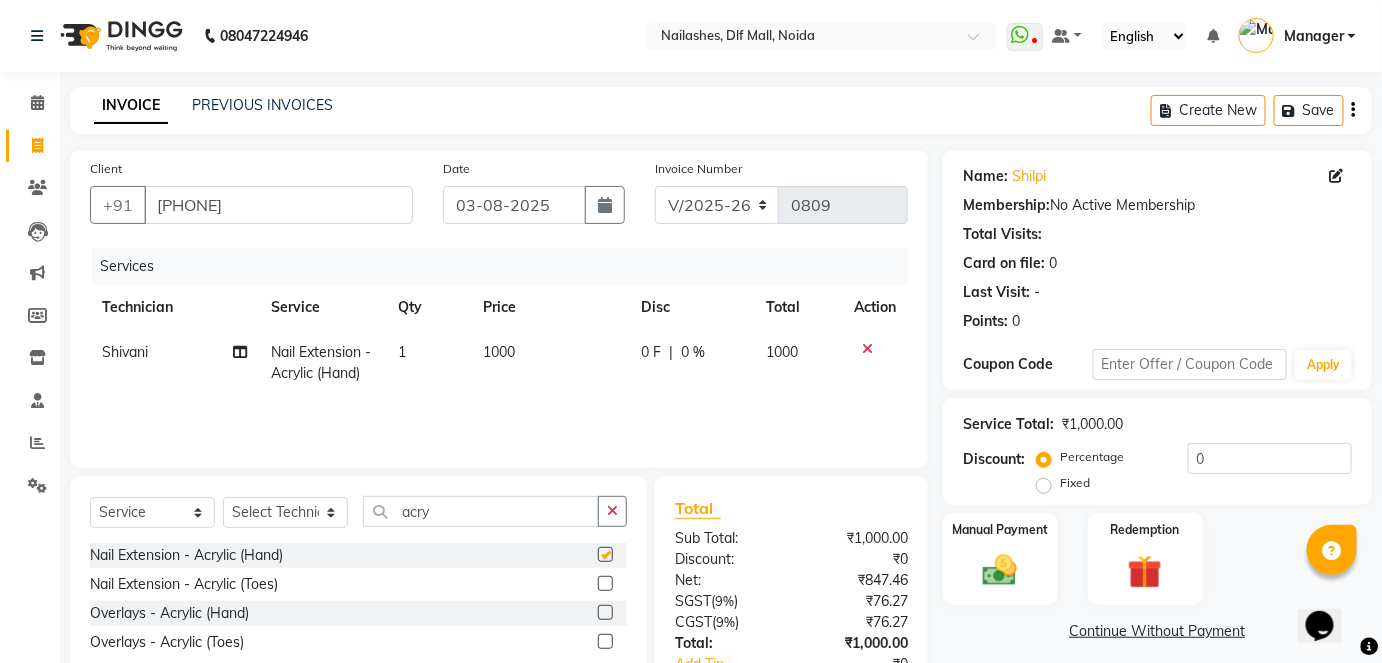 checkbox on "false" 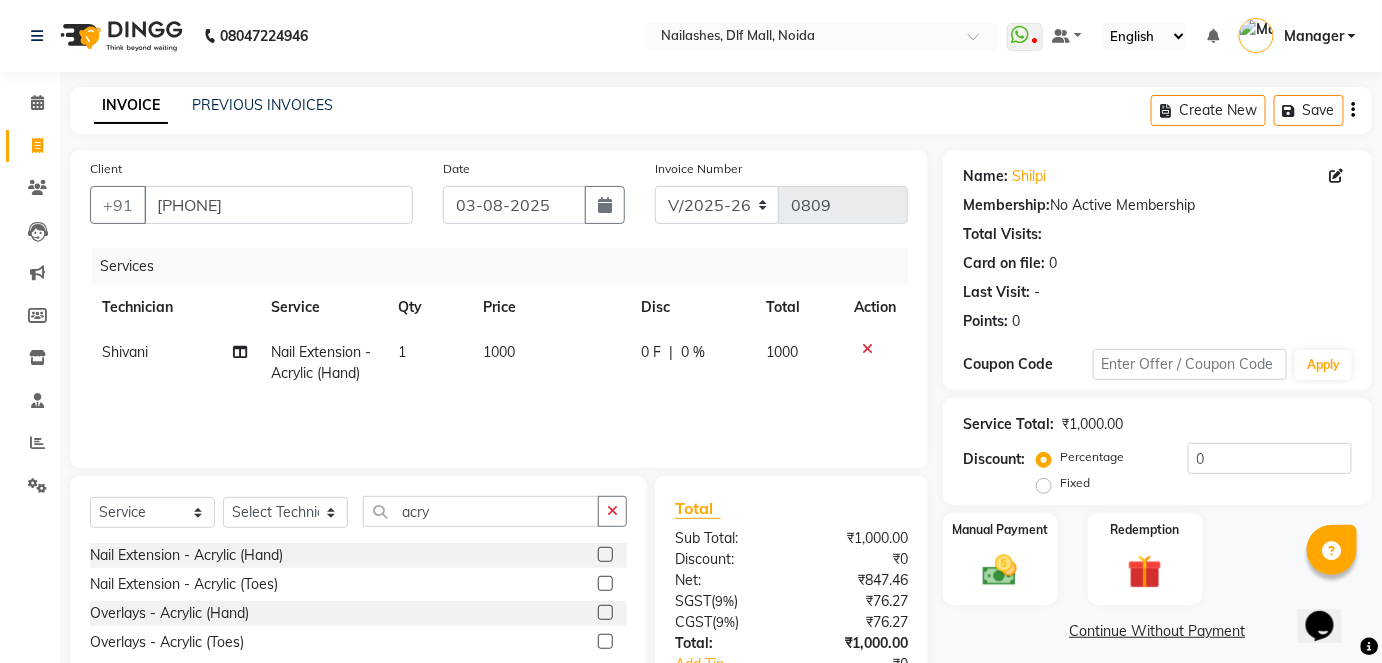 click on "1000" 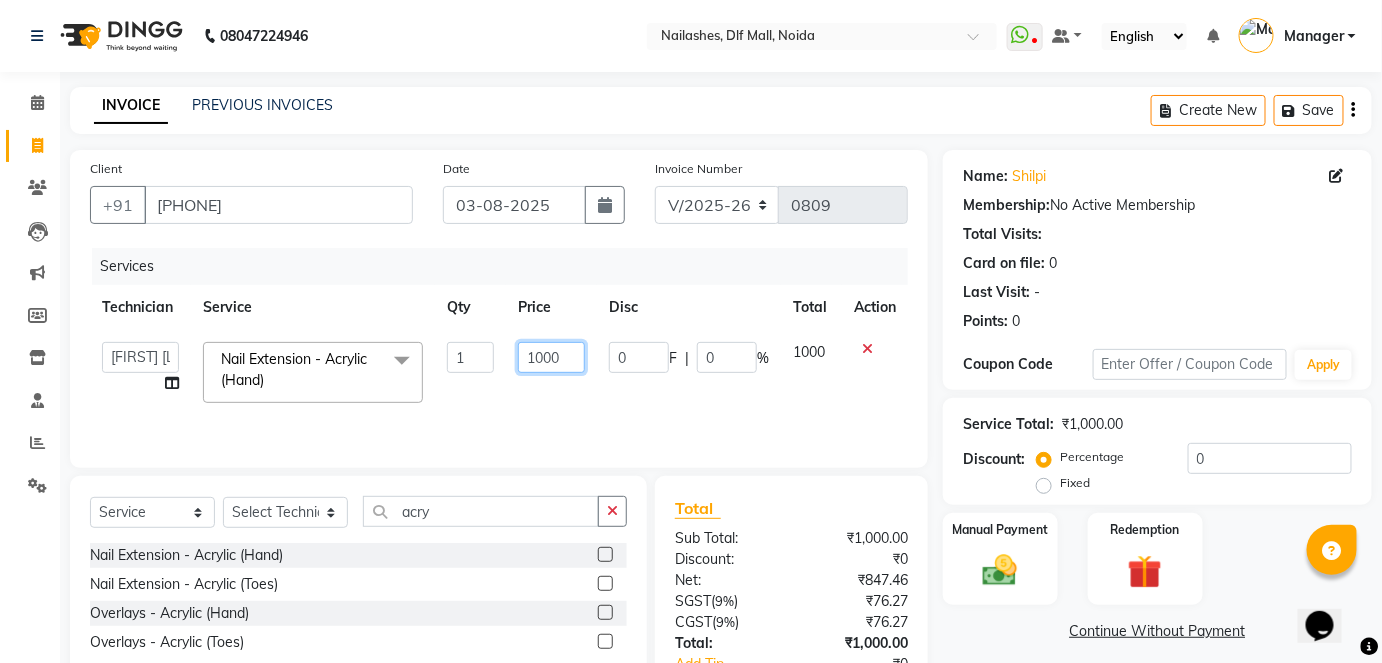 click on "1000" 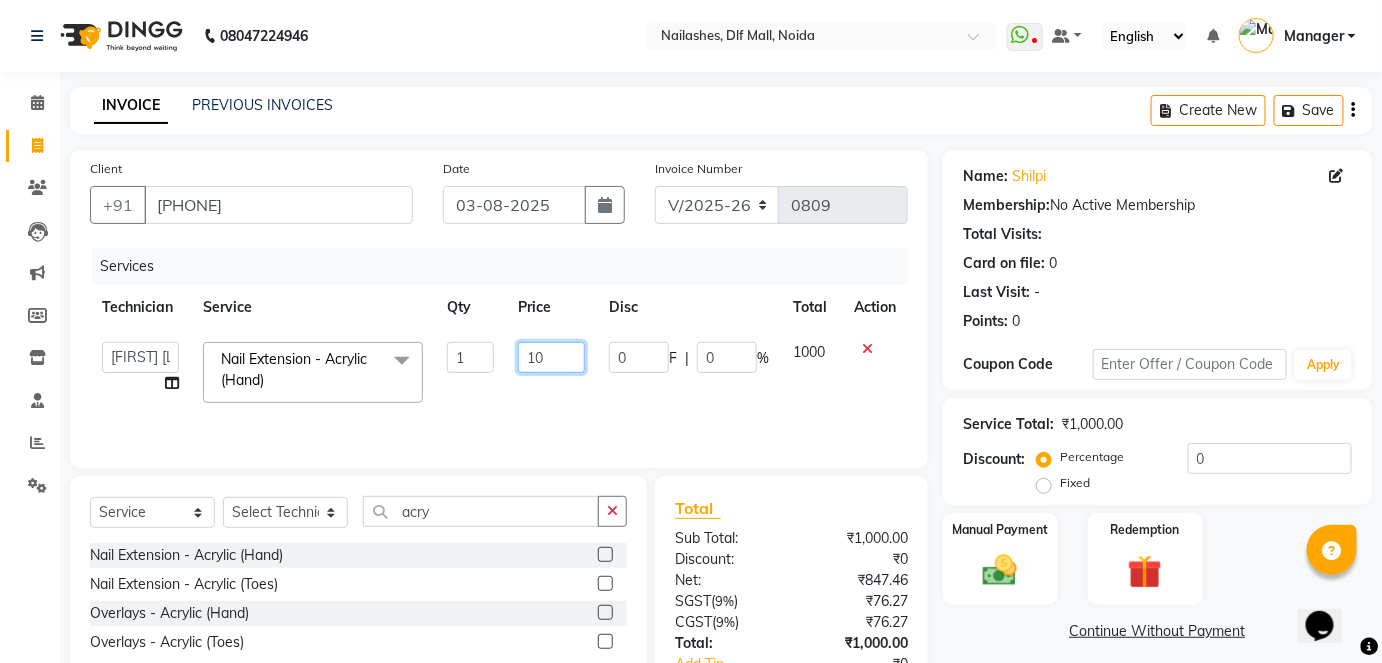 type on "1" 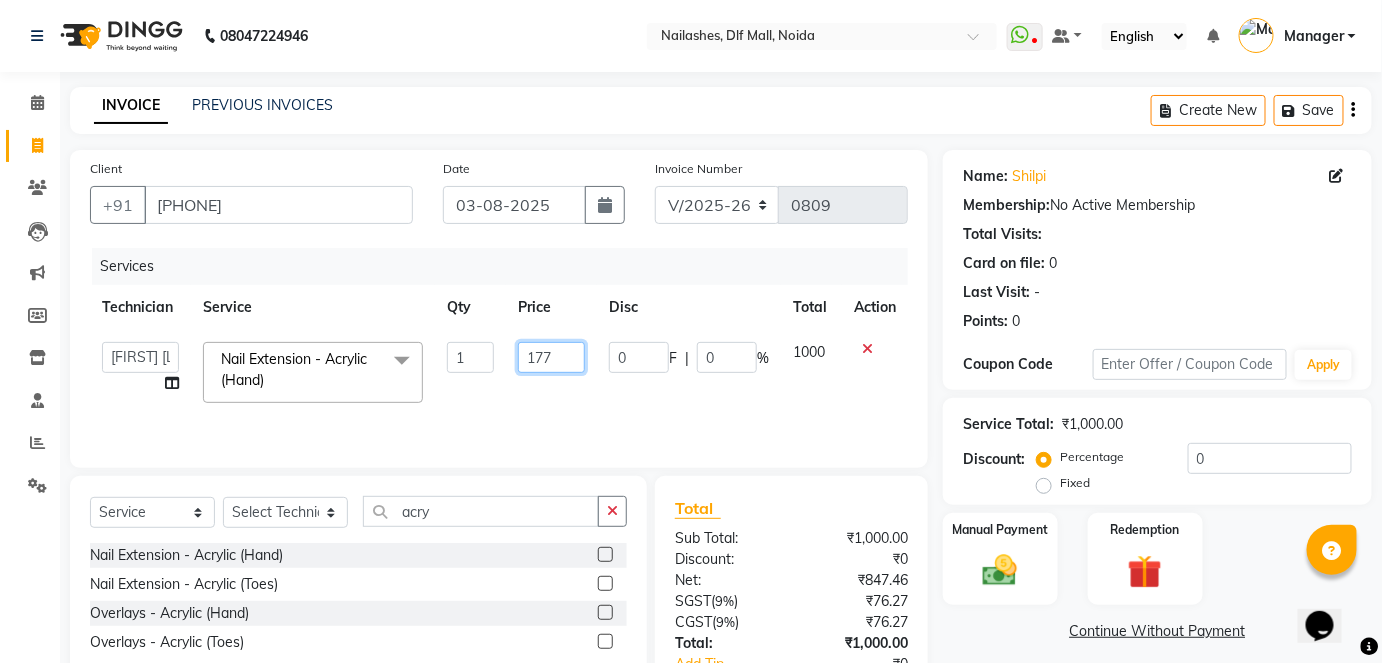 type on "1770" 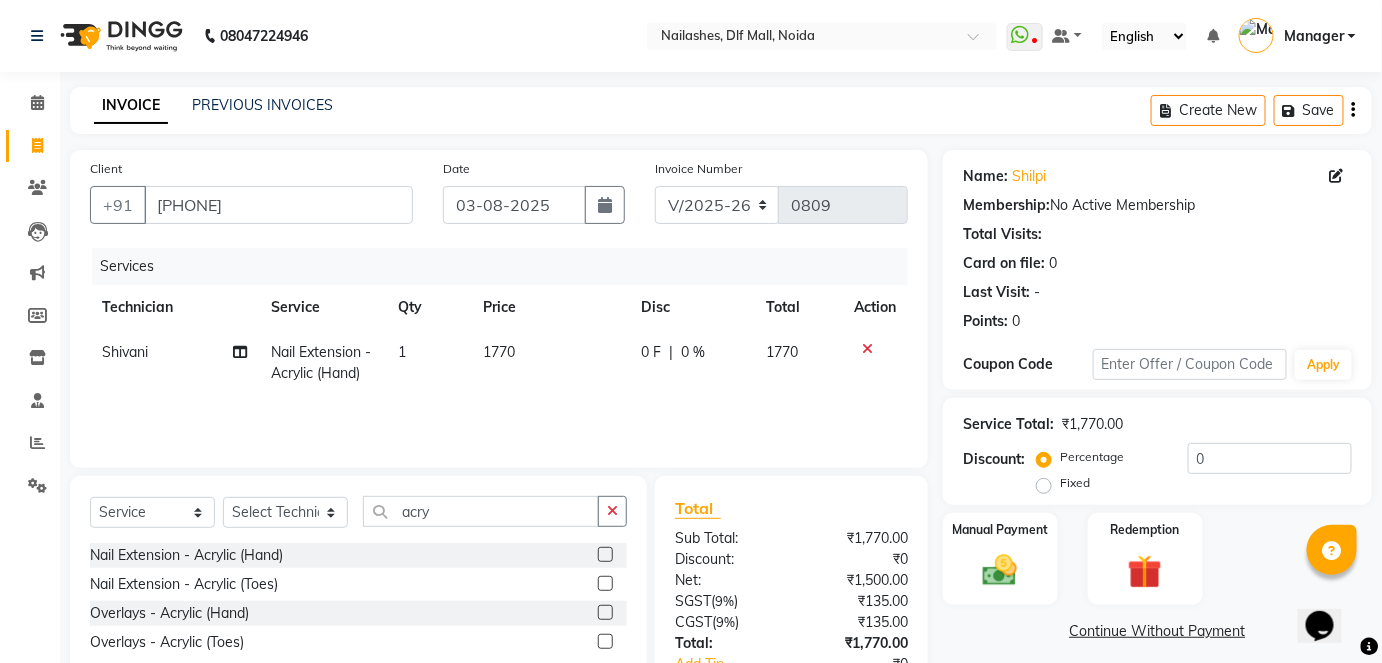 click on "Services Technician Service Qty Price Disc Total Action [FIRST] Nail Extension - Acrylic (Hand) 1 1770 0 F | 0 % 1770" 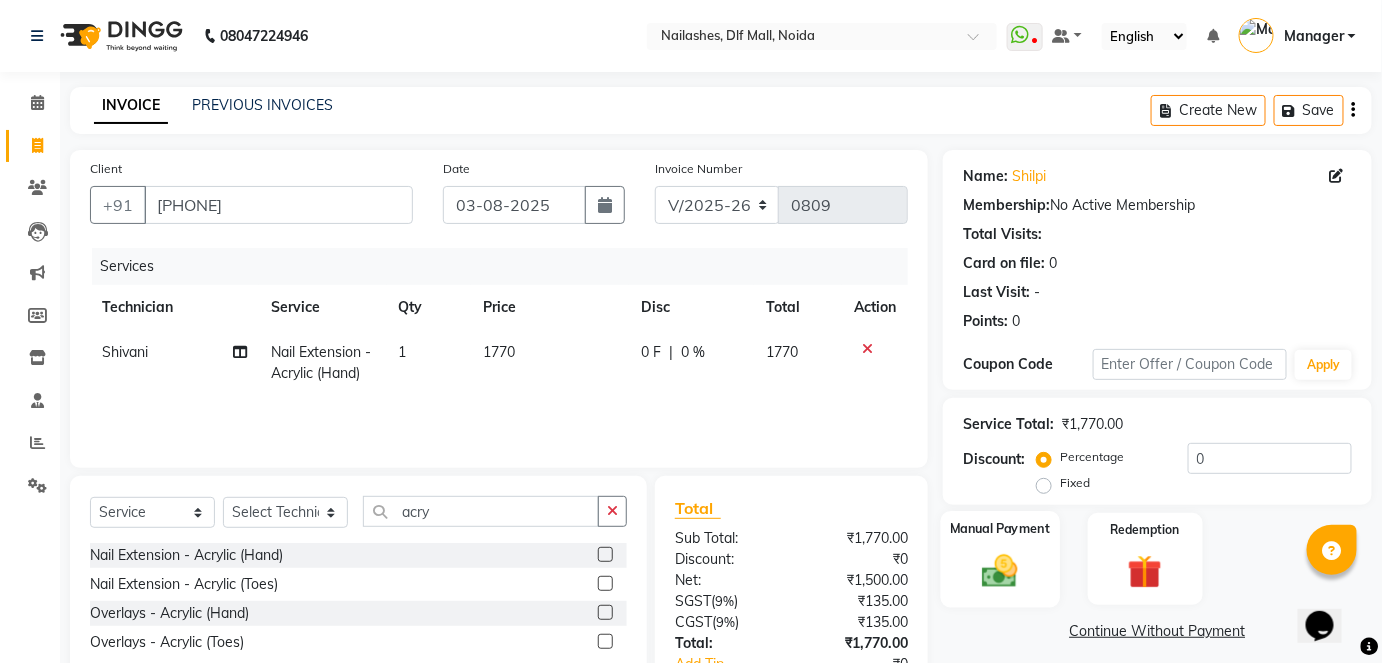 click 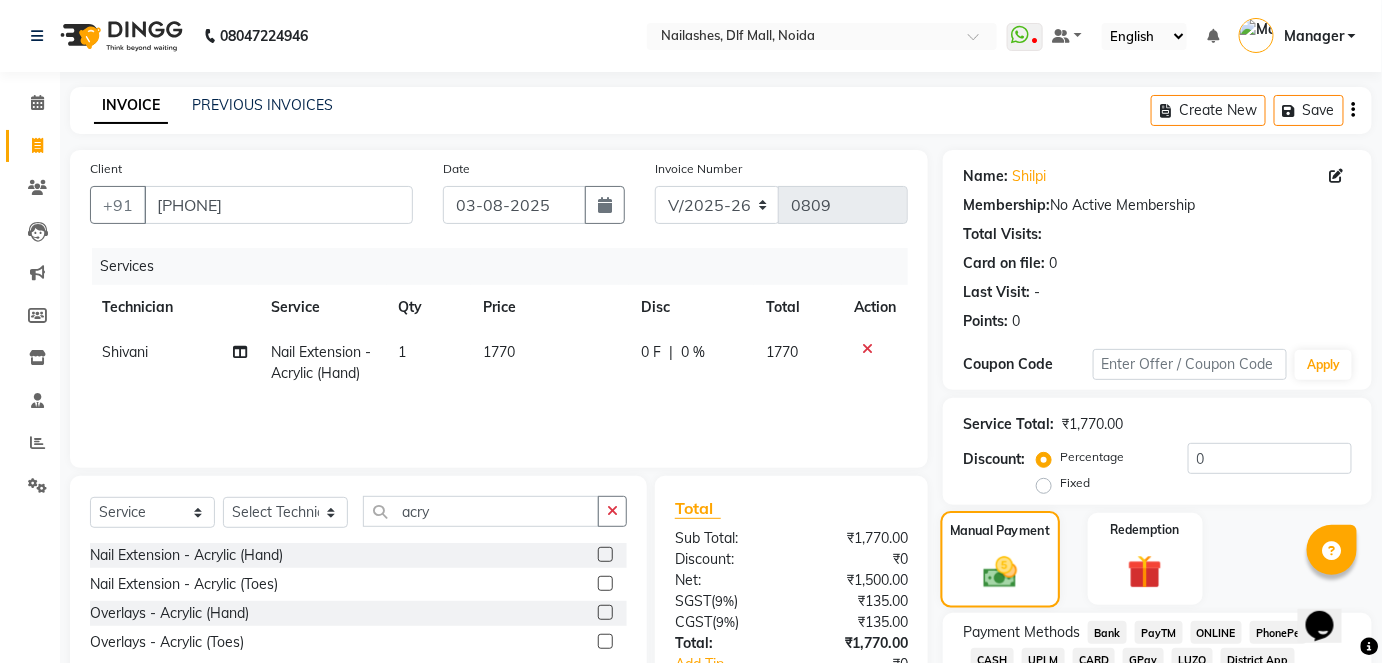 scroll, scrollTop: 140, scrollLeft: 0, axis: vertical 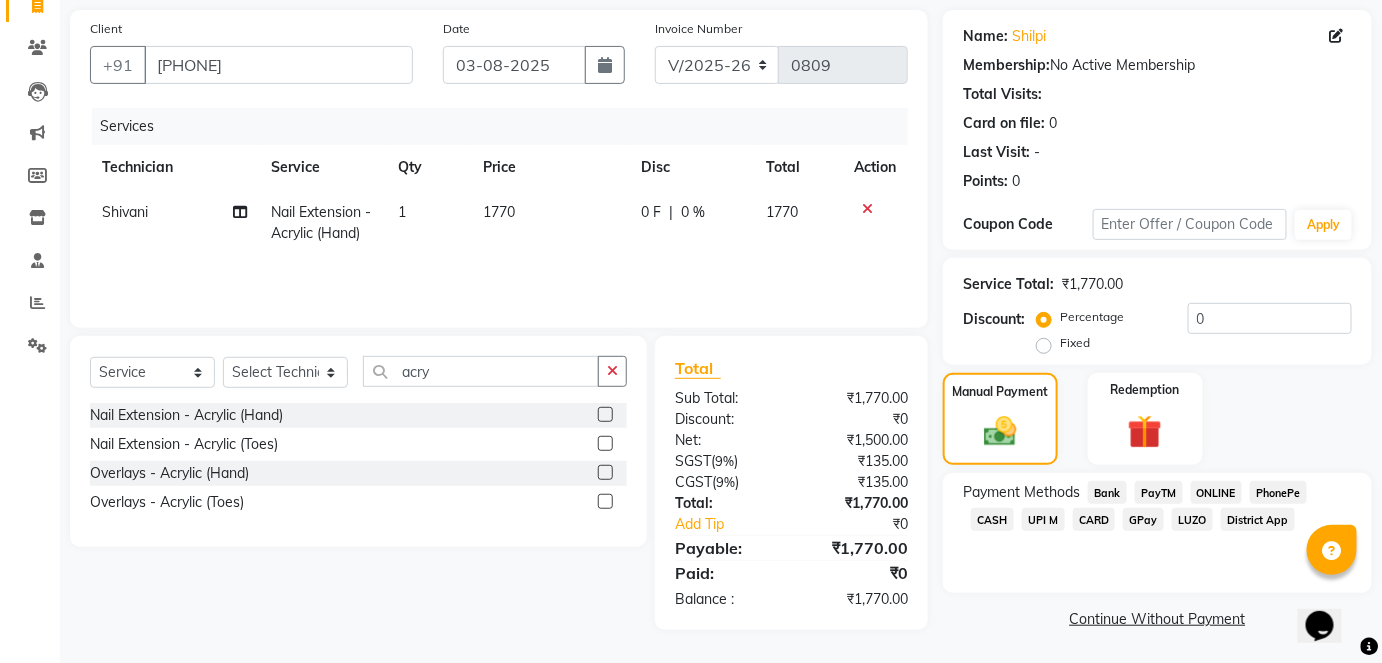click on "ONLINE" 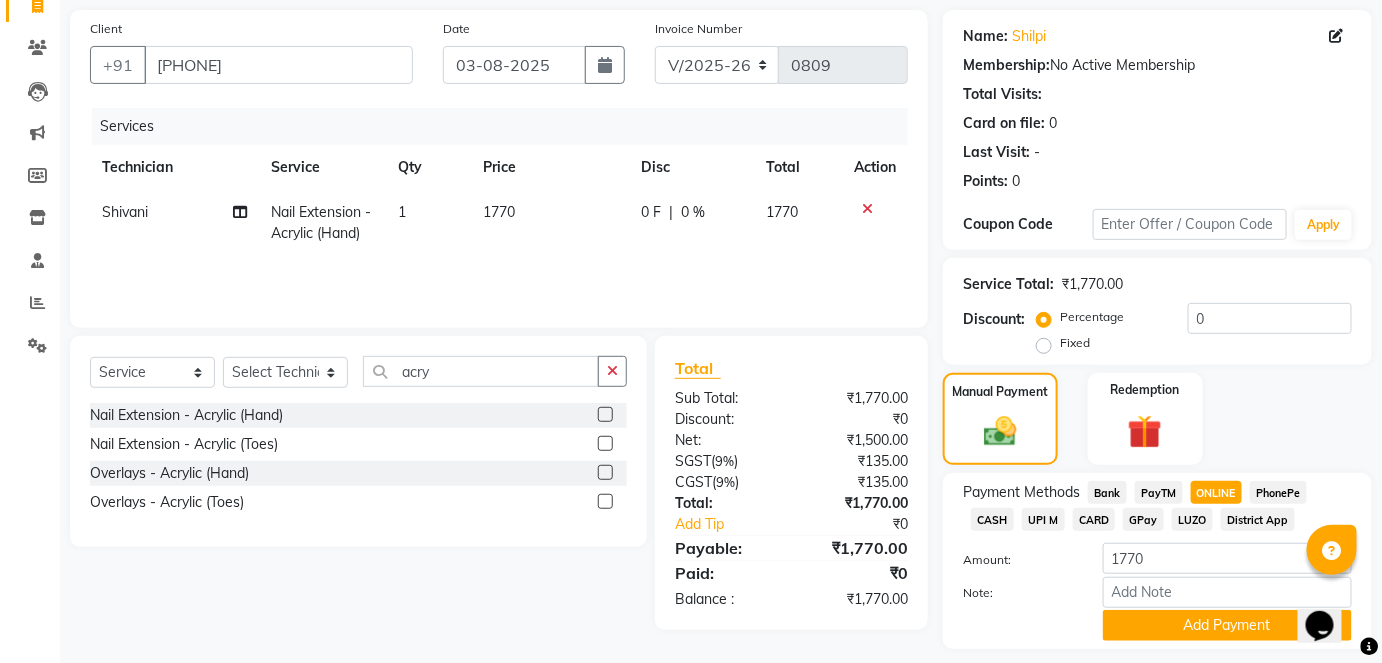 scroll, scrollTop: 196, scrollLeft: 0, axis: vertical 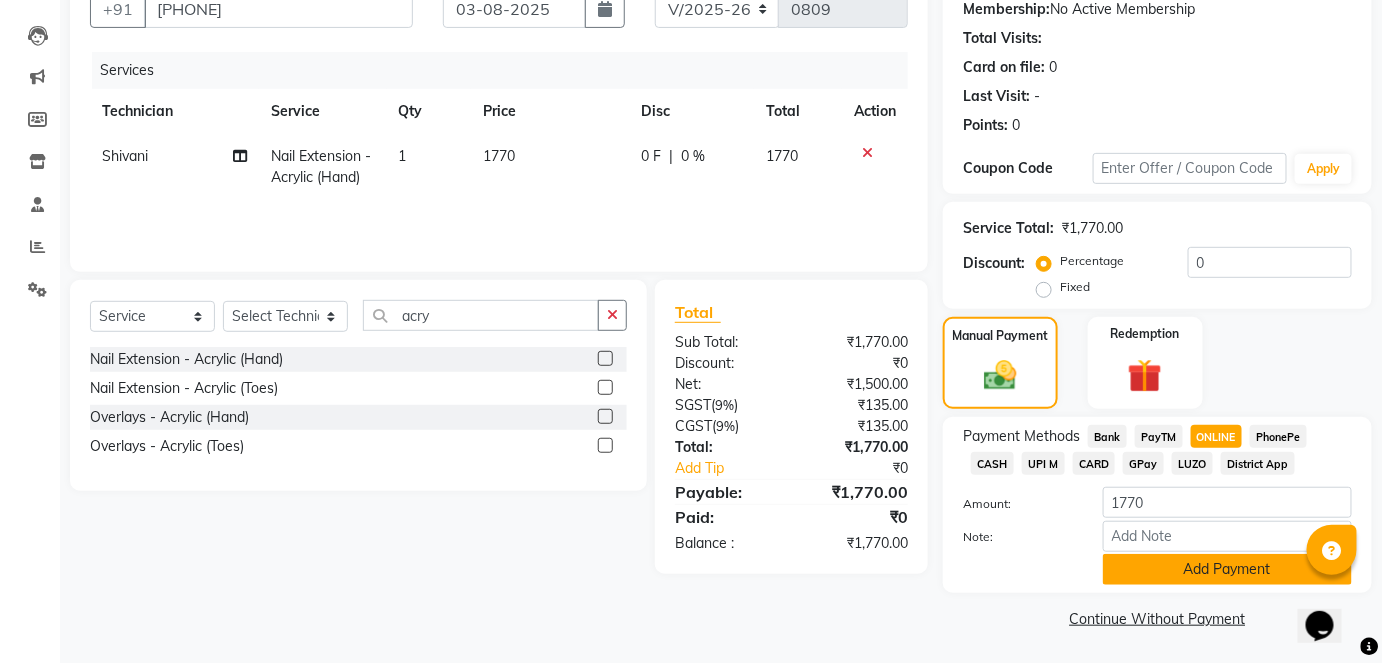 click on "Add Payment" 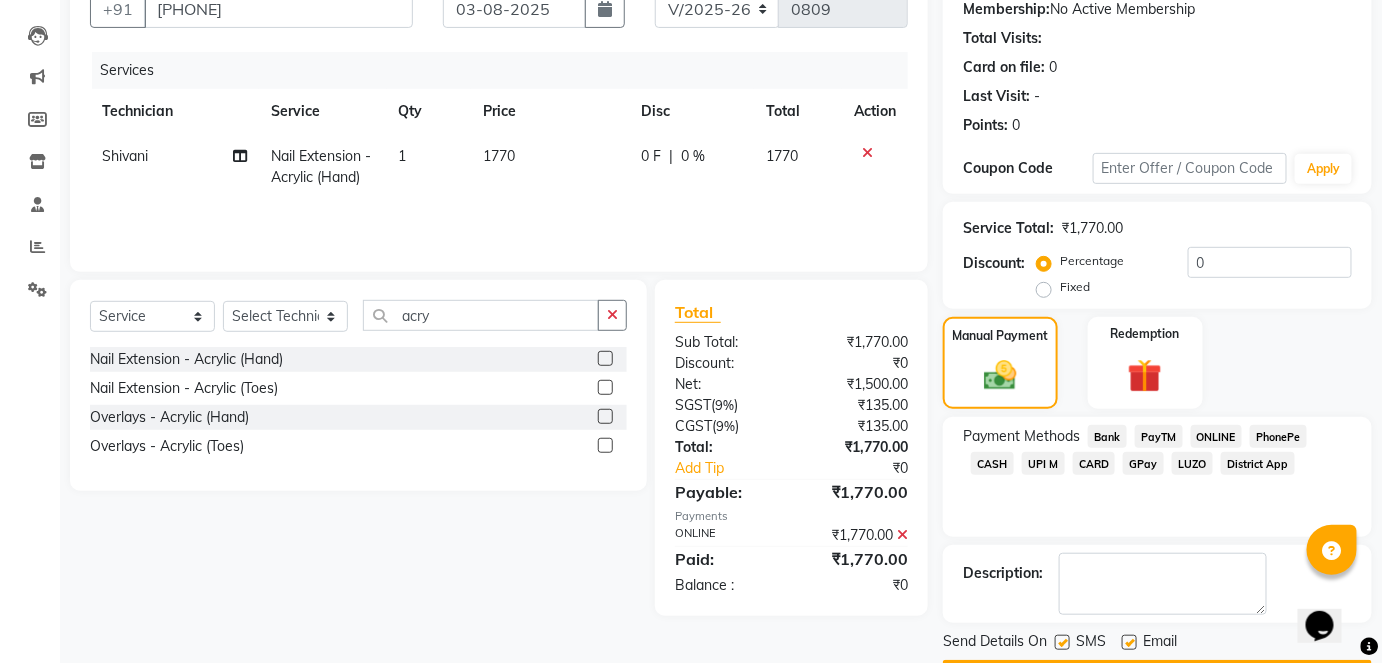scroll, scrollTop: 252, scrollLeft: 0, axis: vertical 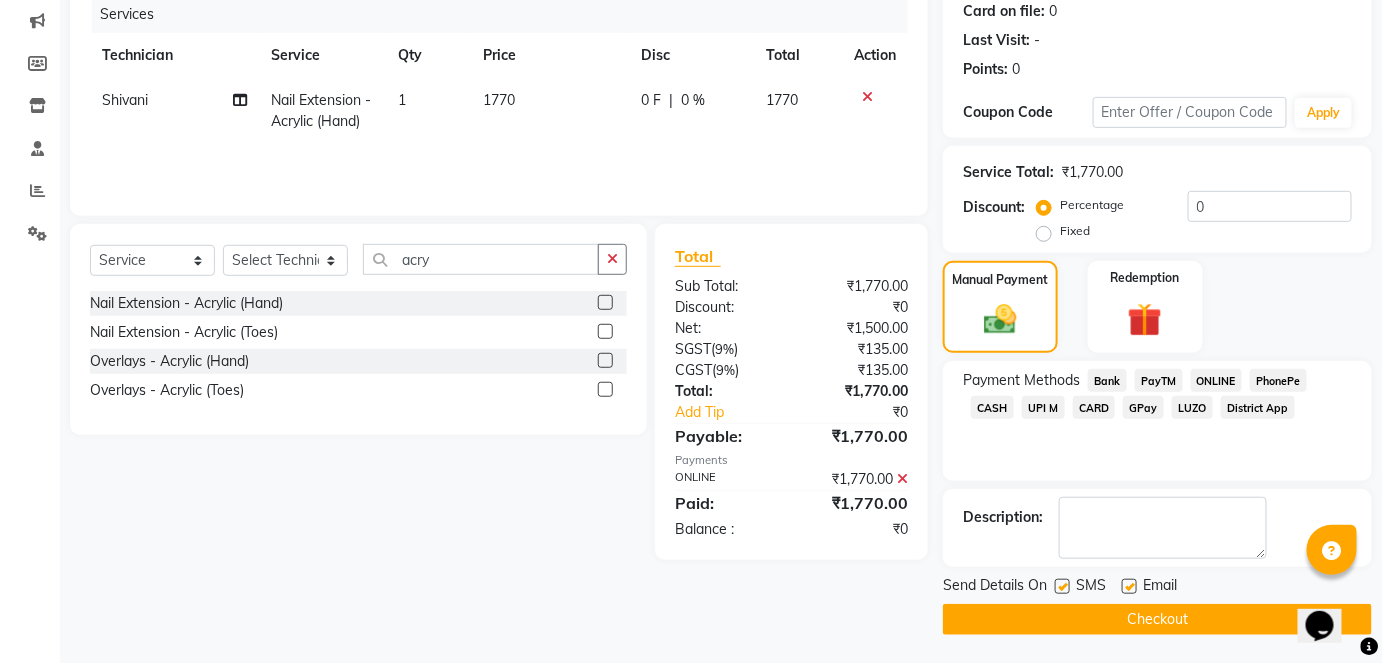 click on "Checkout" 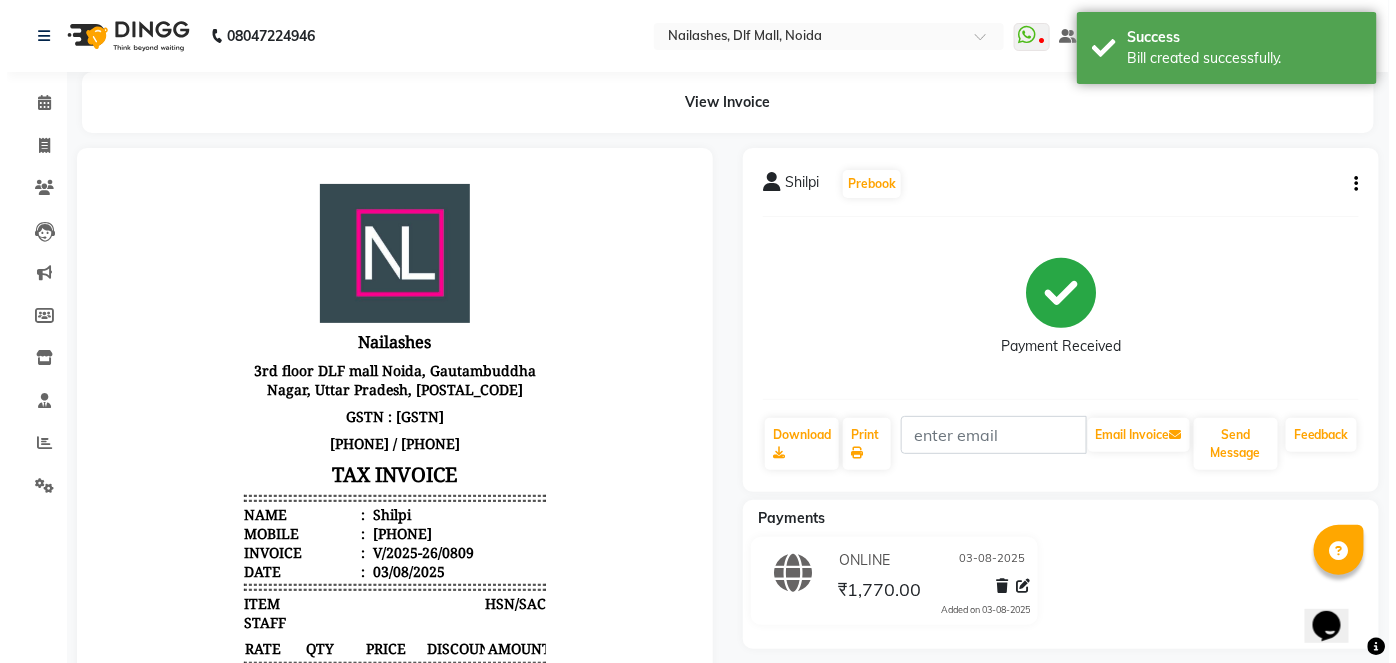 scroll, scrollTop: 0, scrollLeft: 0, axis: both 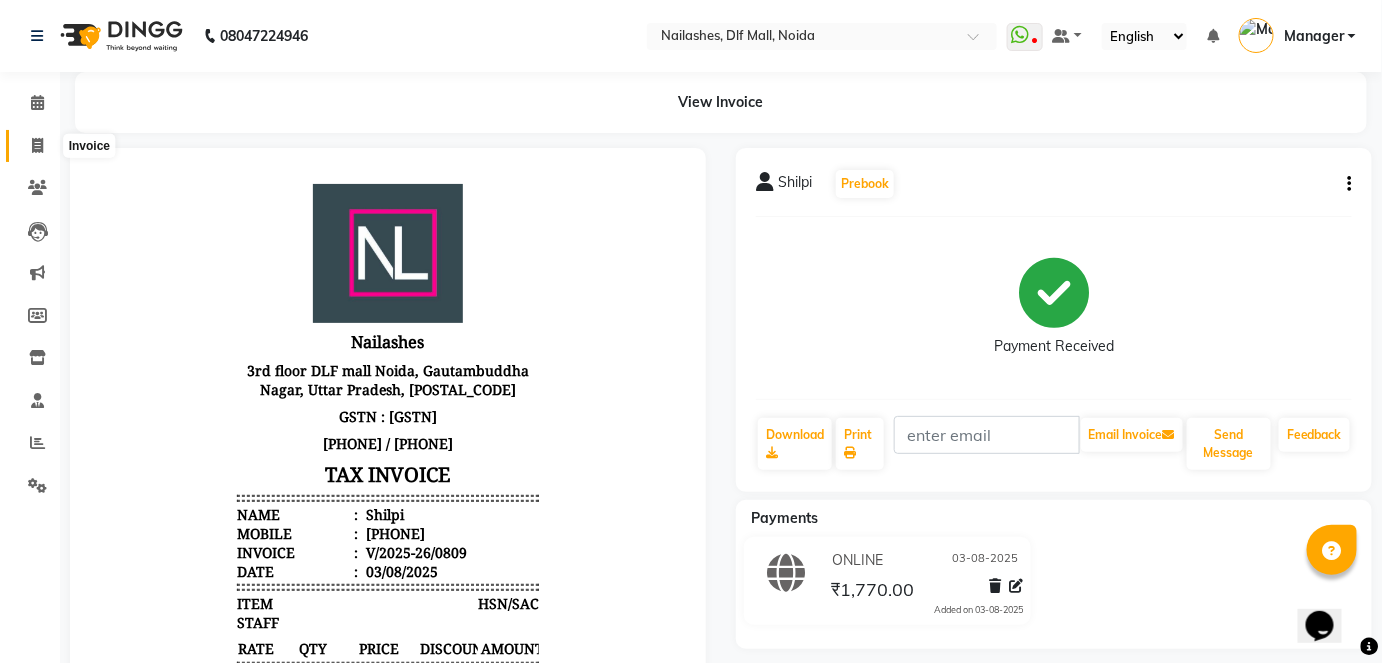 click 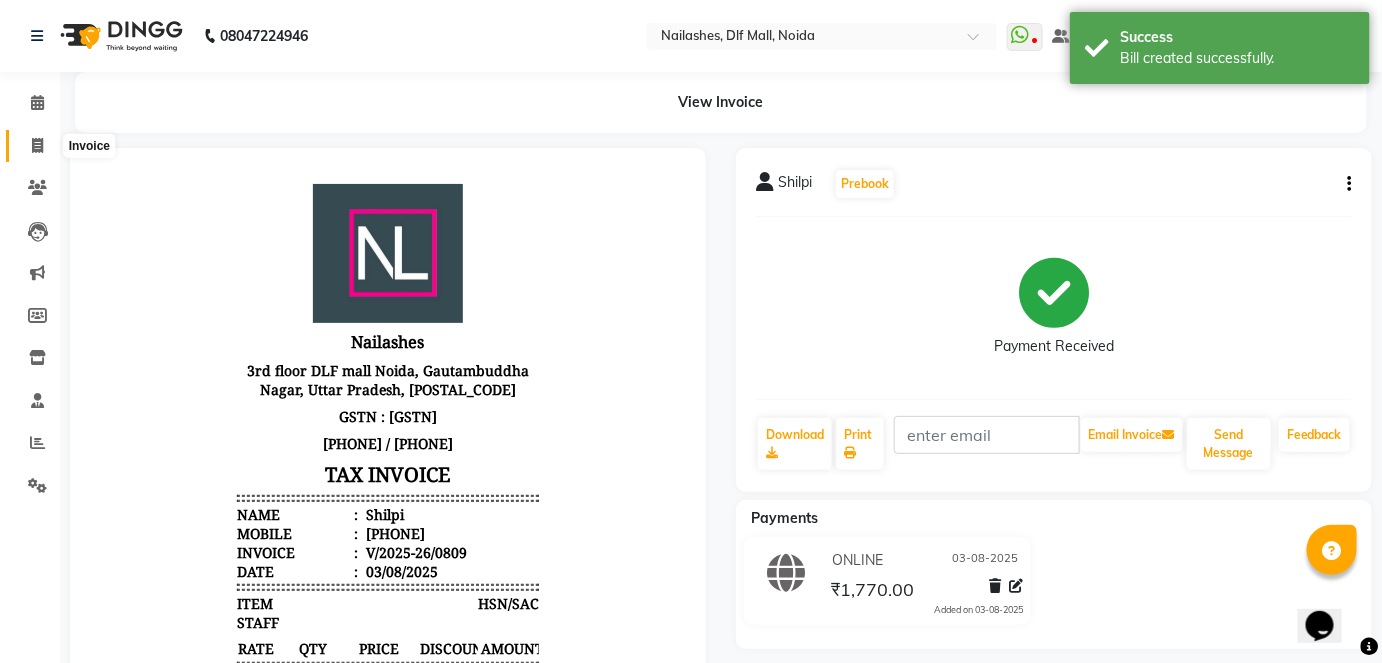 select on "service" 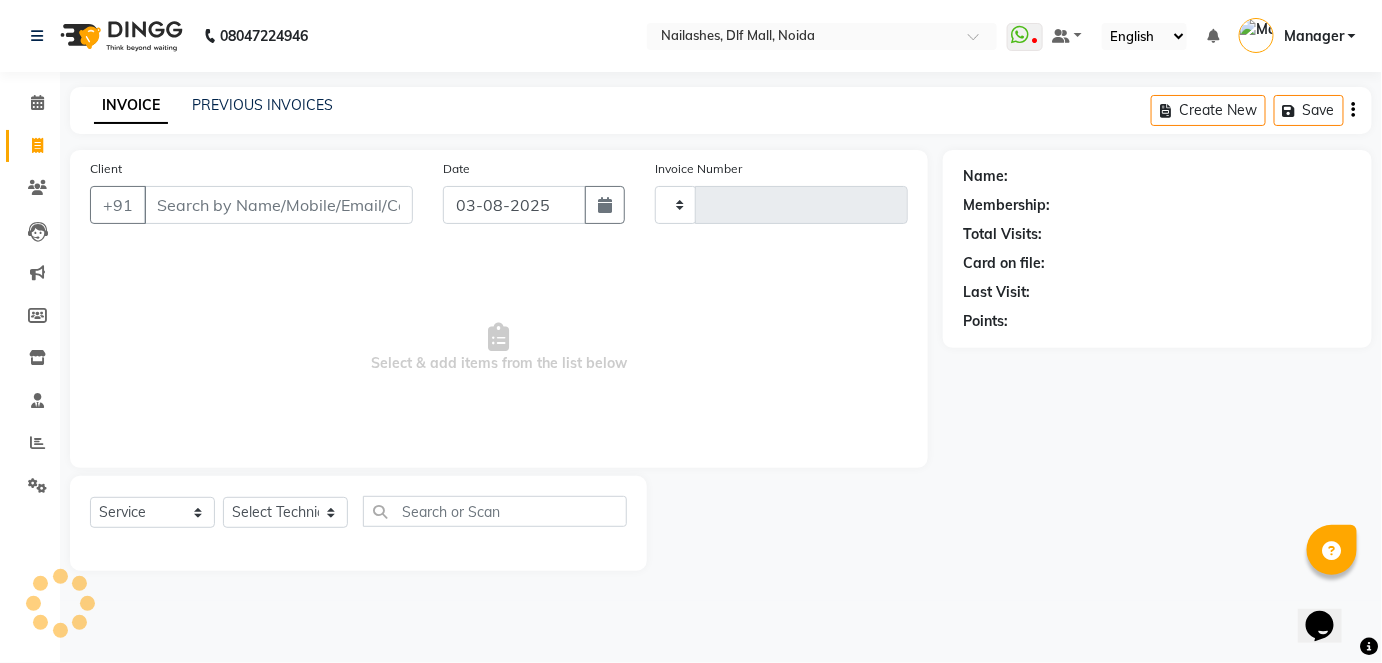 type on "0810" 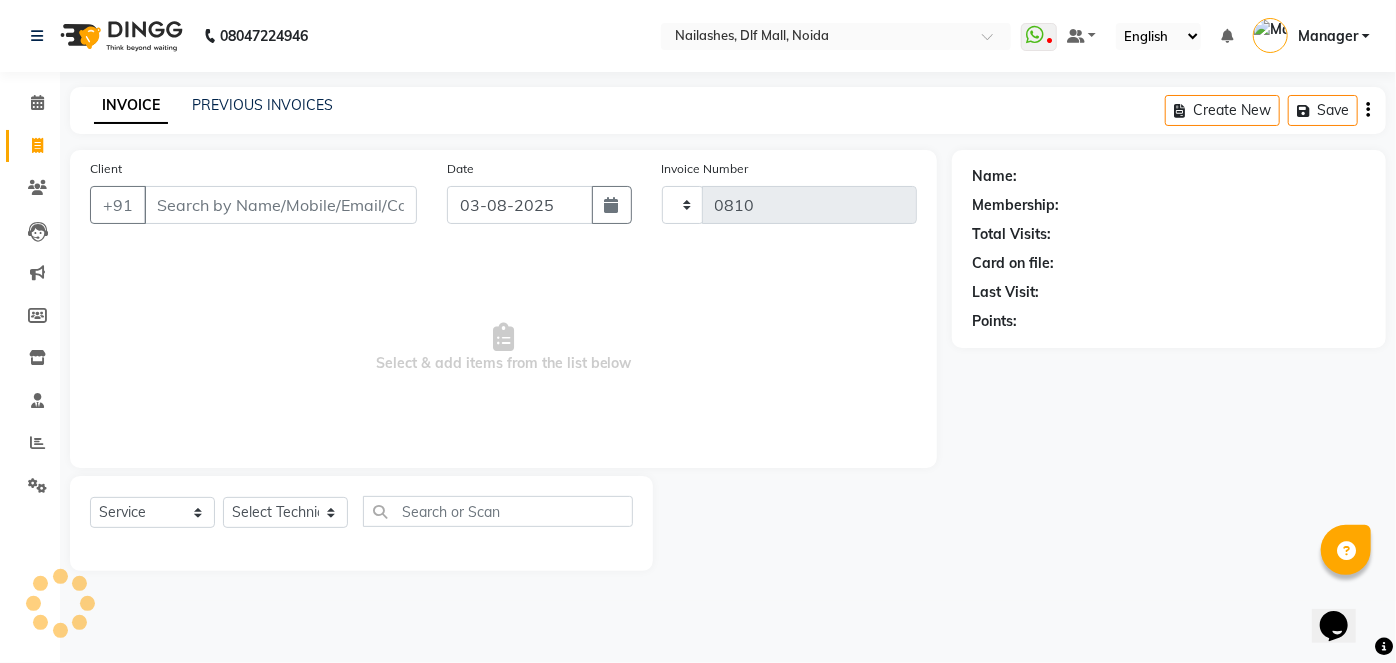 select on "5188" 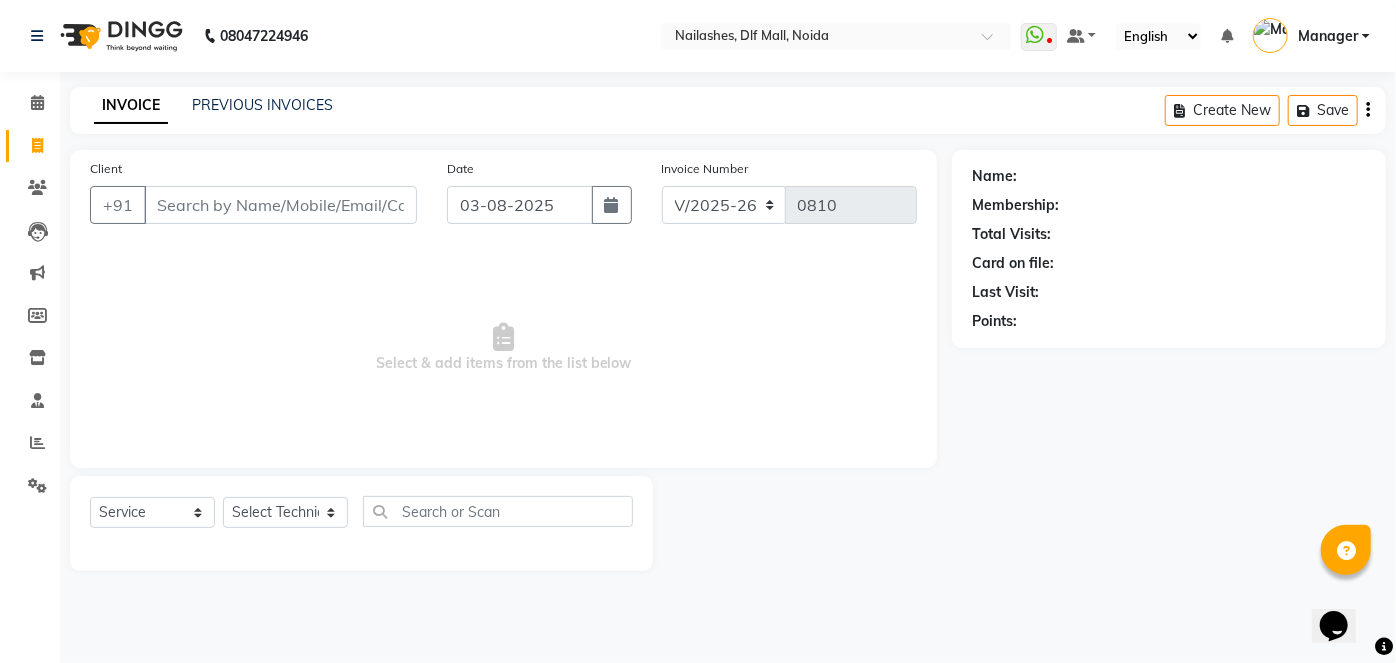 click 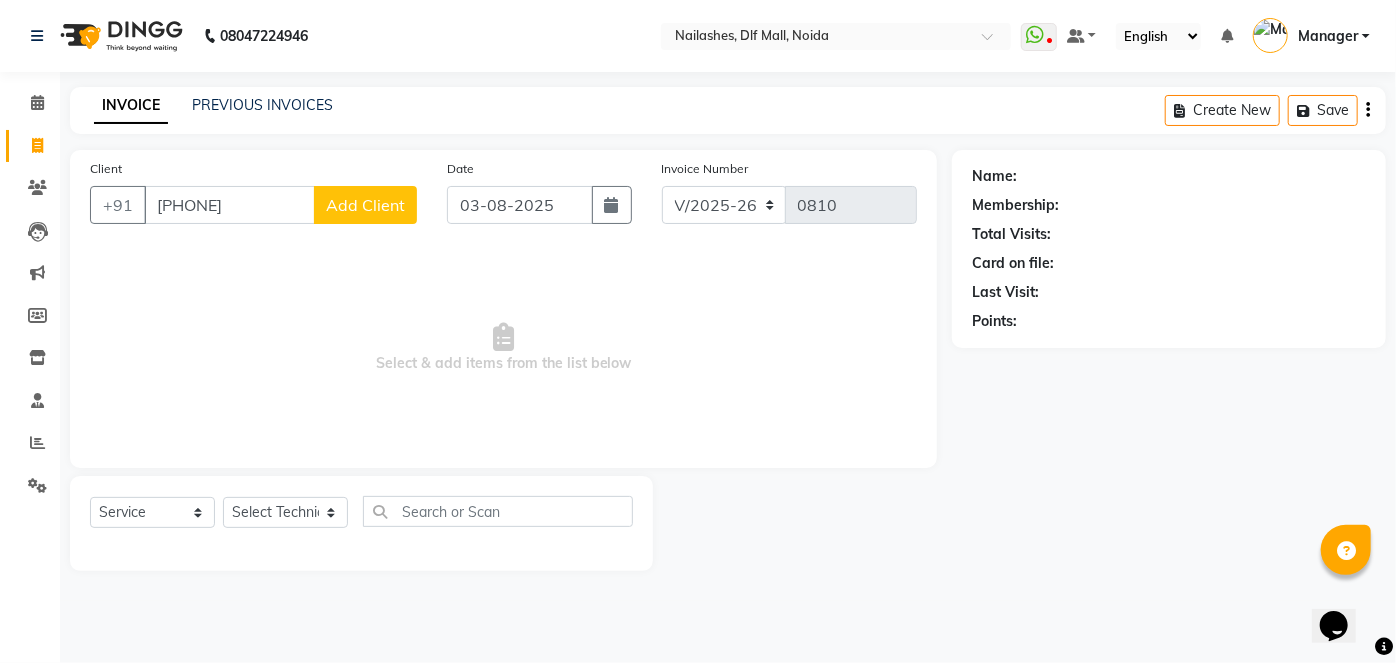 type on "[PHONE]" 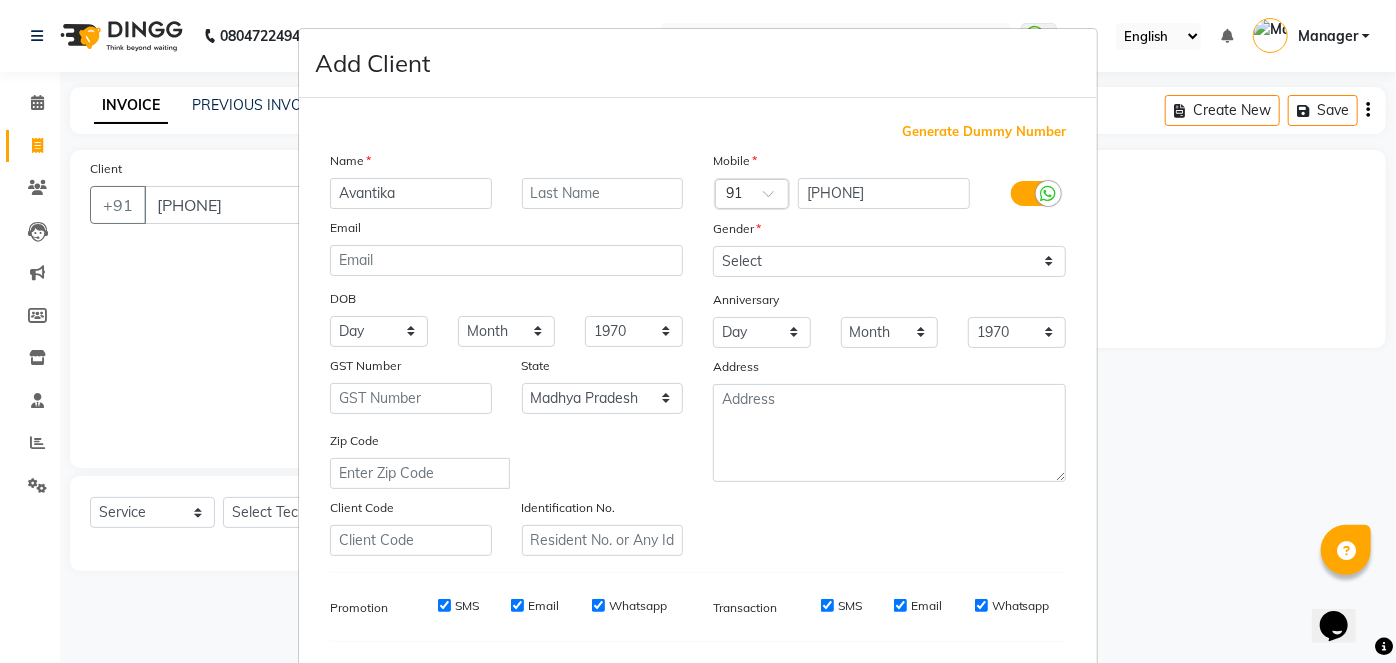type on "Avantika" 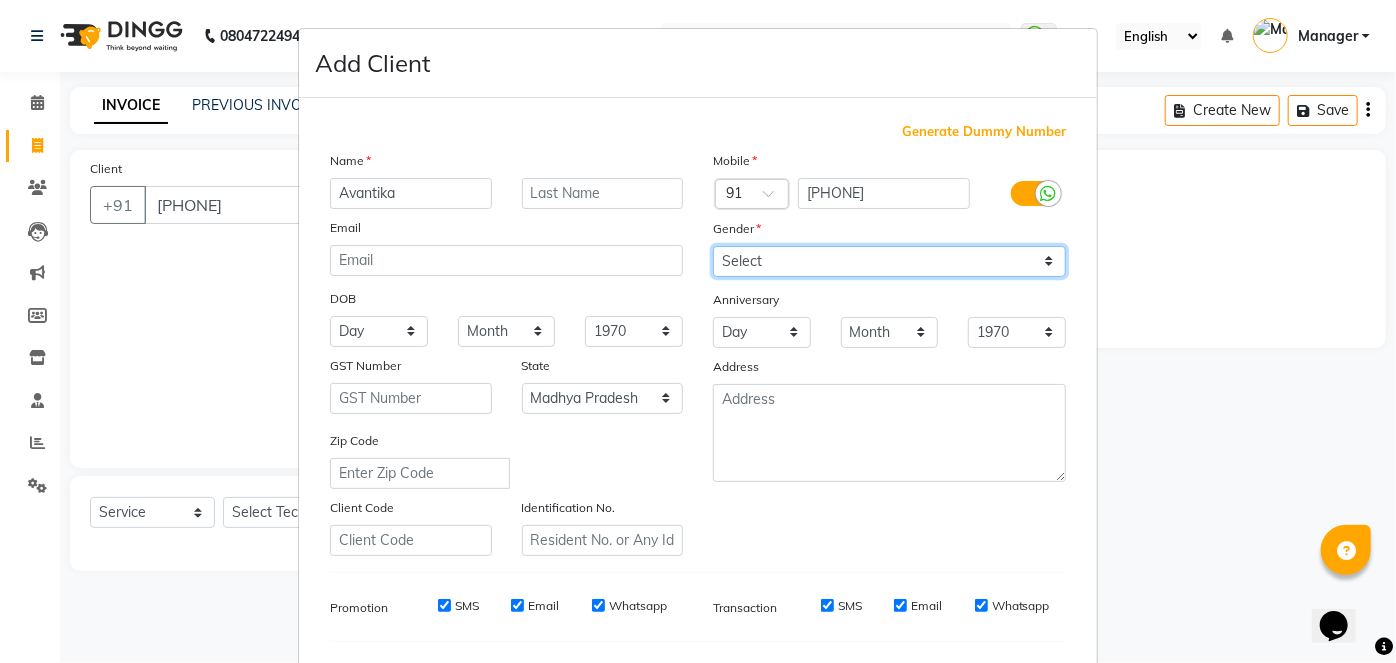 click on "Select Male Female Other Prefer Not To Say" at bounding box center [889, 261] 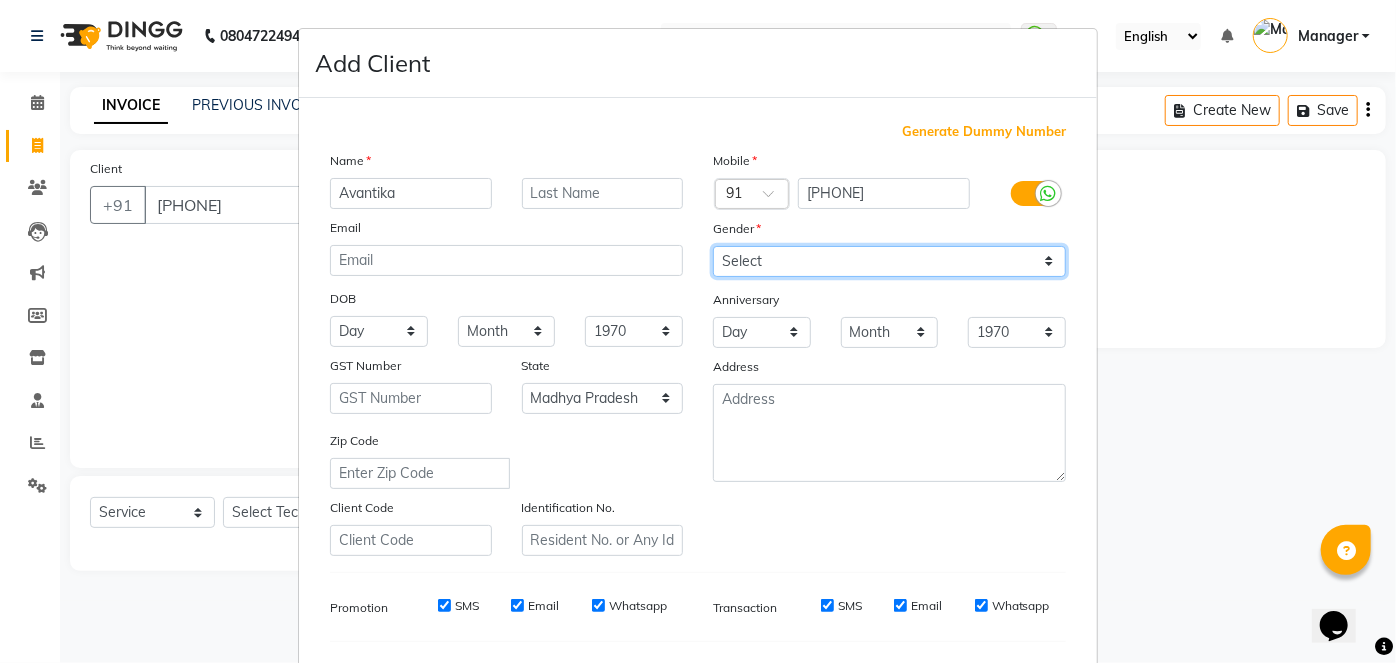 select on "female" 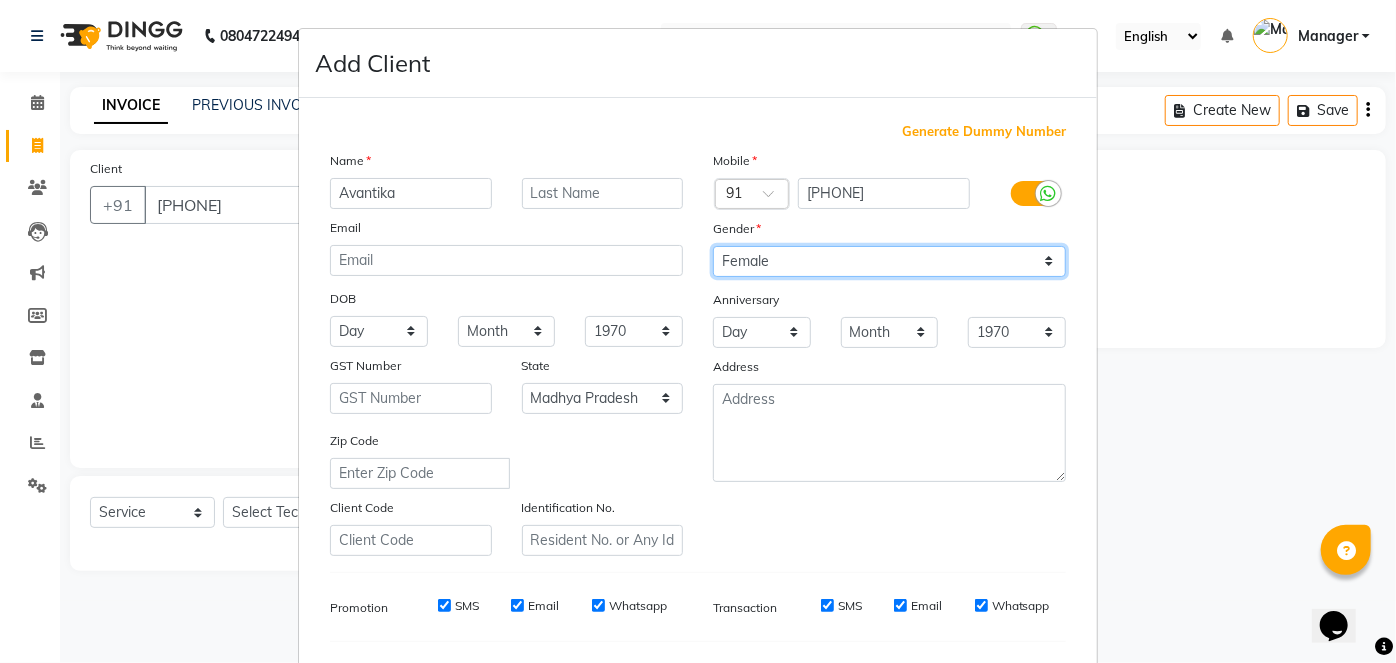 click on "Select Male Female Other Prefer Not To Say" at bounding box center (889, 261) 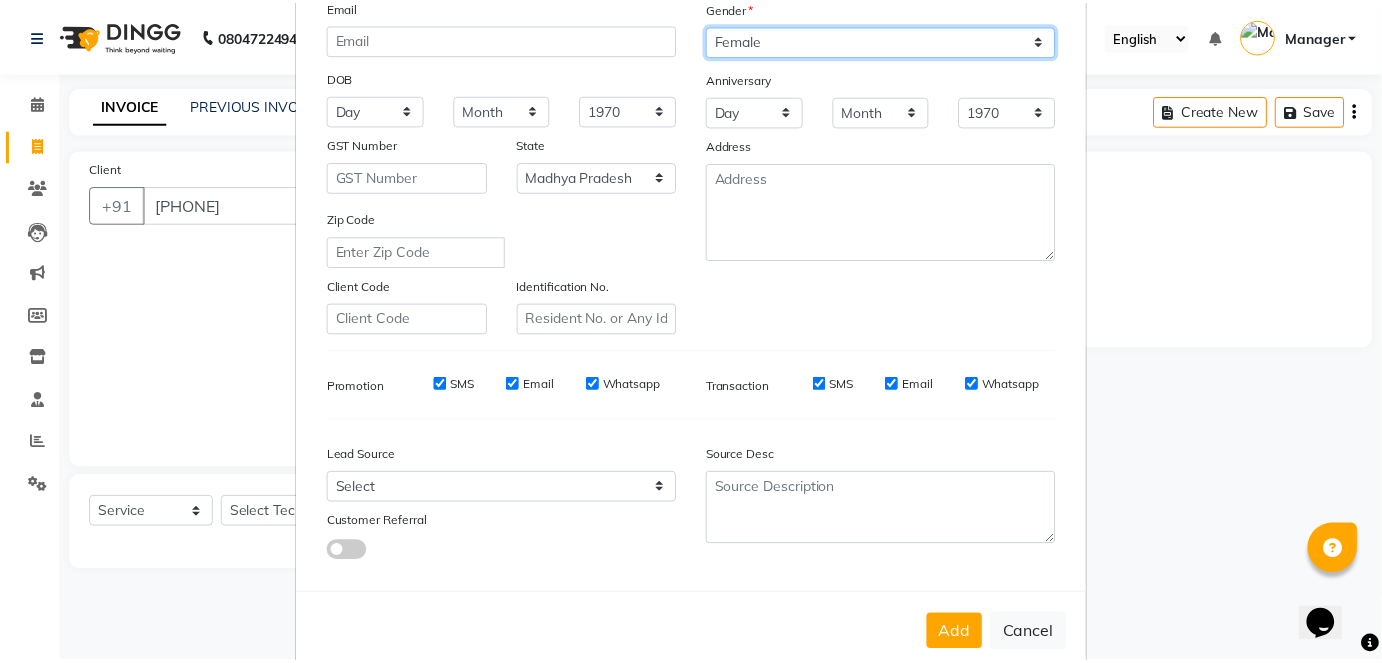 scroll, scrollTop: 258, scrollLeft: 0, axis: vertical 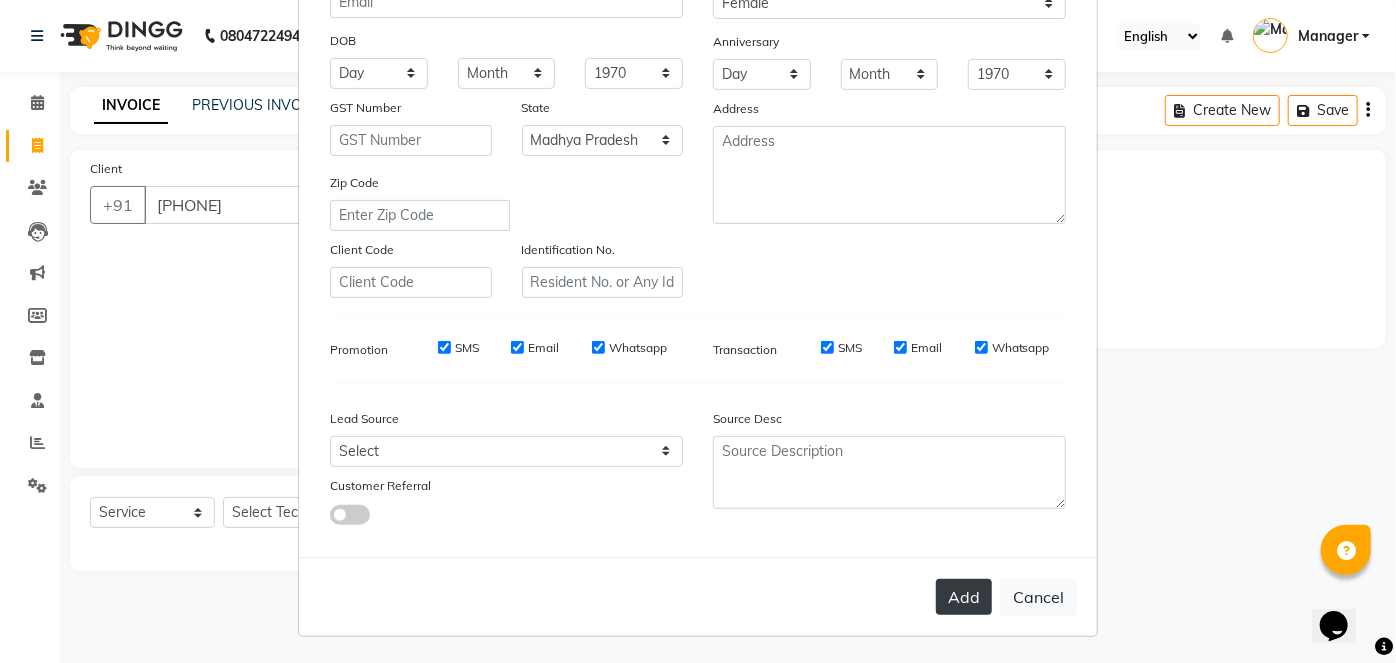 click on "Add" at bounding box center (964, 597) 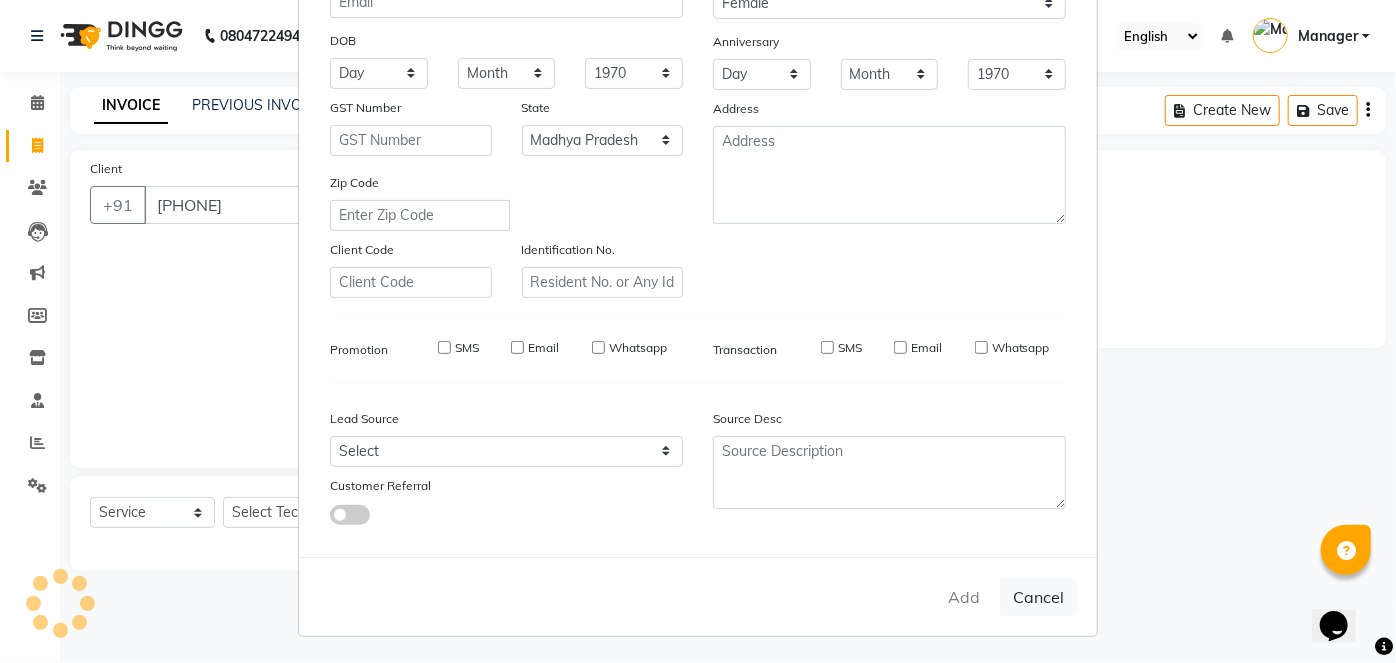 type 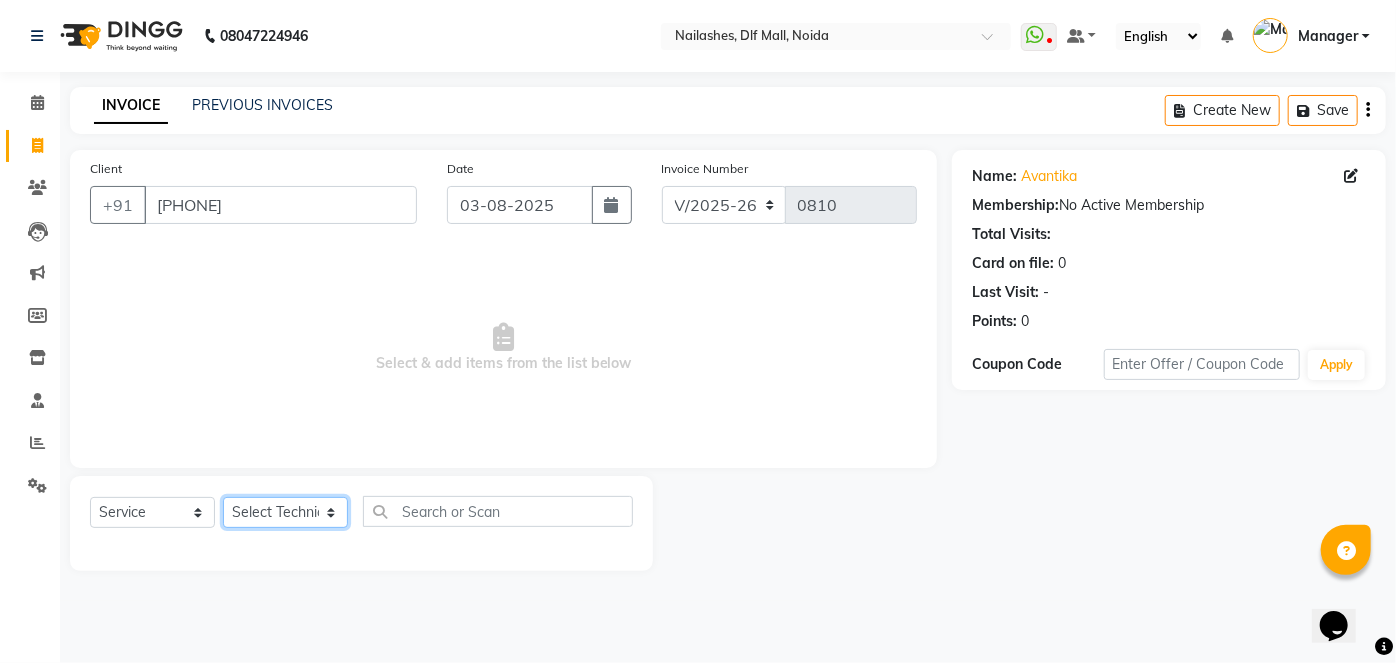 click on "Select Technician [FIRST] [LAST] [FIRST] [FIRST] [FIRST] [FIRST] [FIRST] [FIRST]" 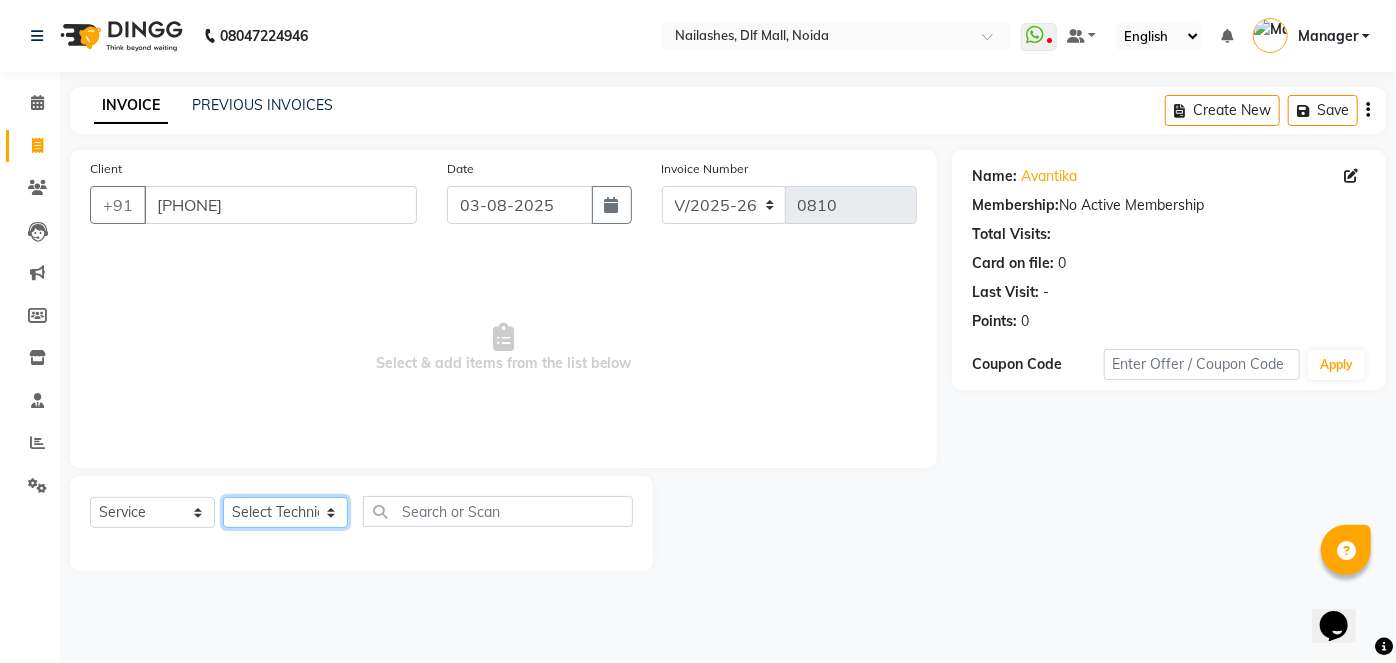 select on "[NUMBER]" 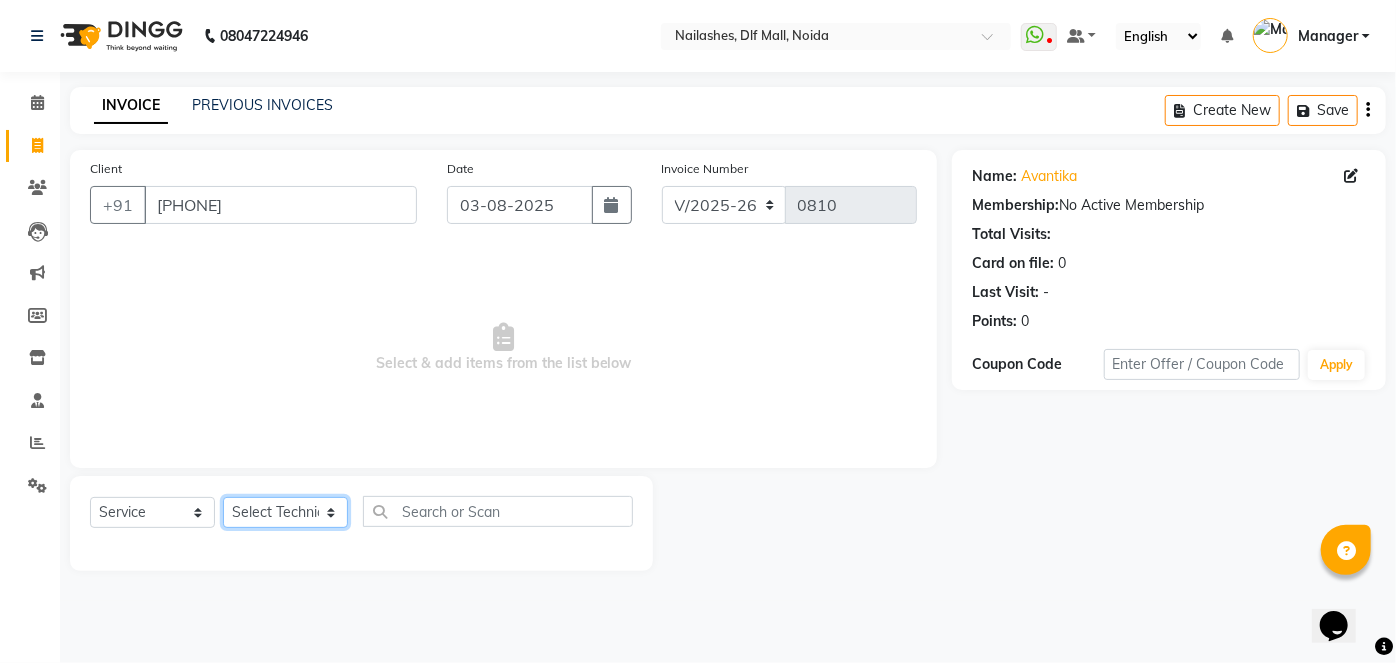 click on "Select Technician [FIRST] [LAST] [FIRST] [FIRST] [FIRST] [FIRST] [FIRST] [FIRST]" 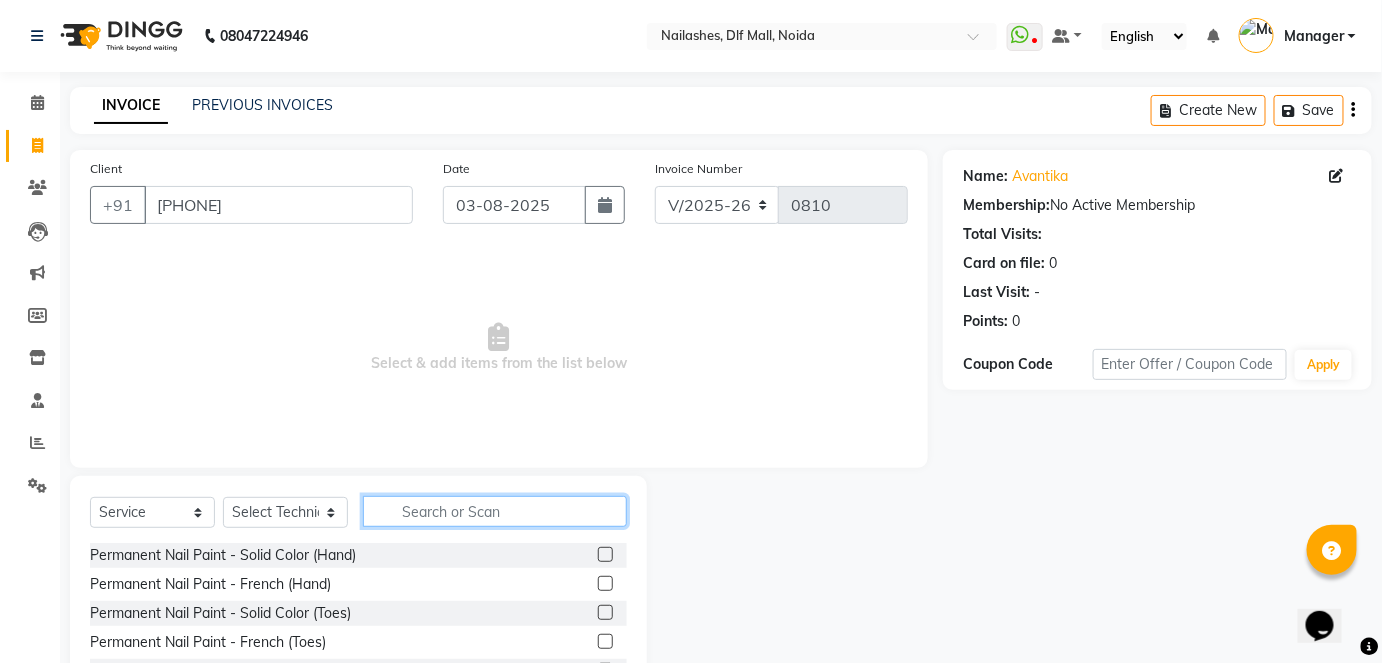 click 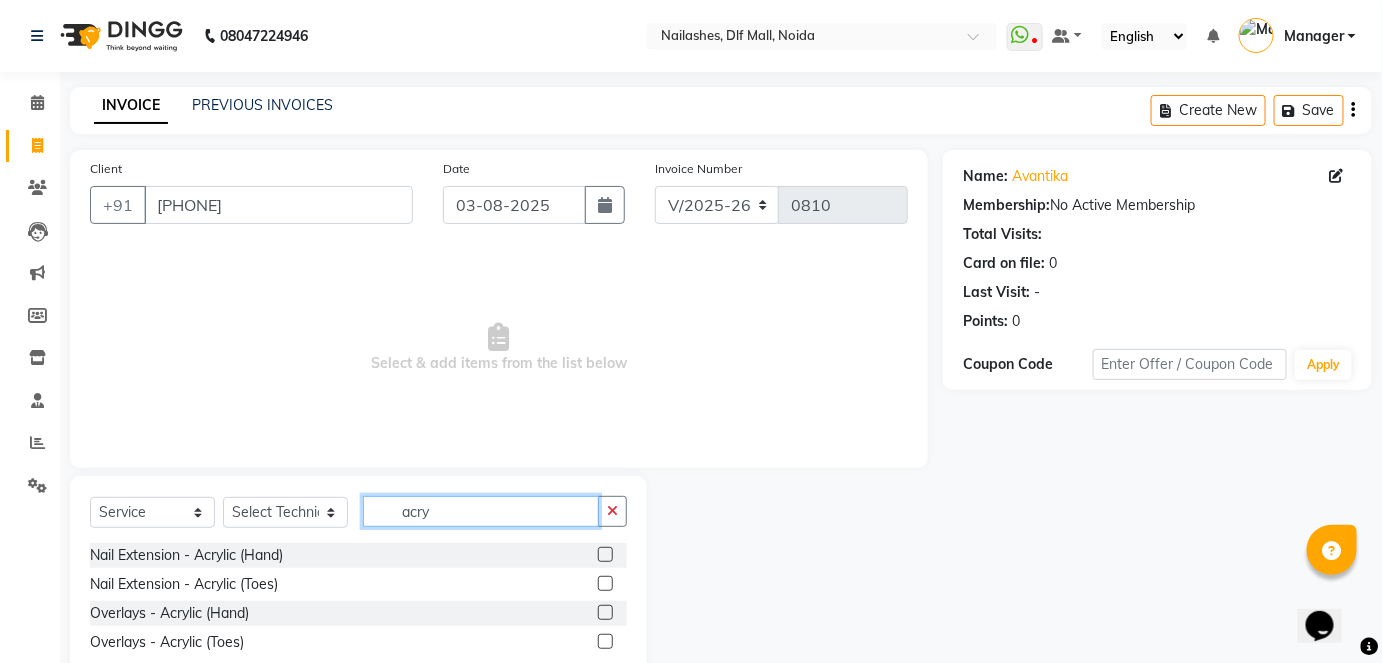 type on "acry" 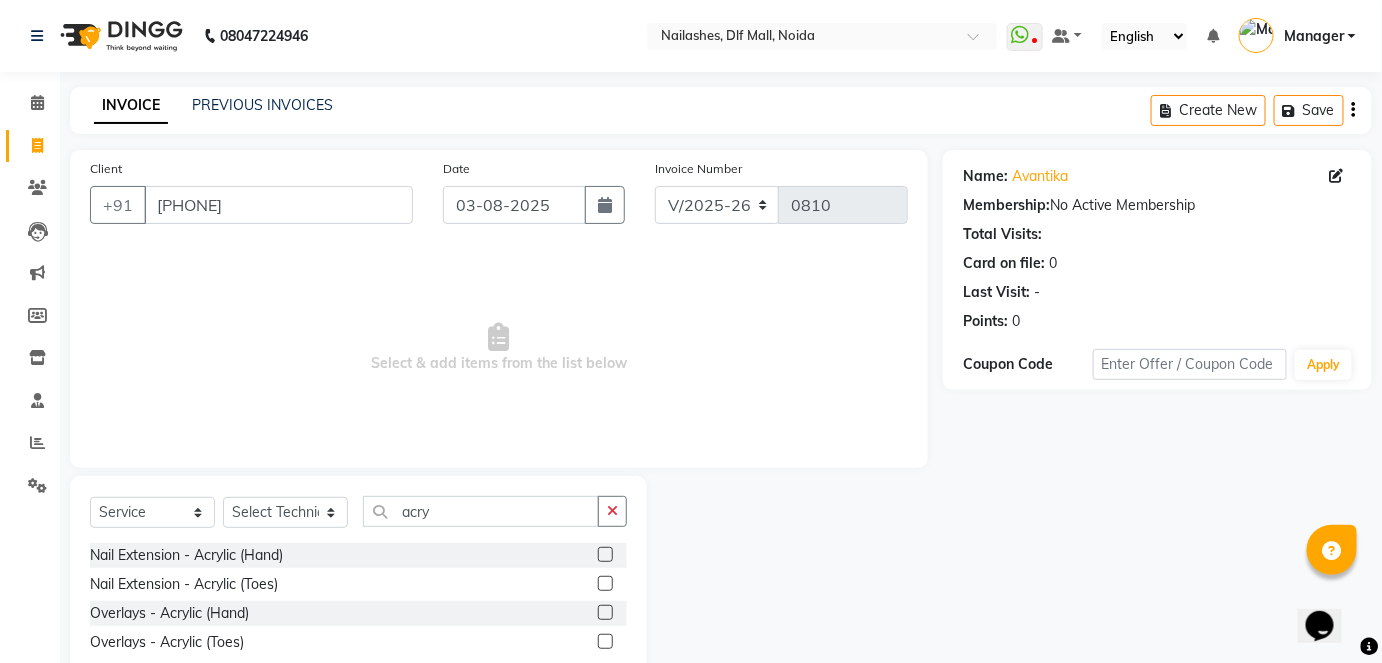 click 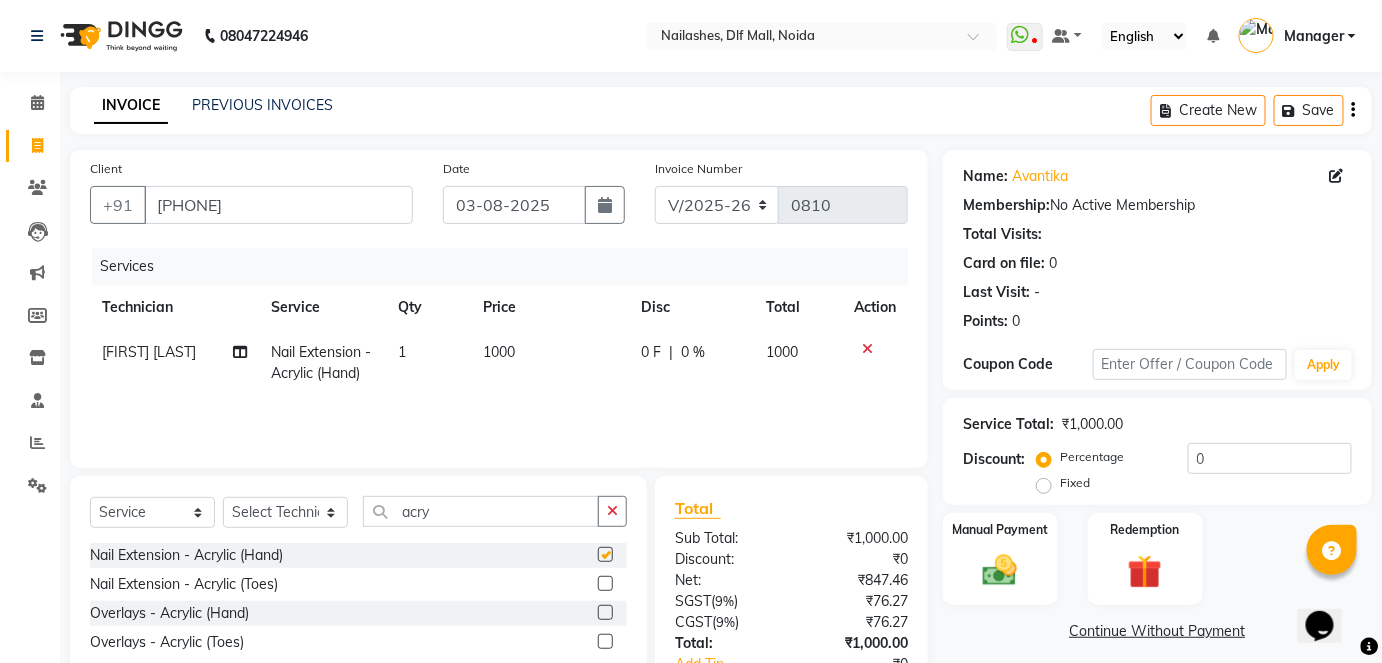 checkbox on "false" 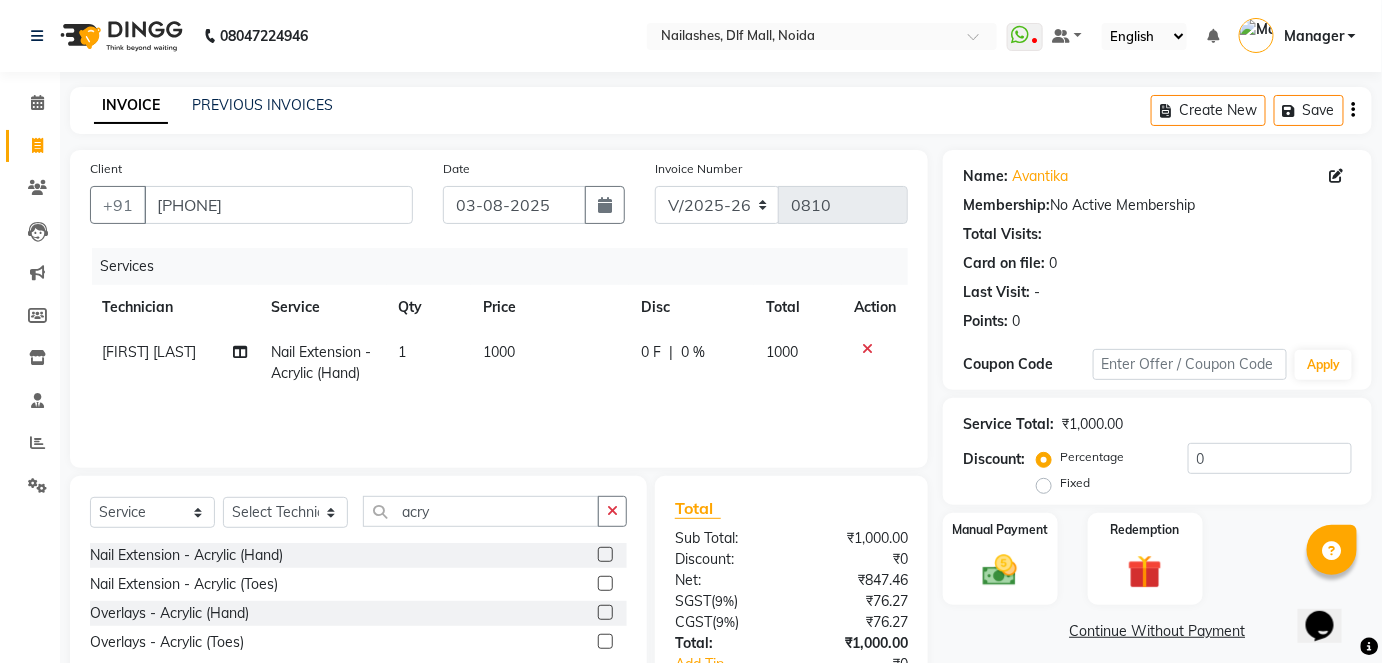click on "1000" 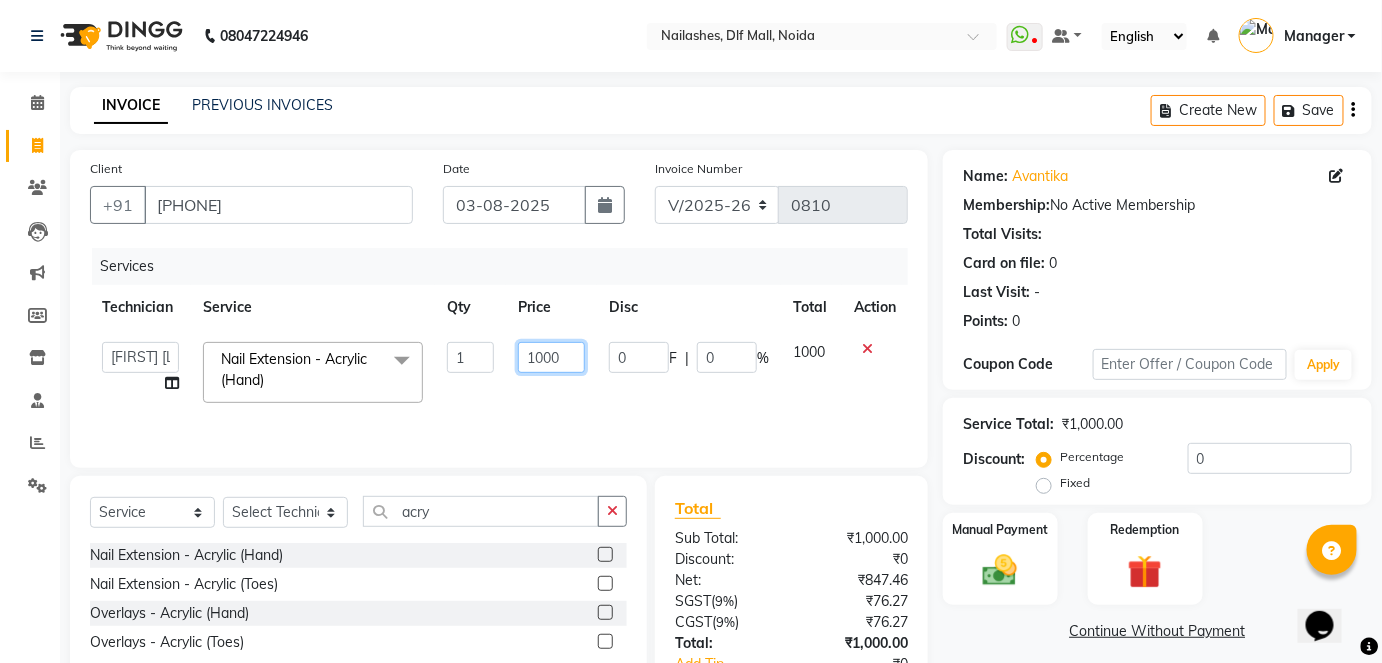 click on "1000" 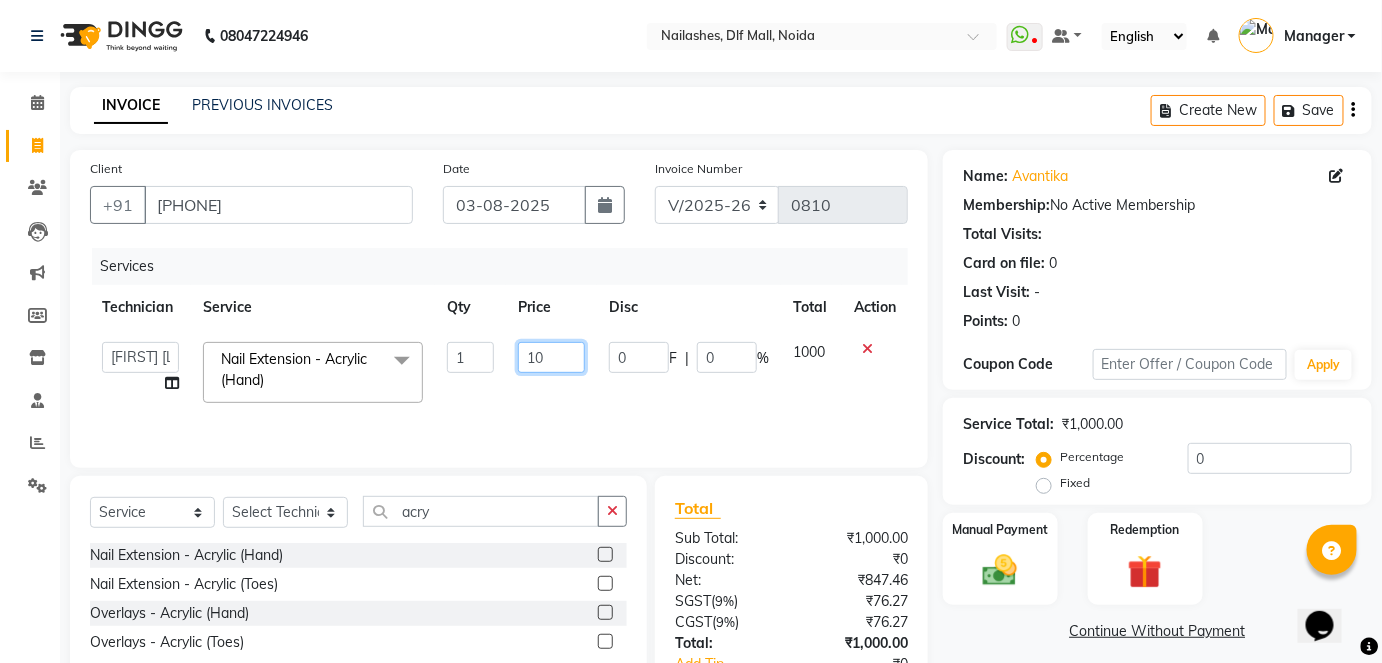 type on "1" 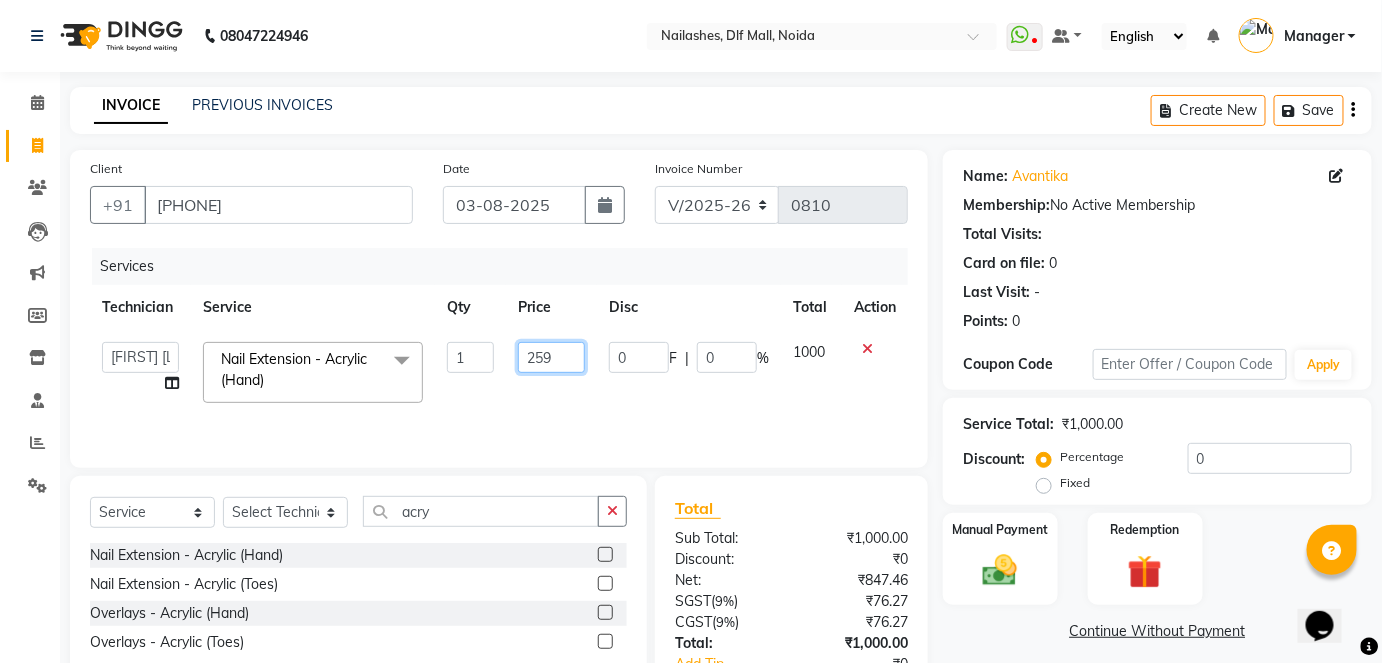type on "2596" 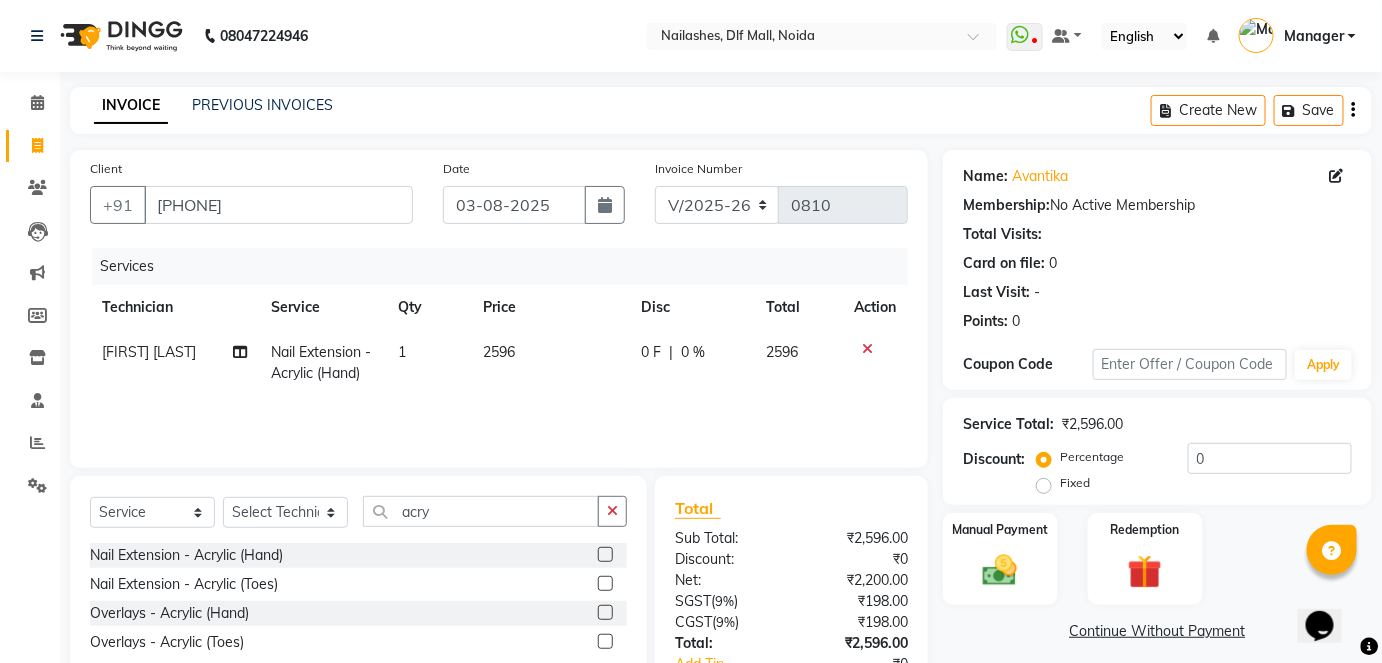 click on "2596" 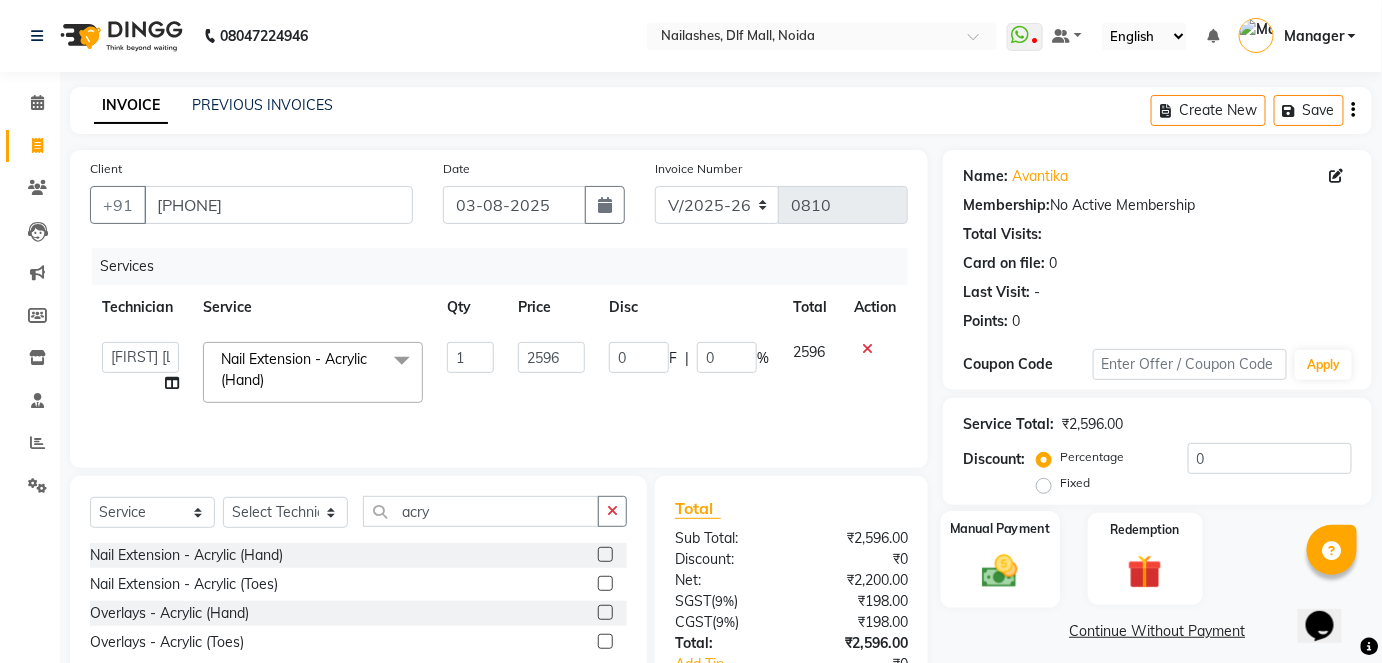 click 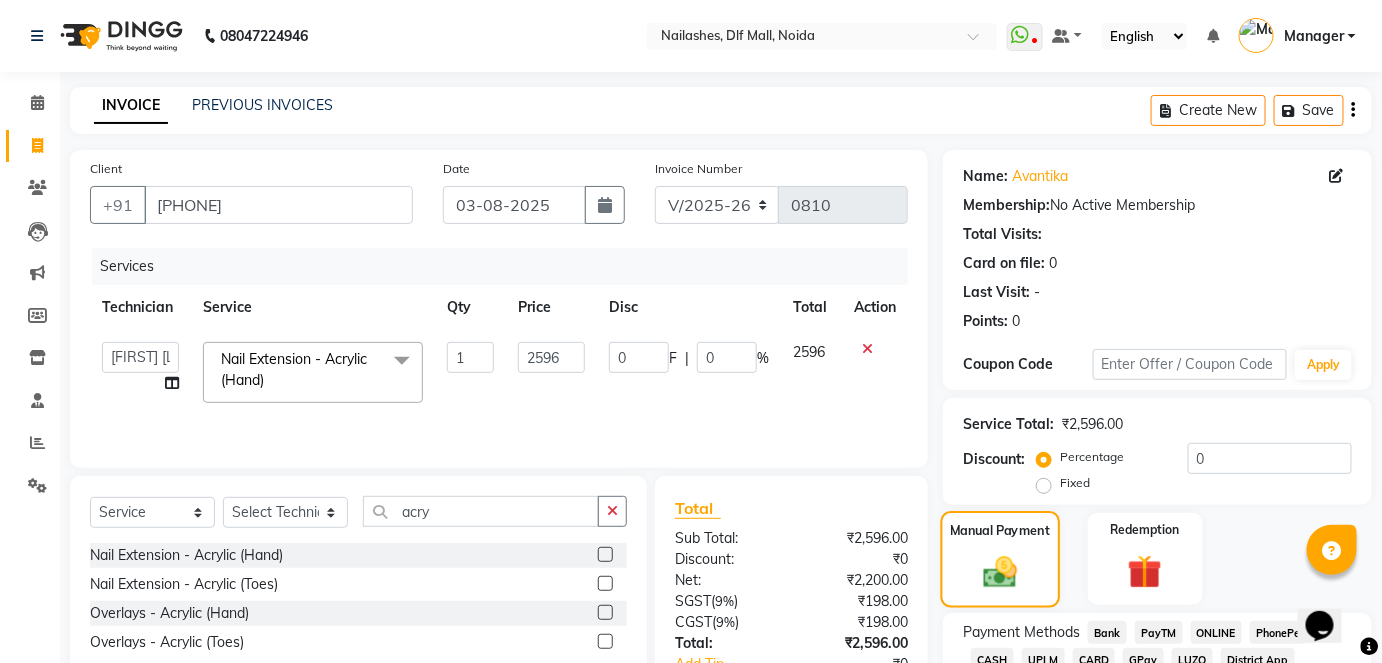 scroll, scrollTop: 140, scrollLeft: 0, axis: vertical 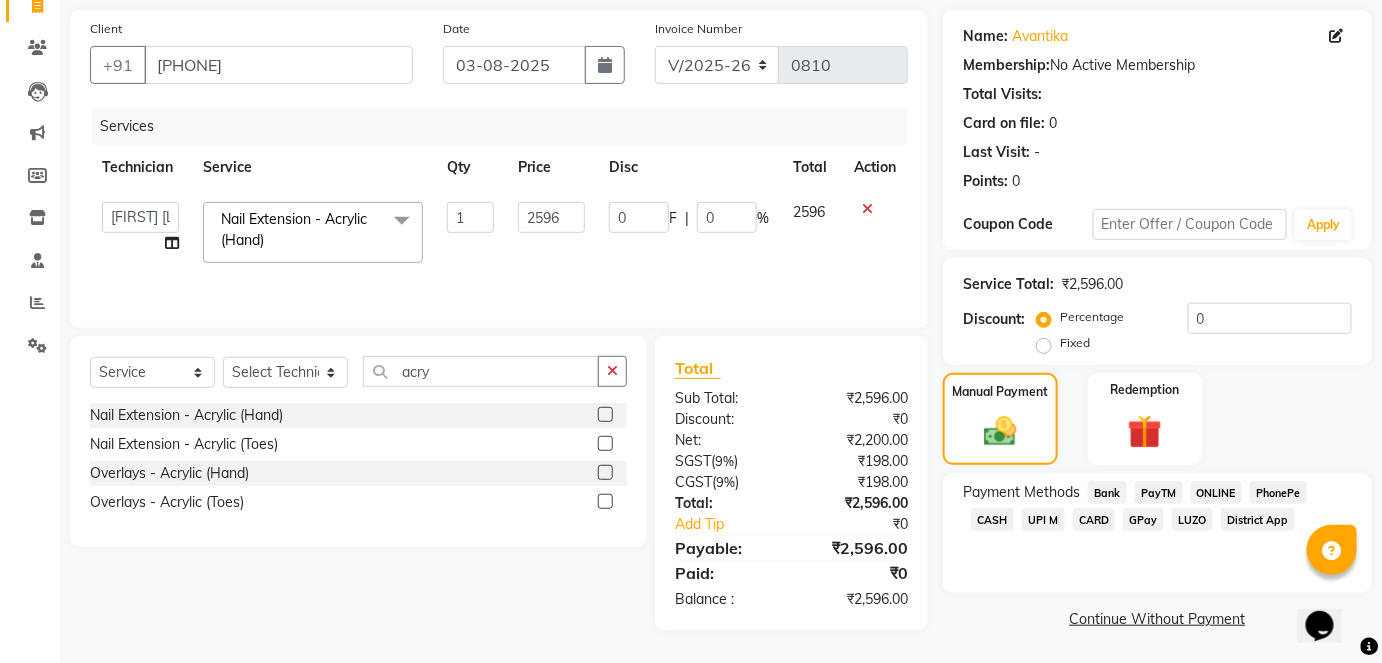 click on "ONLINE" 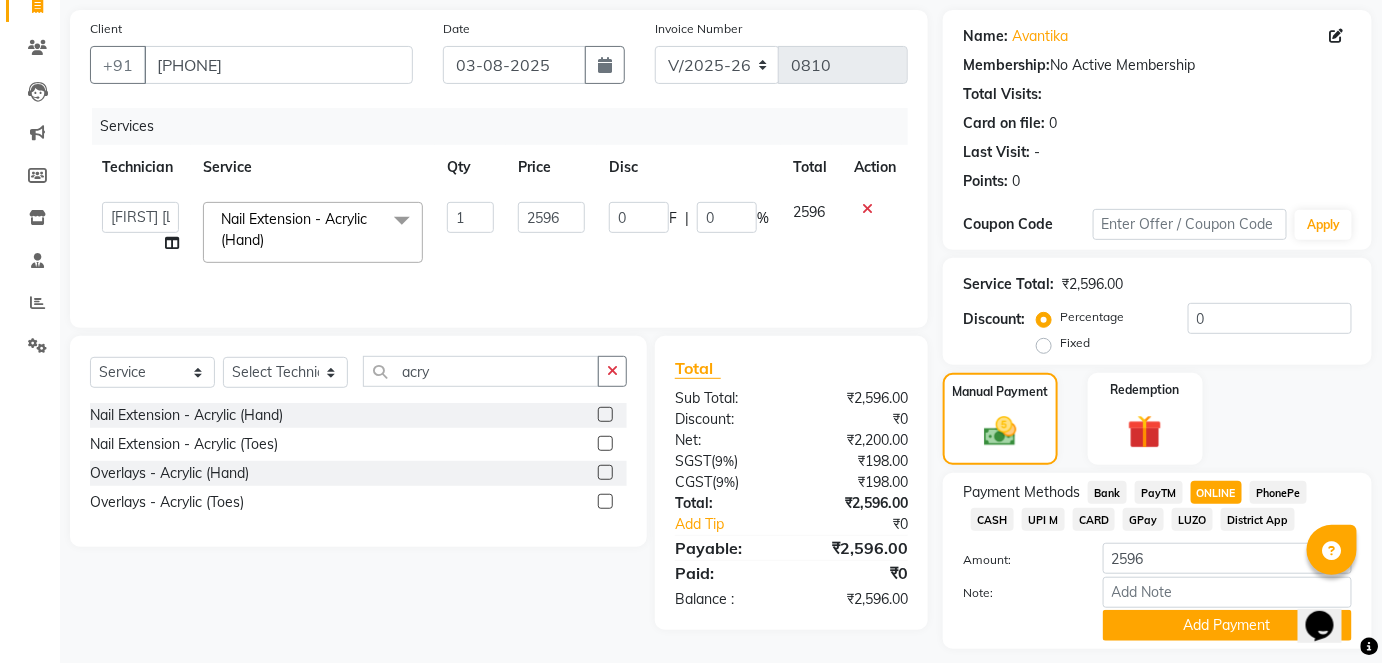 scroll, scrollTop: 196, scrollLeft: 0, axis: vertical 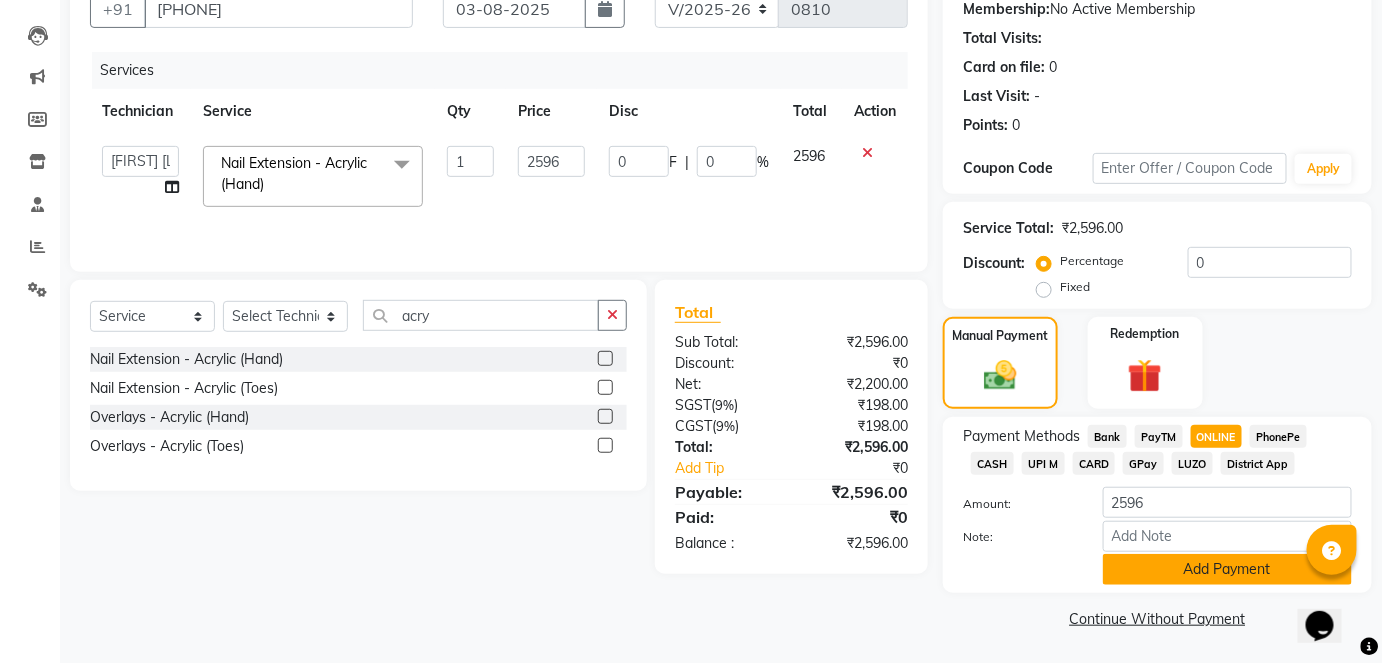 click on "Add Payment" 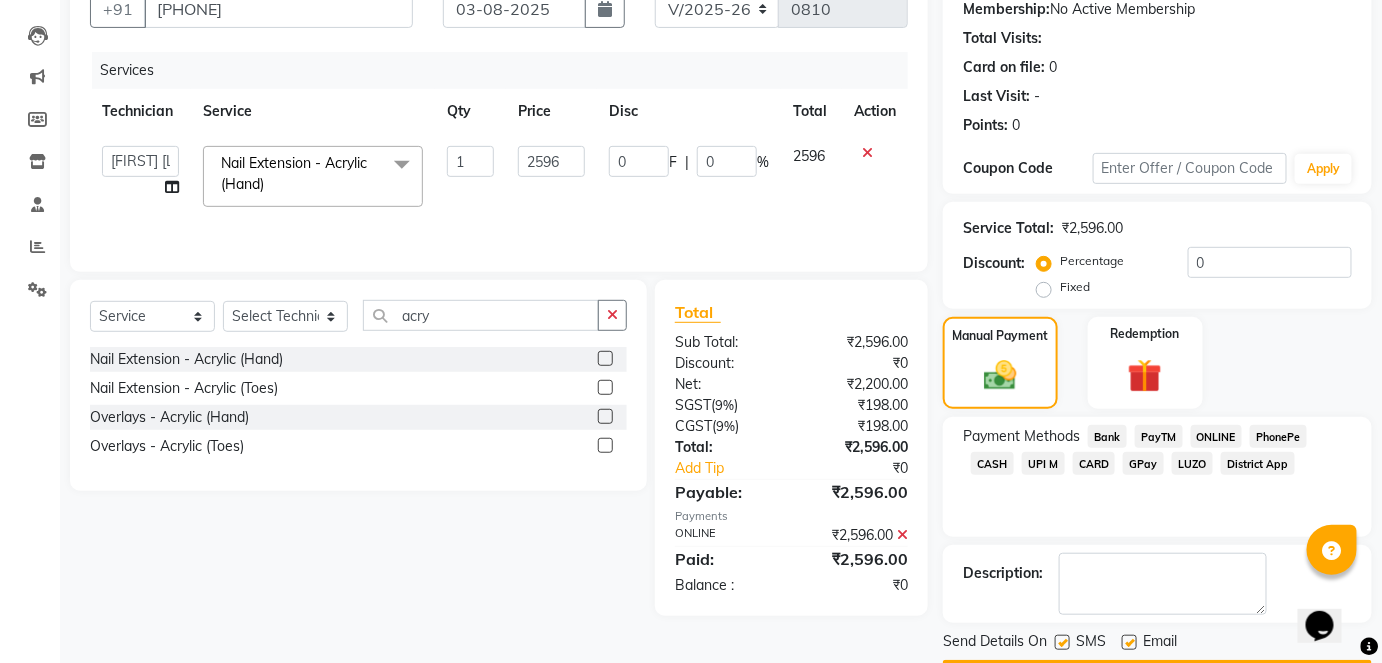 scroll, scrollTop: 252, scrollLeft: 0, axis: vertical 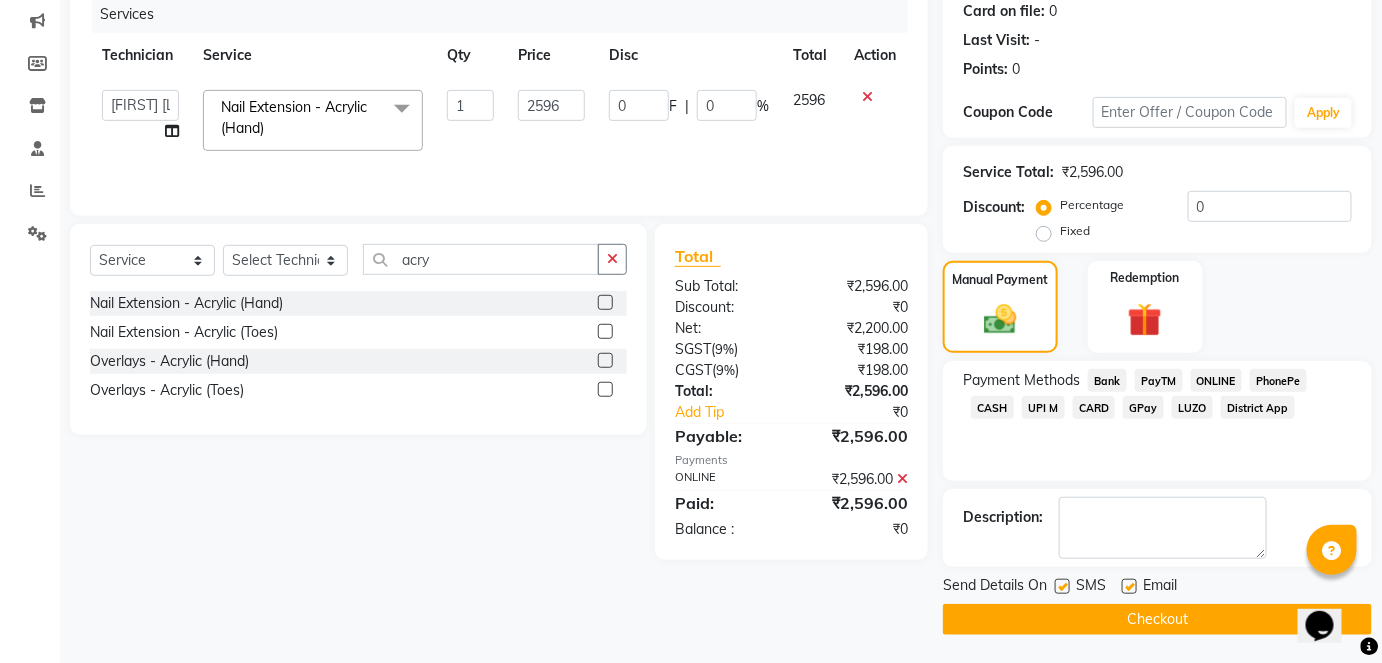 click on "Checkout" 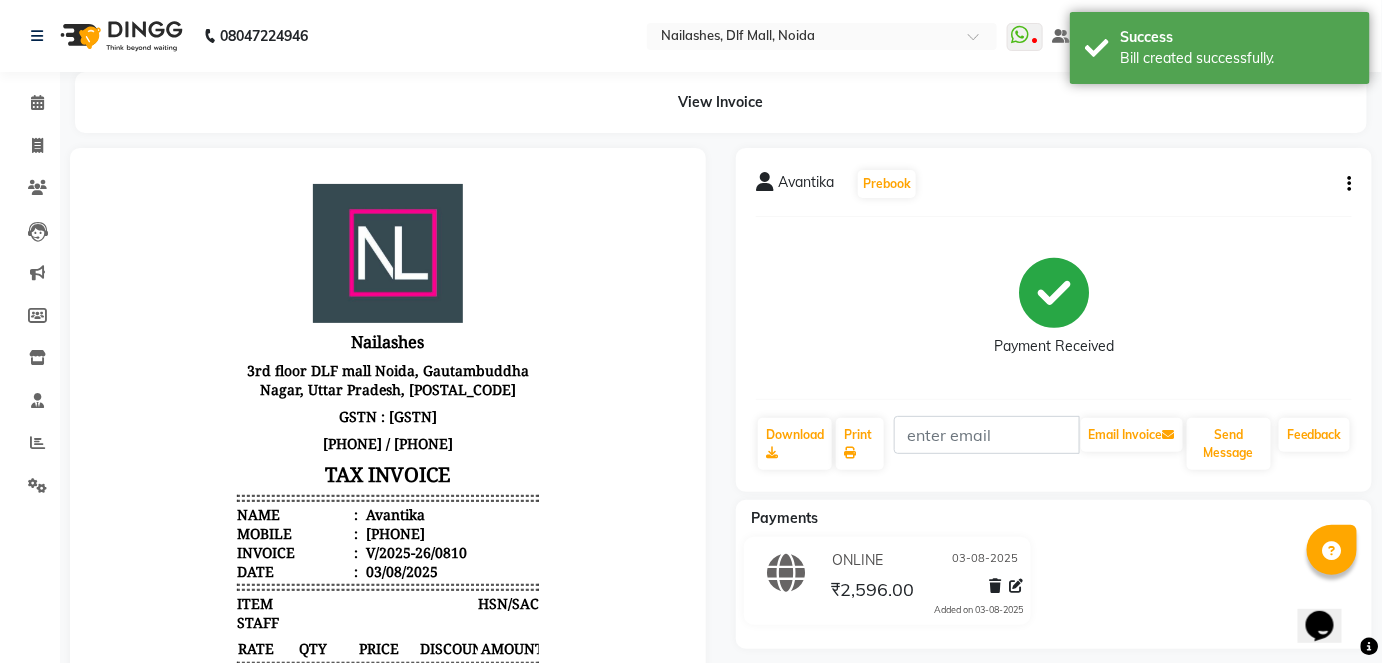scroll, scrollTop: 0, scrollLeft: 0, axis: both 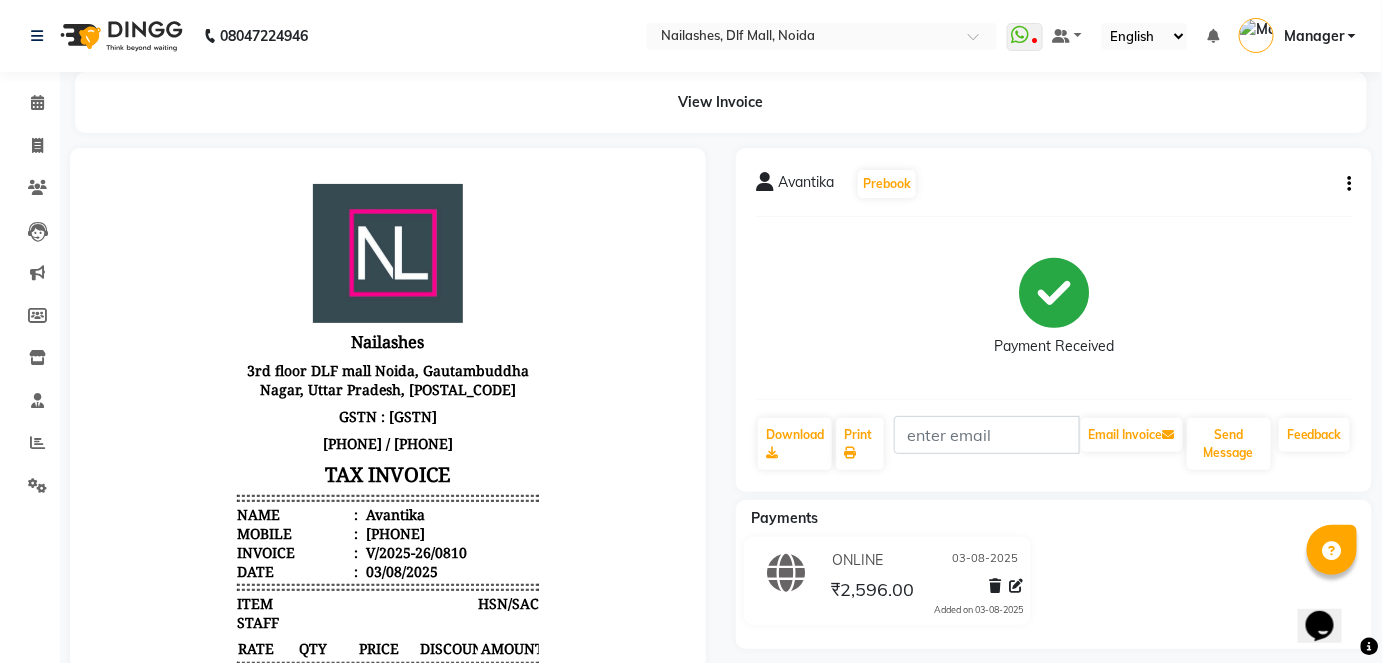 click on "ONLINE 03-08-2025 ₹2,596.00  Added on 03-08-2025" 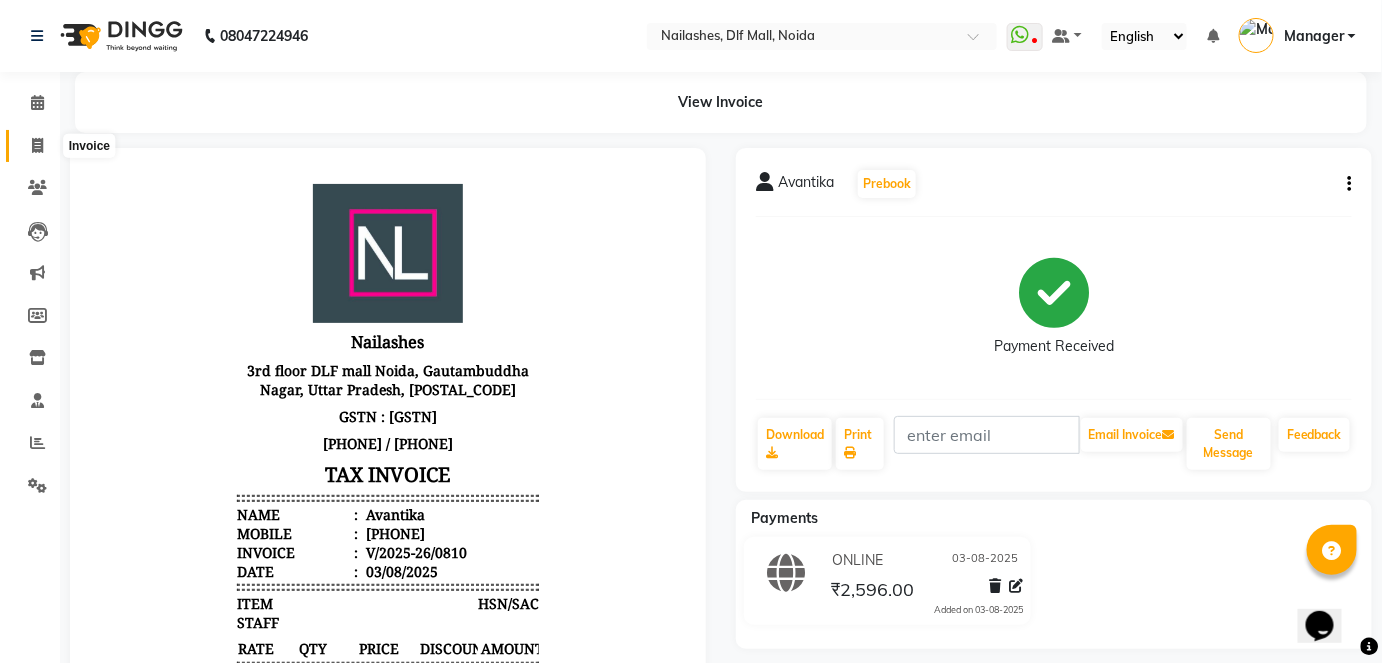 click 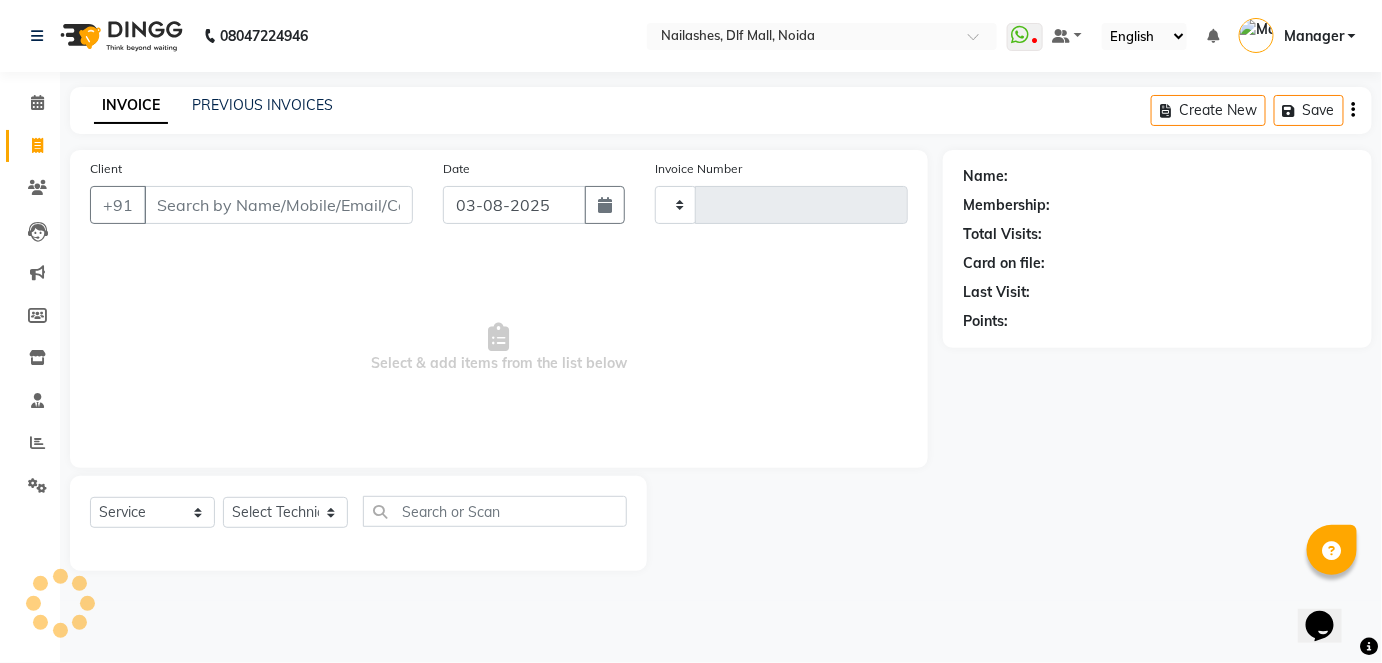 type on "0811" 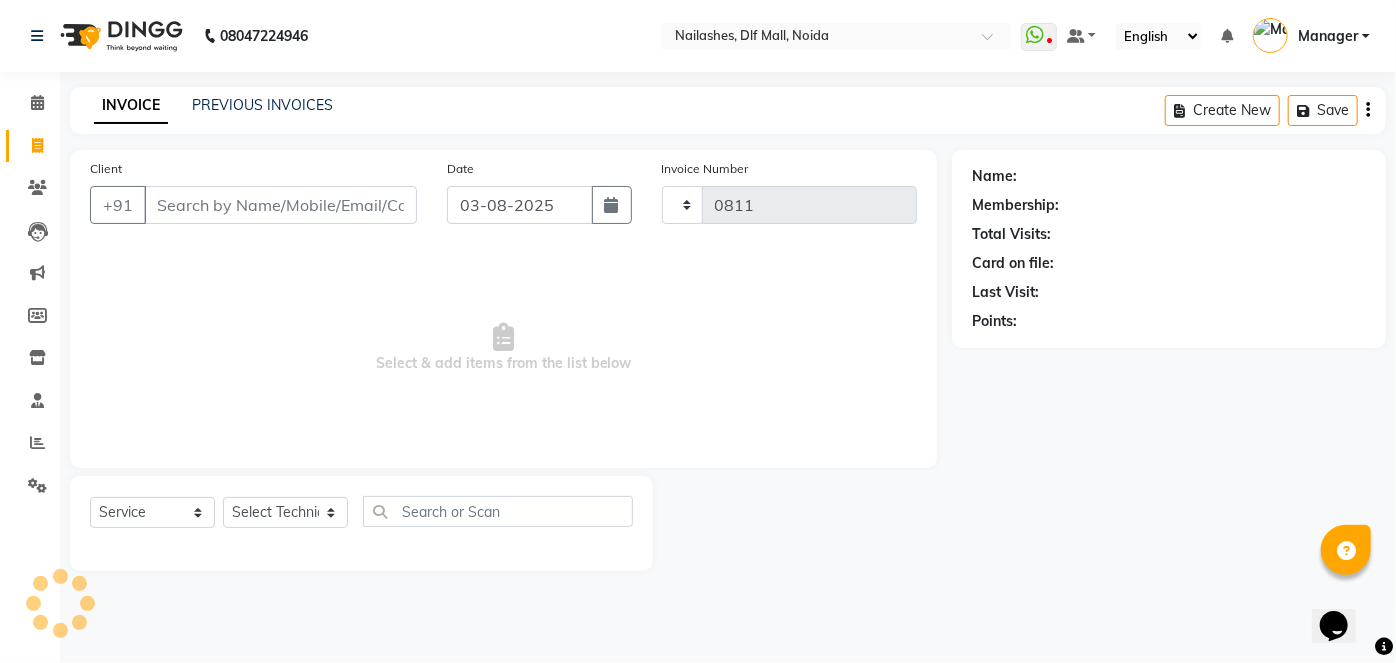 select on "5188" 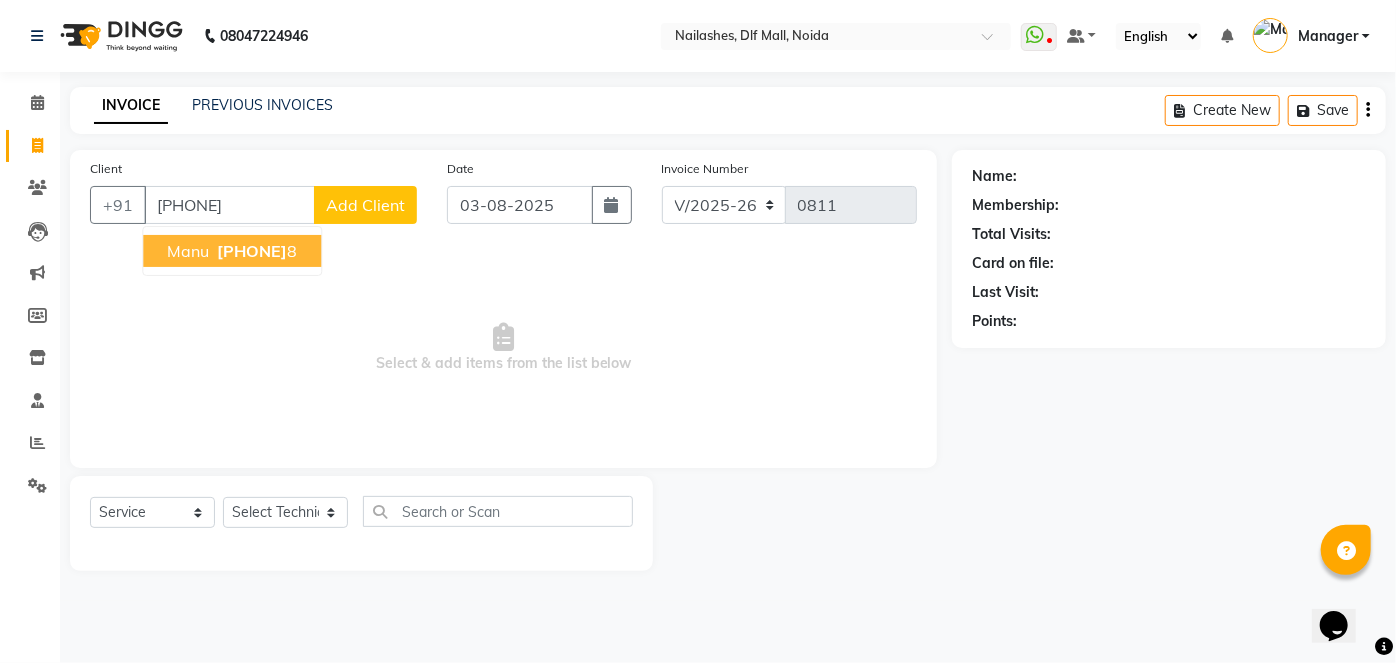 type on "[PHONE]" 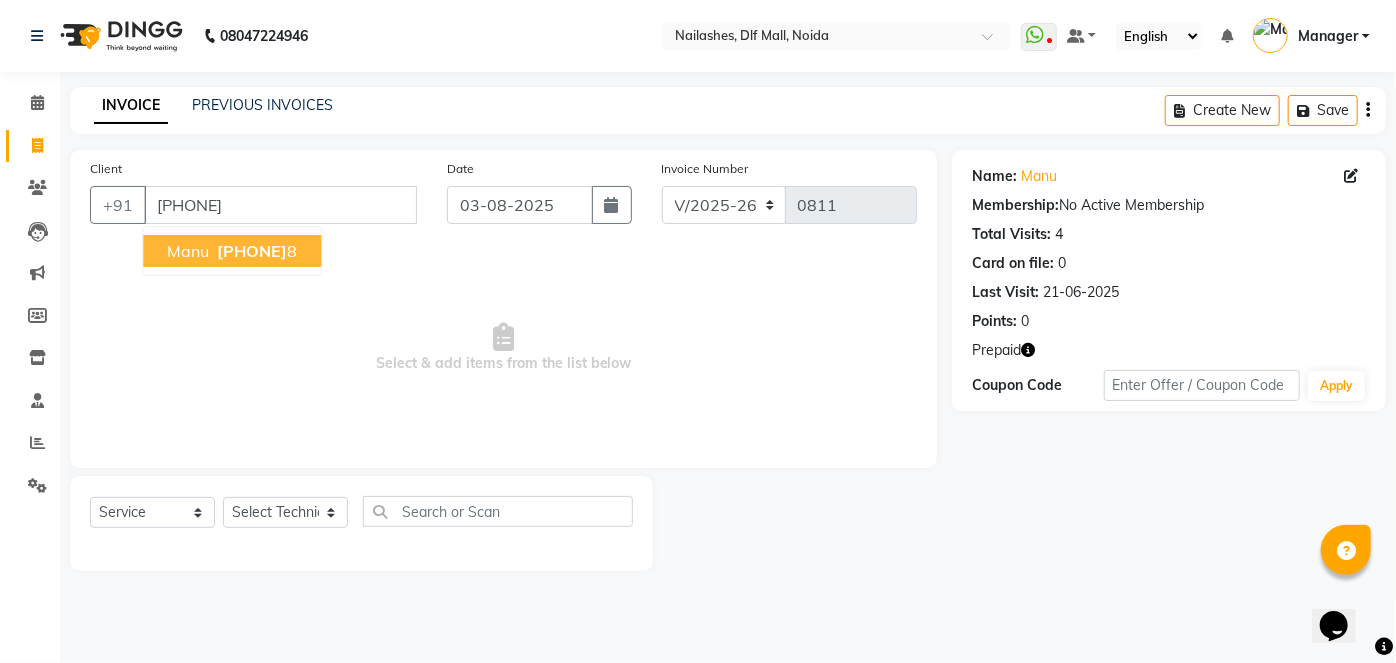 click on "manu" at bounding box center [188, 251] 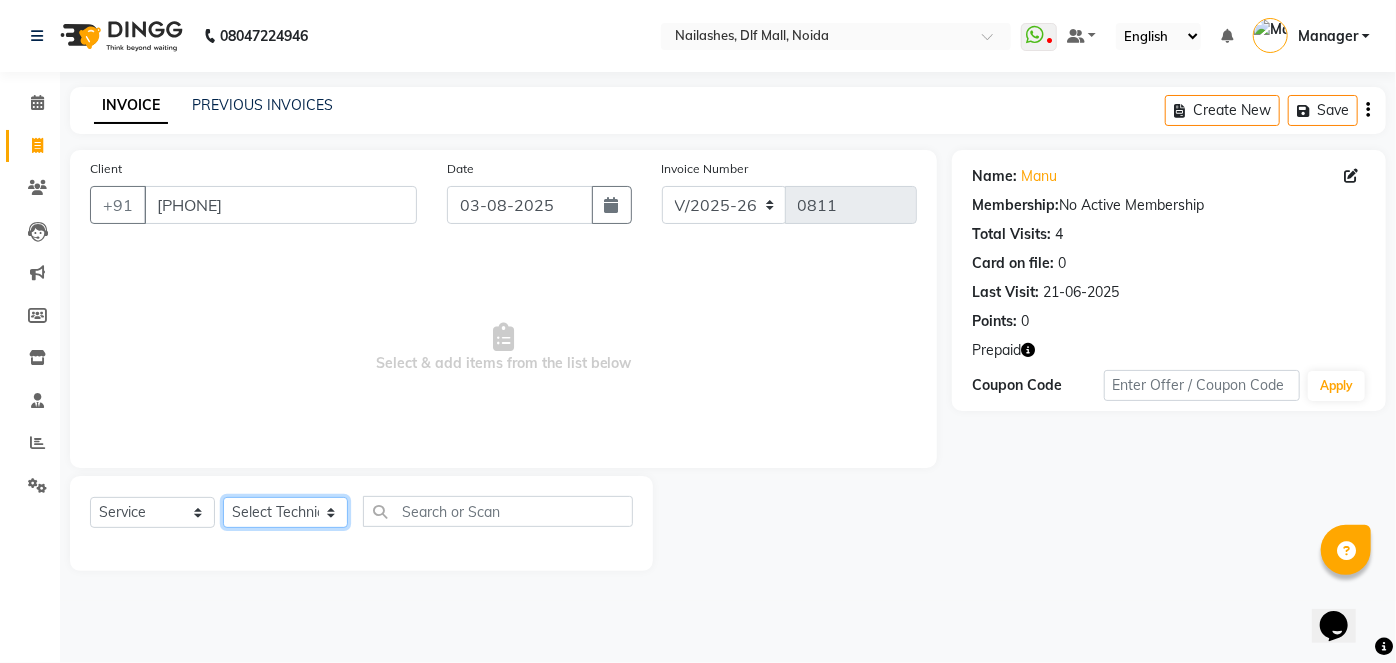 click on "Select Technician [FIRST] [LAST] [FIRST] [FIRST] [FIRST] [FIRST] [FIRST] [FIRST]" 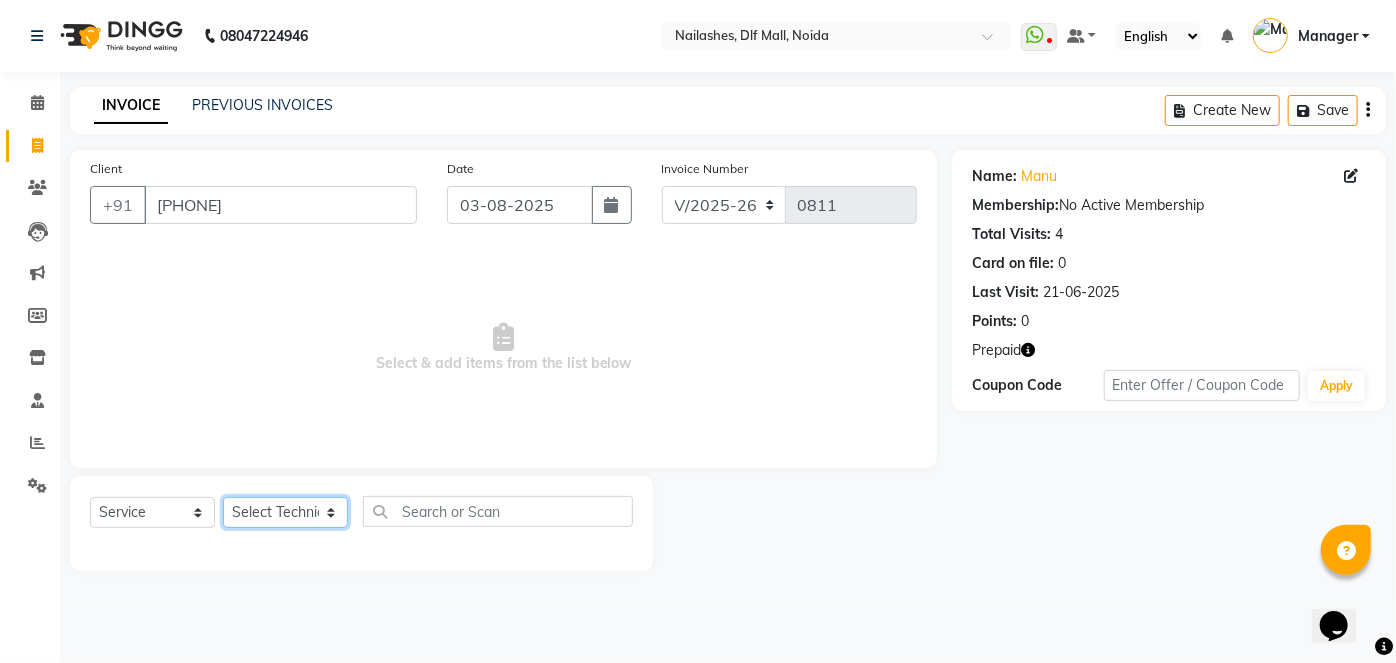 select on "35800" 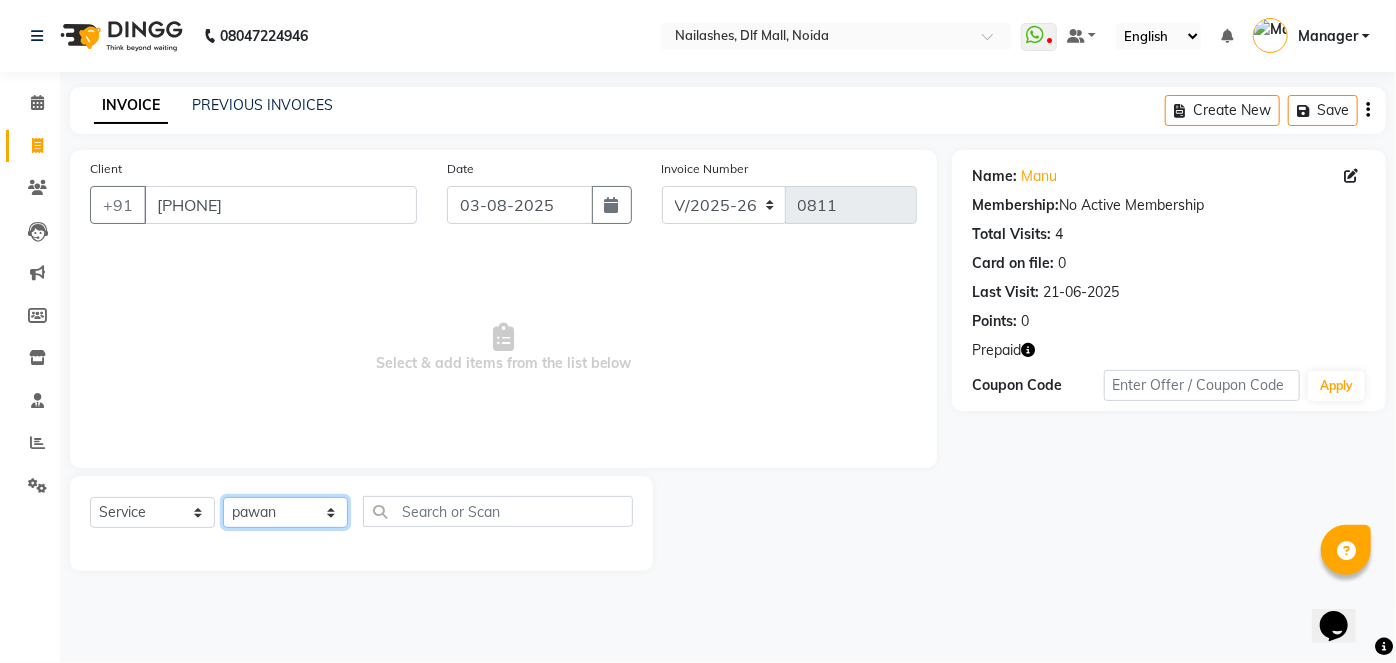 click on "Select Technician [FIRST] [LAST] [FIRST] [FIRST] [FIRST] [FIRST] [FIRST] [FIRST]" 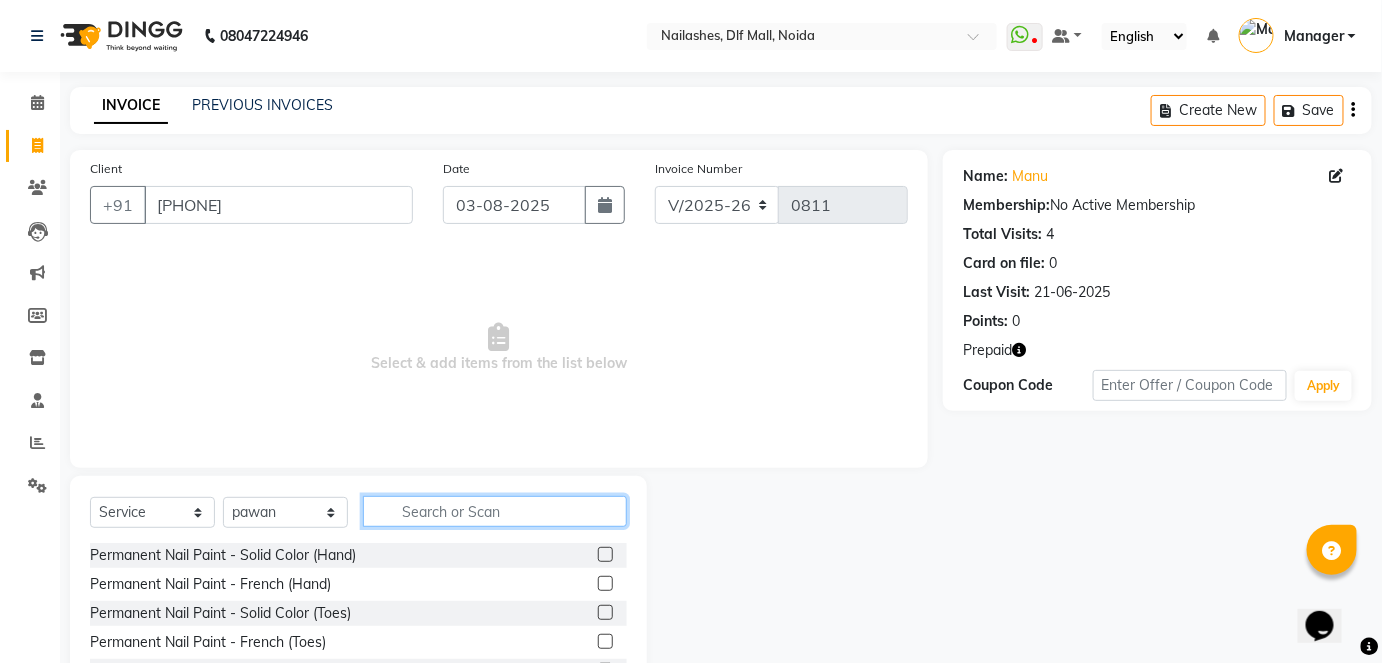 click 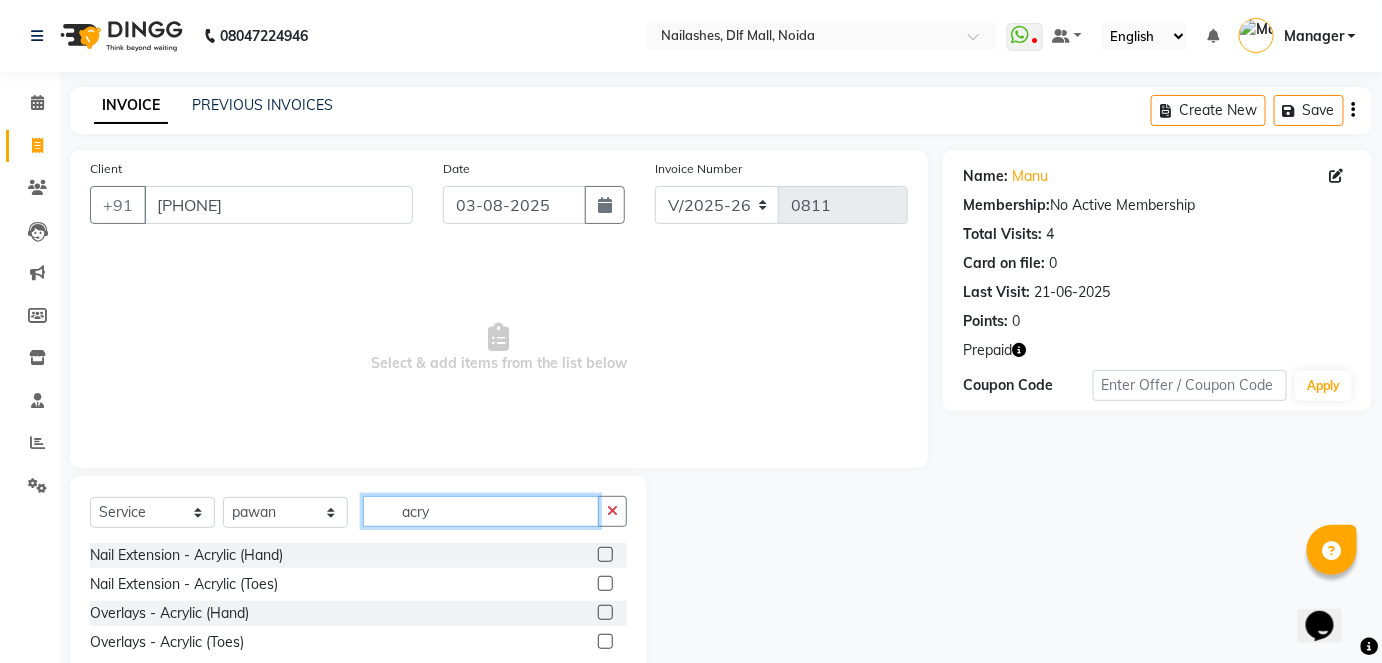 type on "acry" 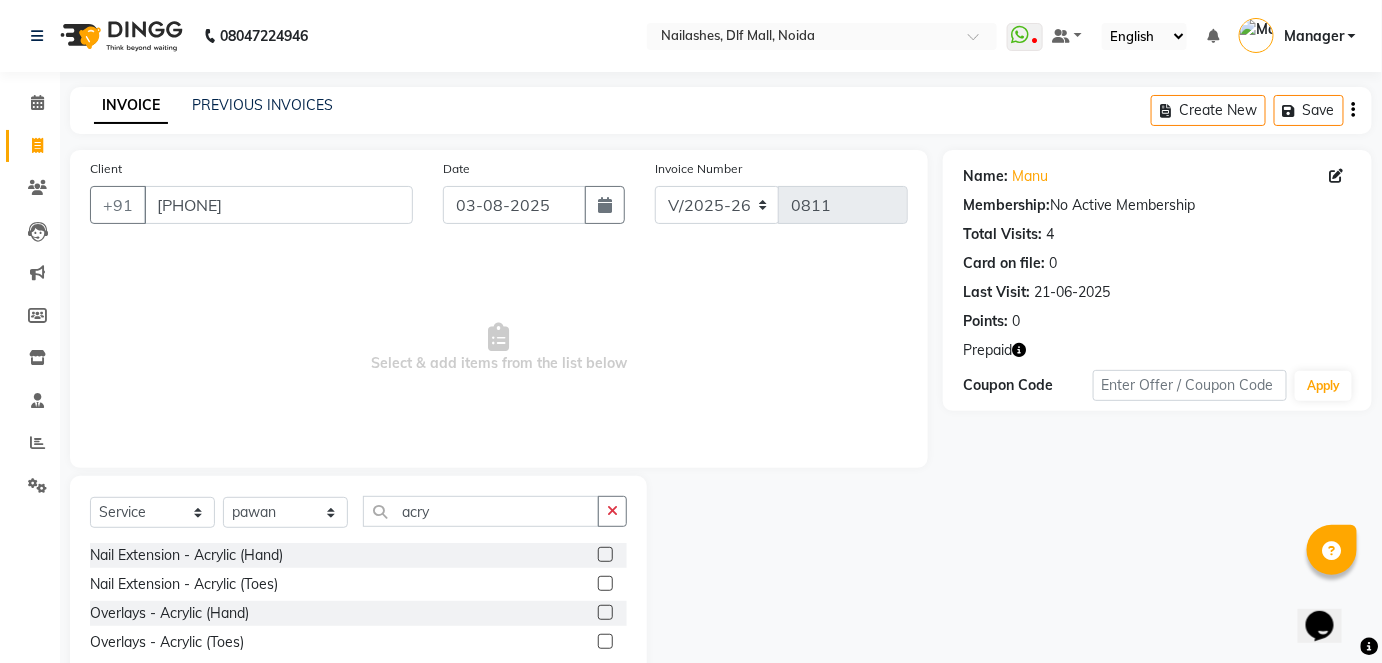 click 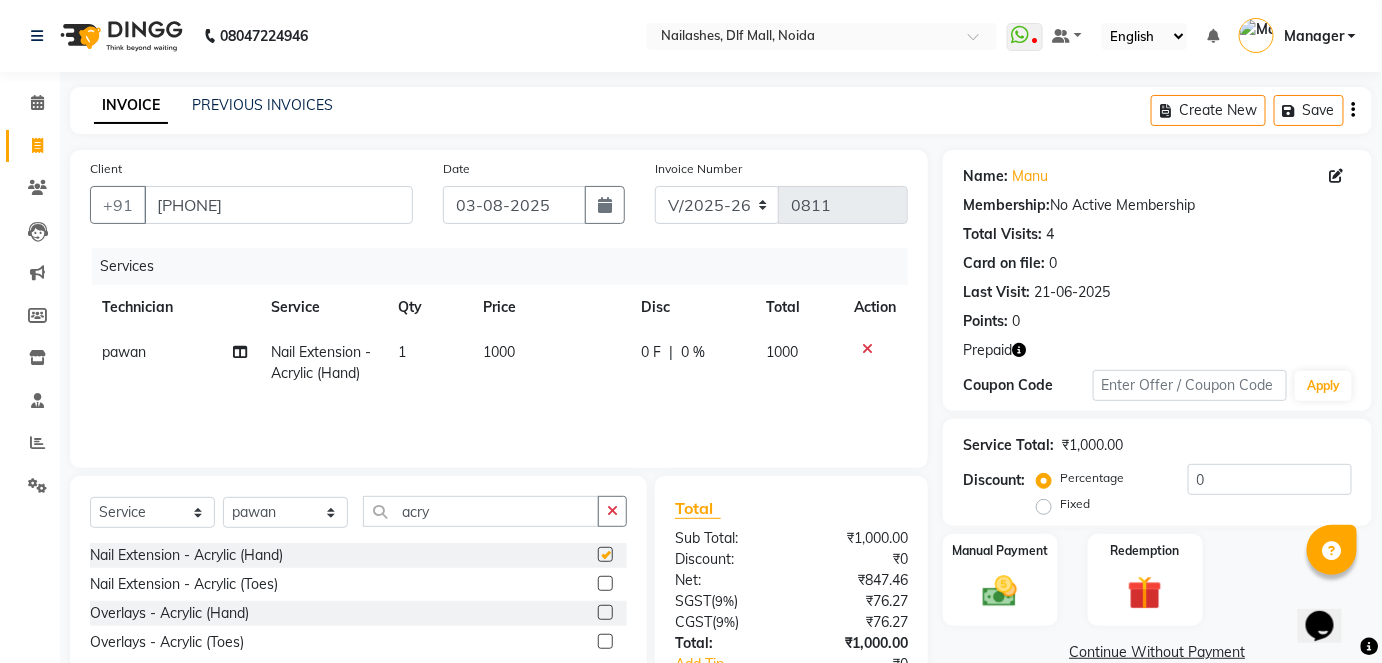 checkbox on "false" 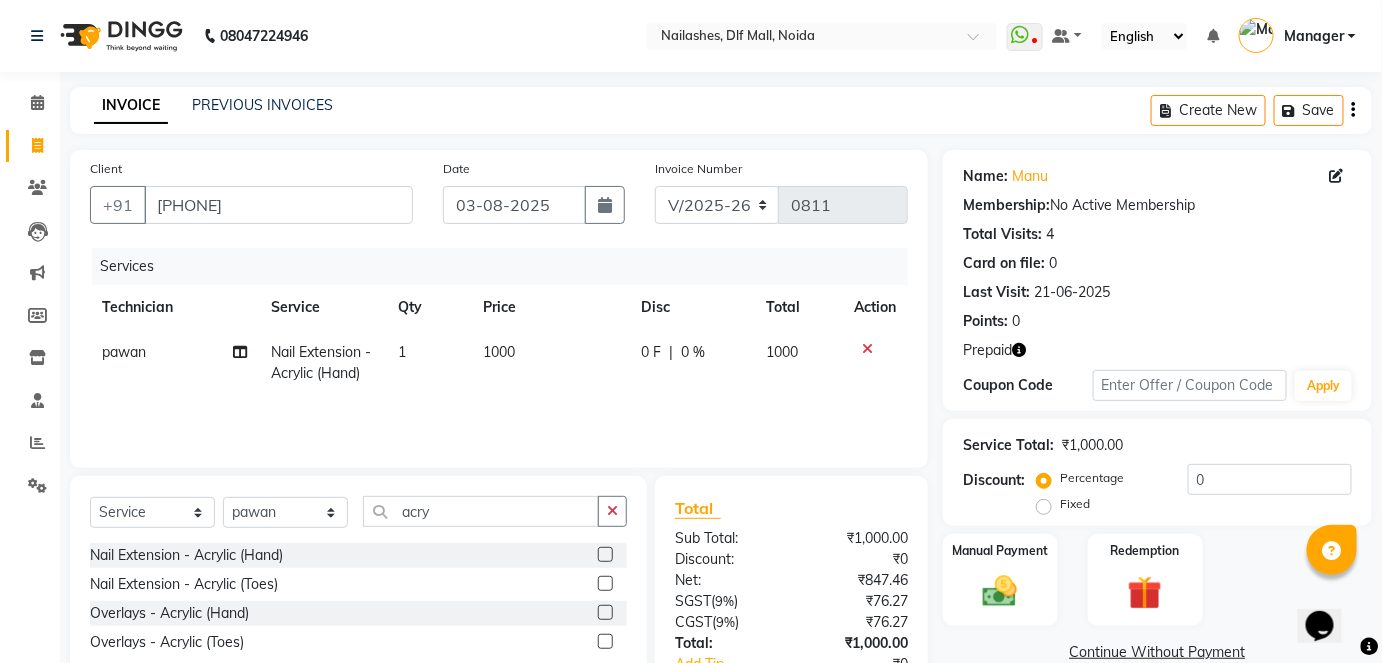 click on "Services Technician Service Qty Price Disc Total Action [FIRST] Nail Extension - Acrylic (Hand) 1 1000 0 F | 0 % 1000" 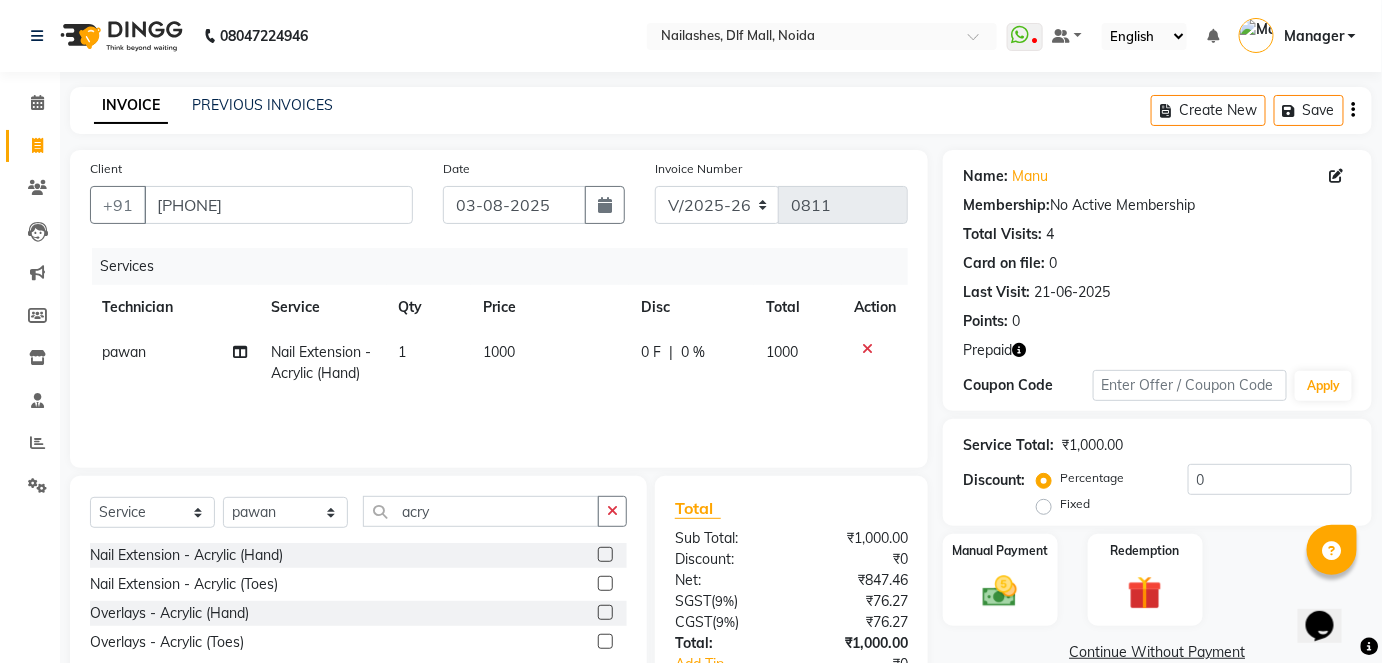 click on "1000" 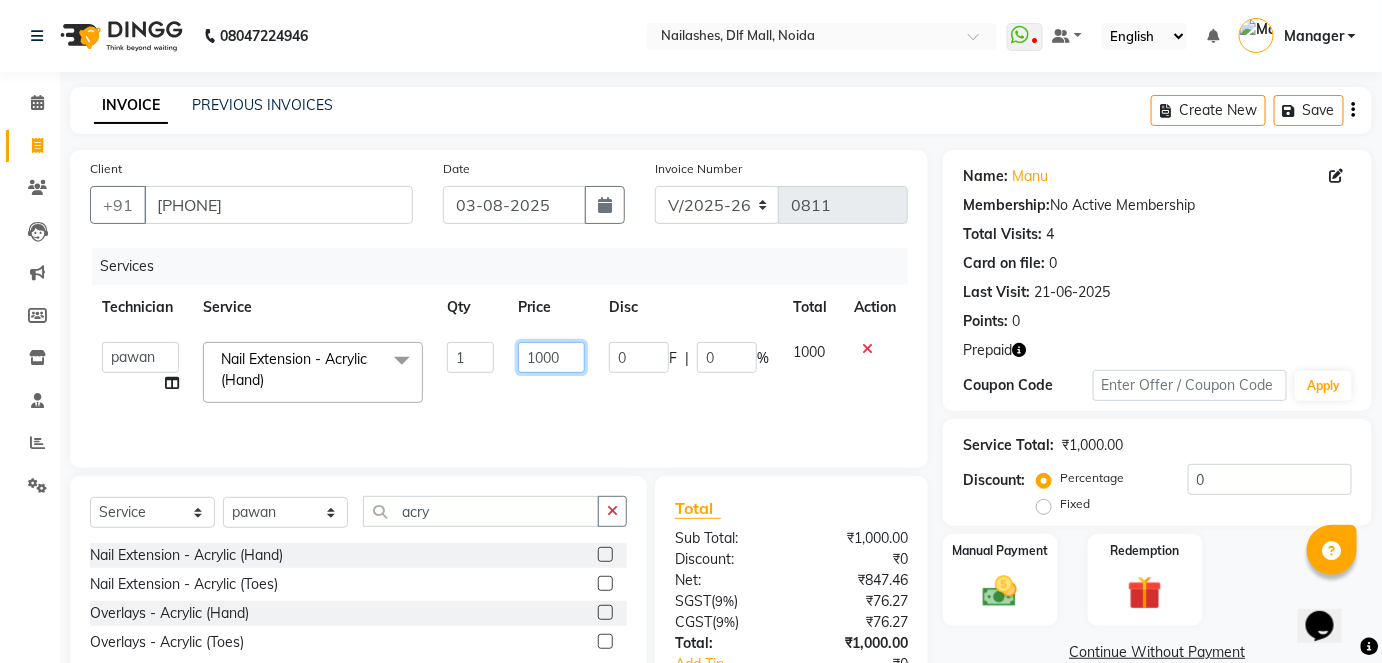 click on "1000" 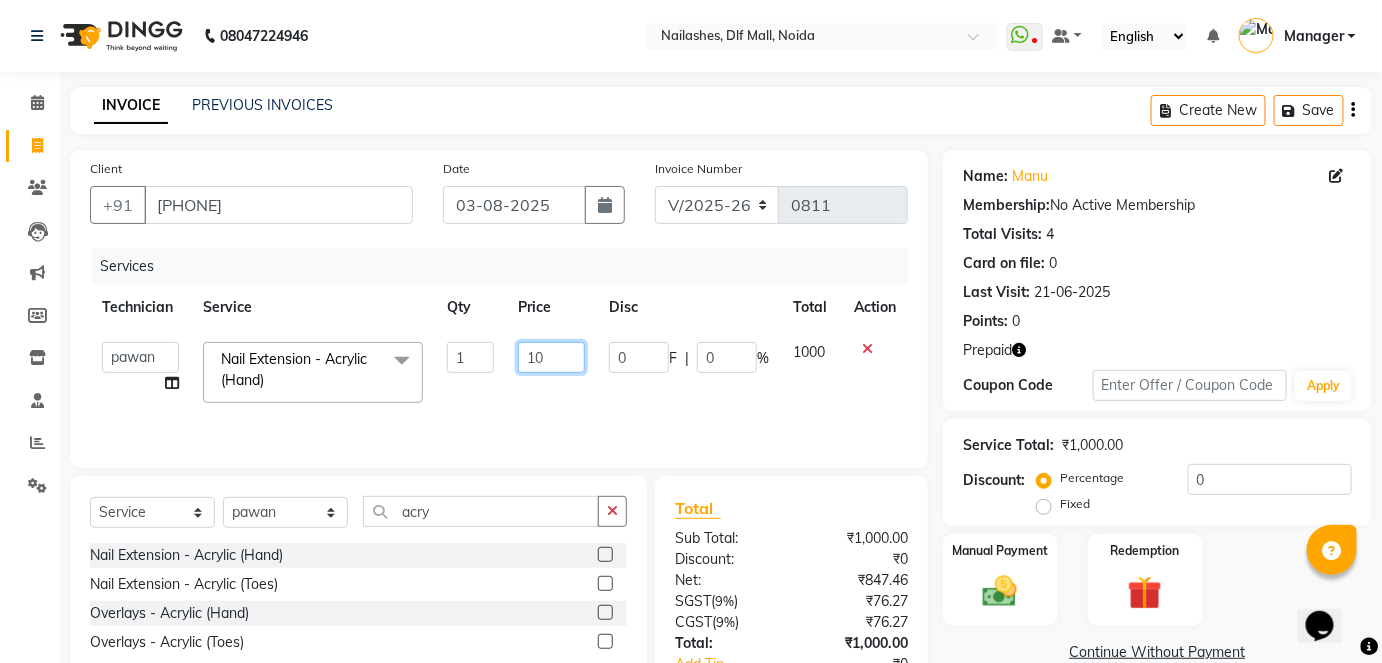 type on "1" 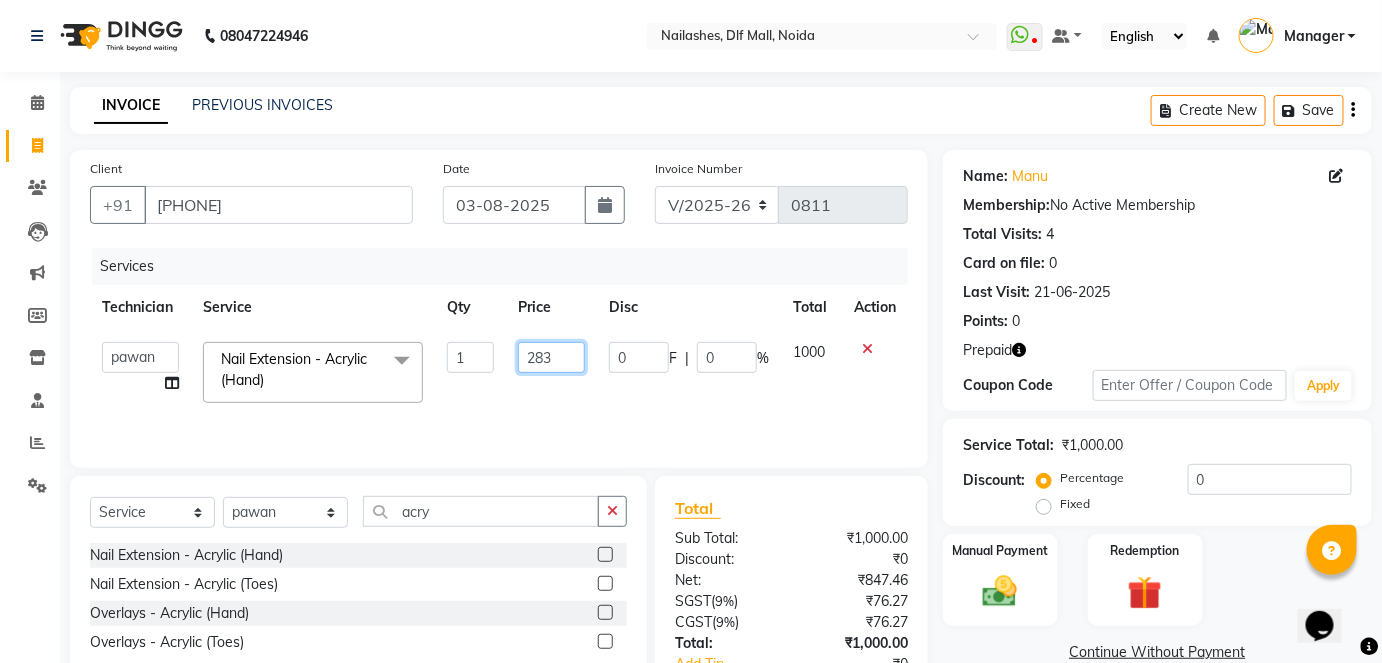 type on "2832" 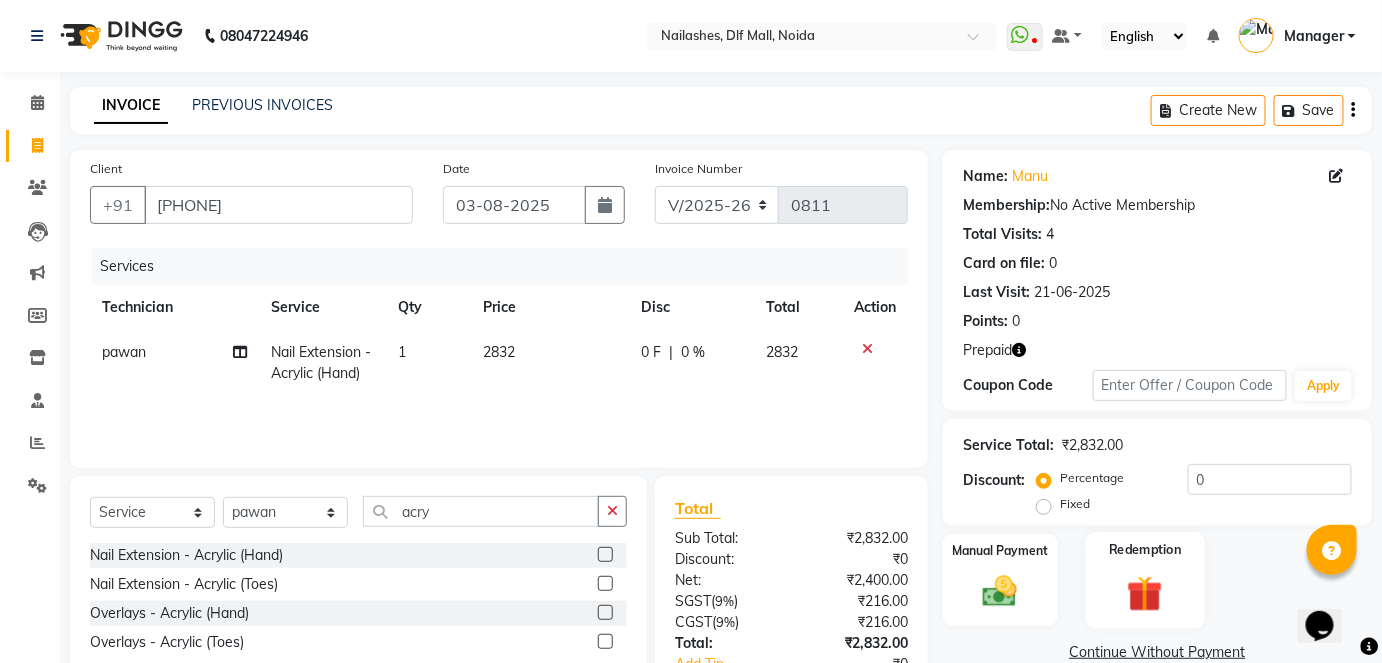 click 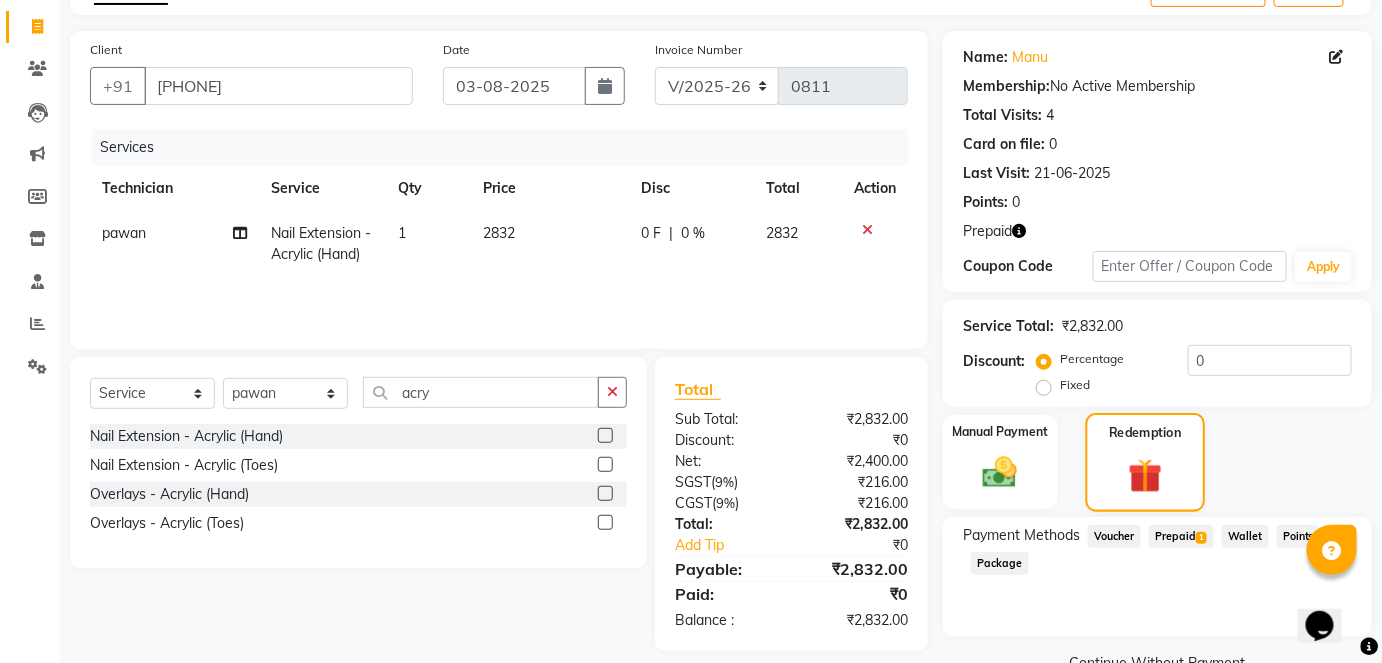 scroll, scrollTop: 140, scrollLeft: 0, axis: vertical 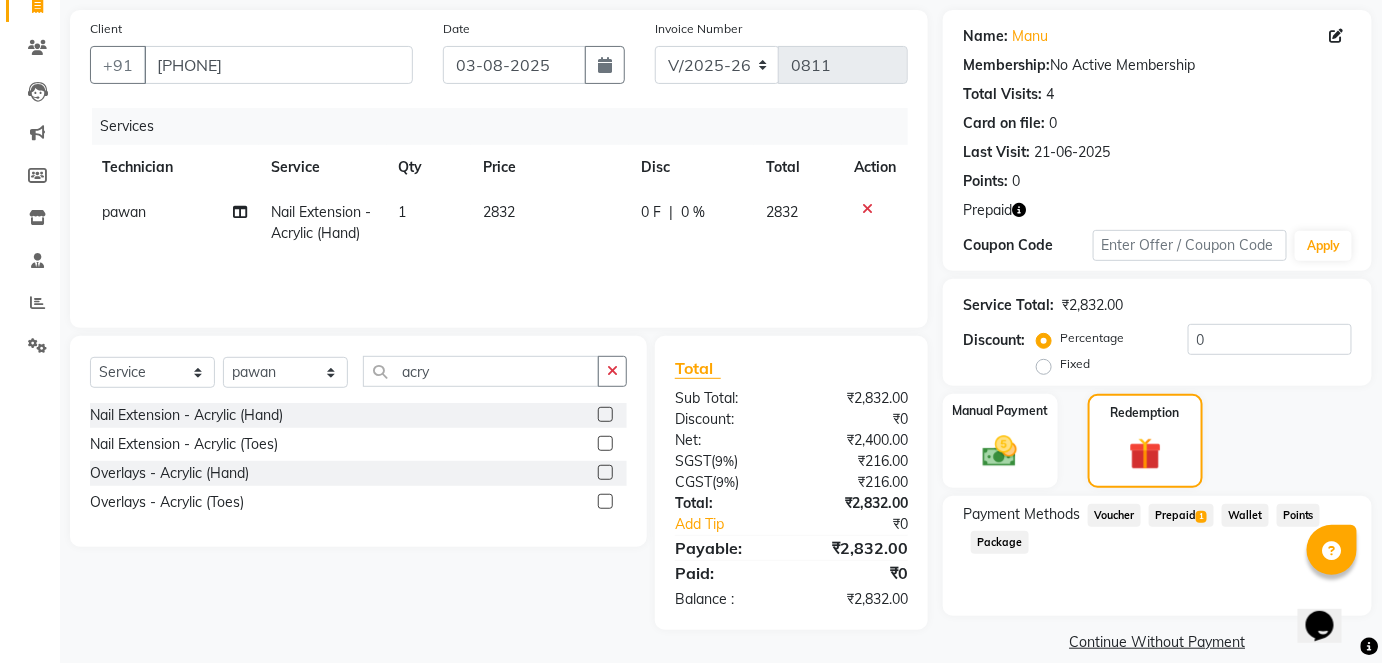 click on "Prepaid  1" 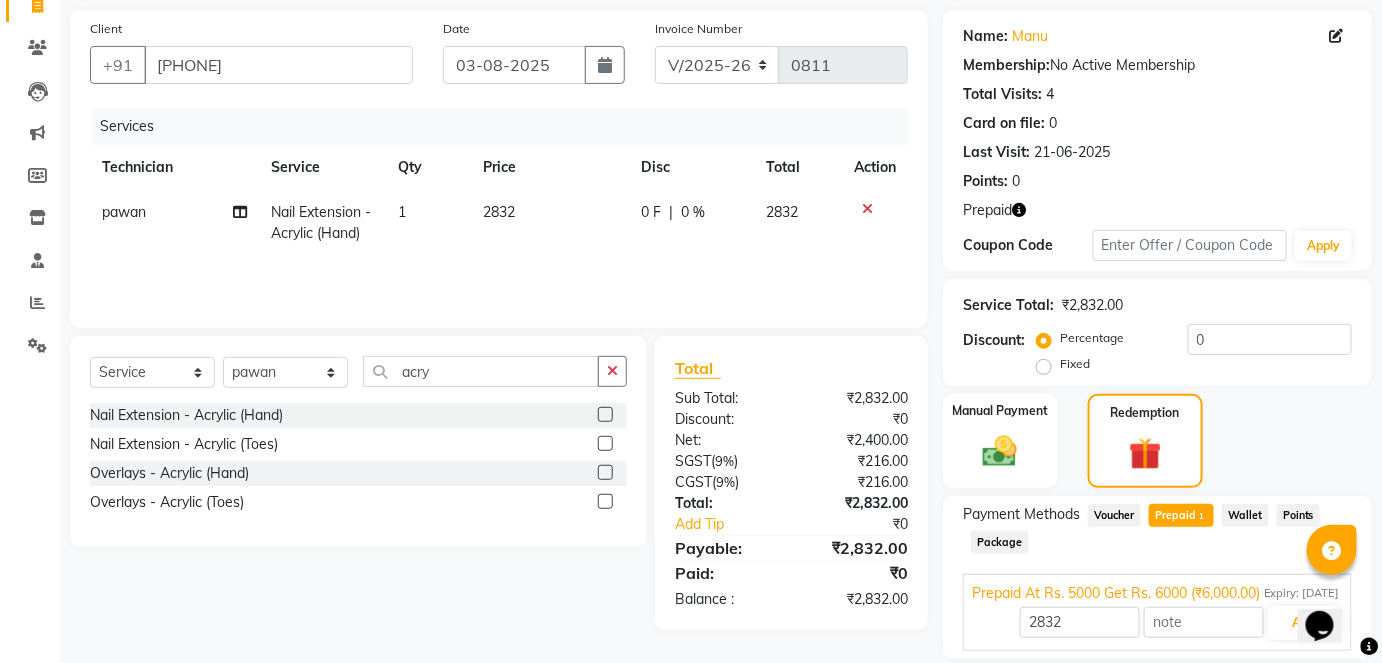 scroll, scrollTop: 226, scrollLeft: 0, axis: vertical 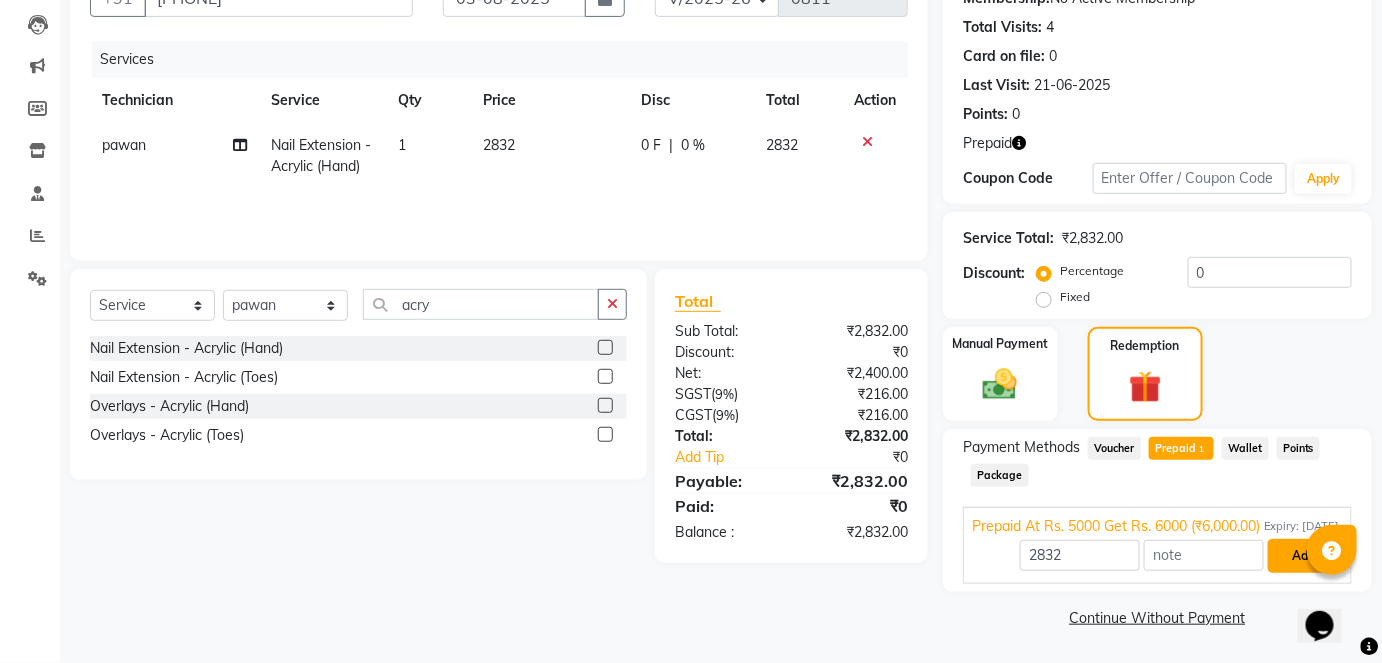 click on "Add" at bounding box center (1304, 556) 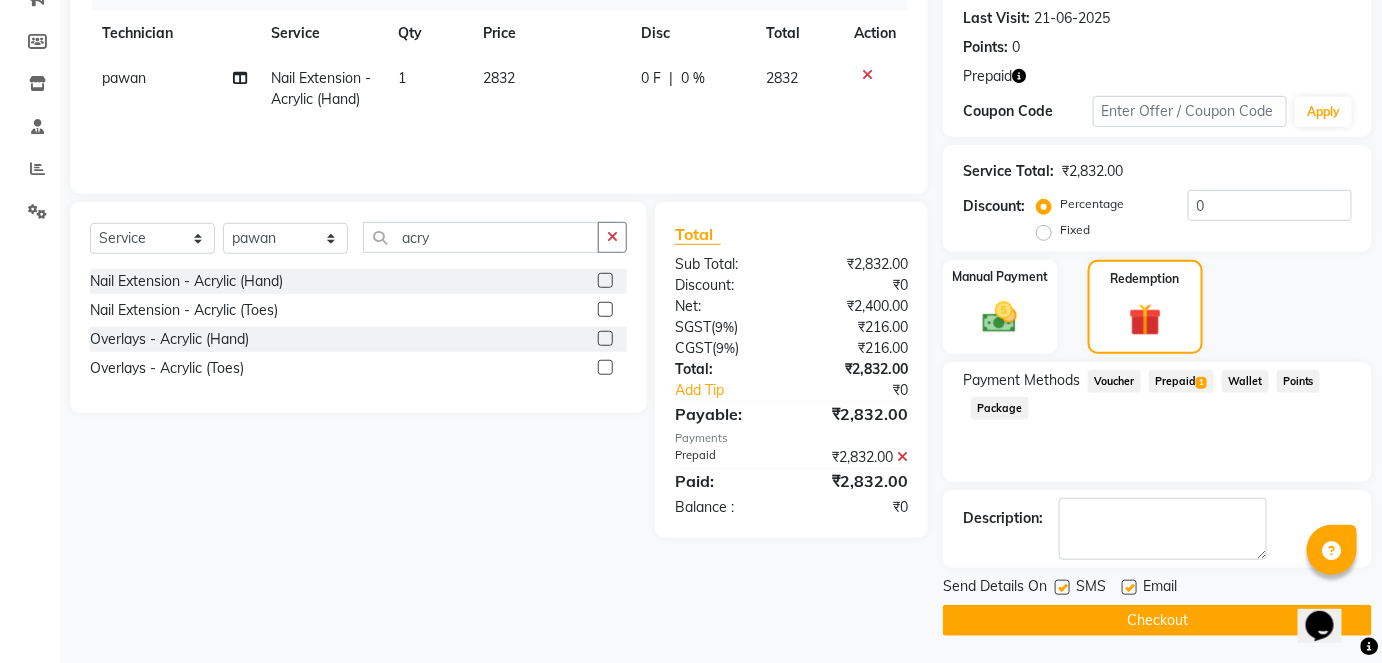 scroll, scrollTop: 0, scrollLeft: 0, axis: both 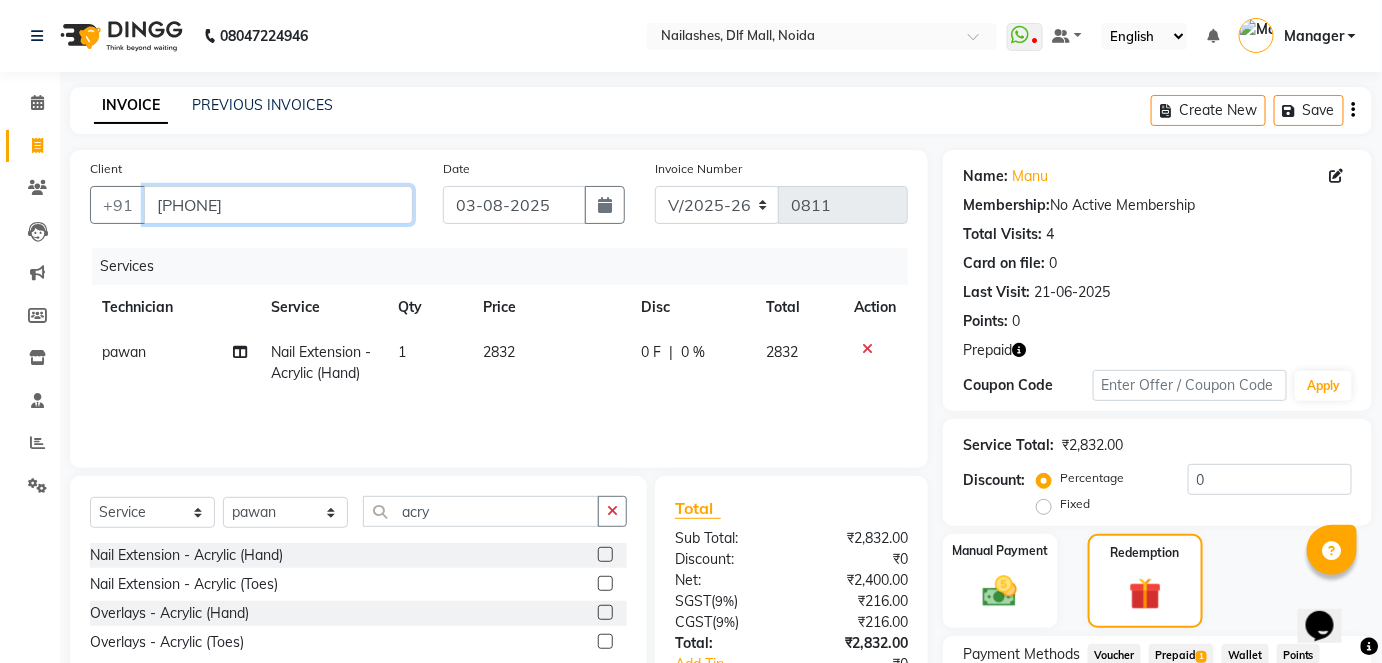 click on "[PHONE]" at bounding box center (278, 205) 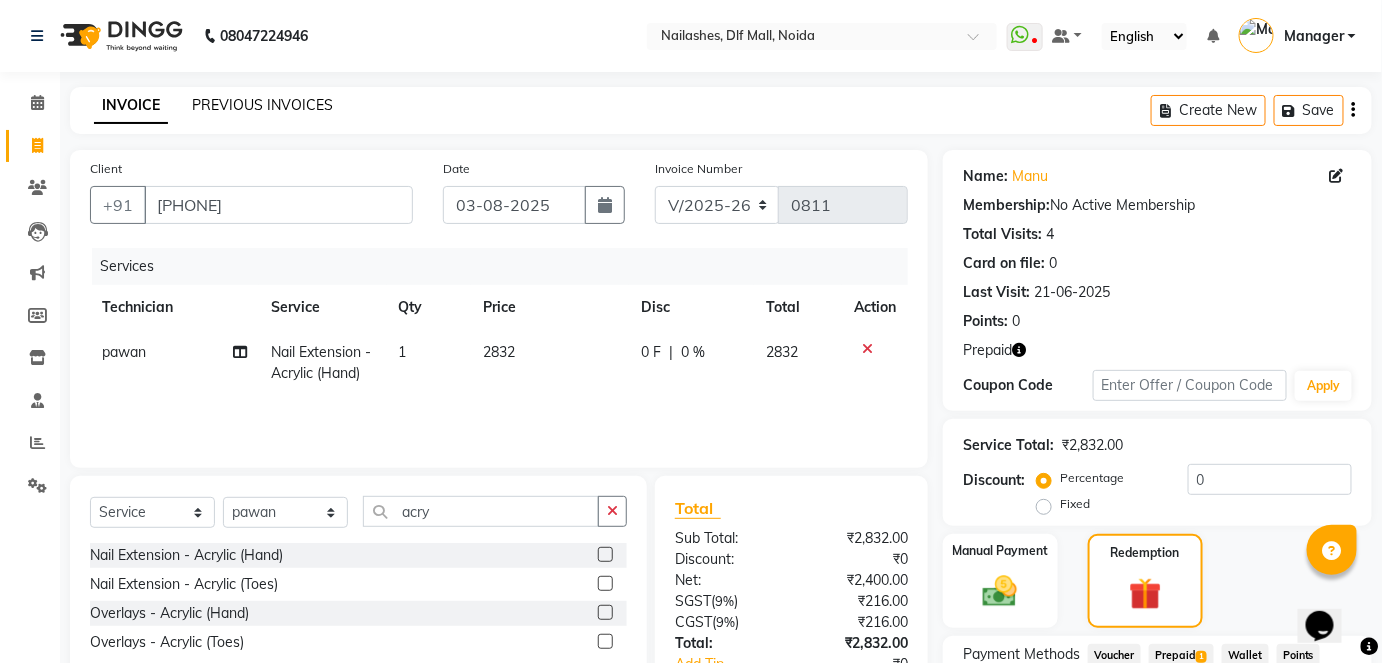 click on "PREVIOUS INVOICES" 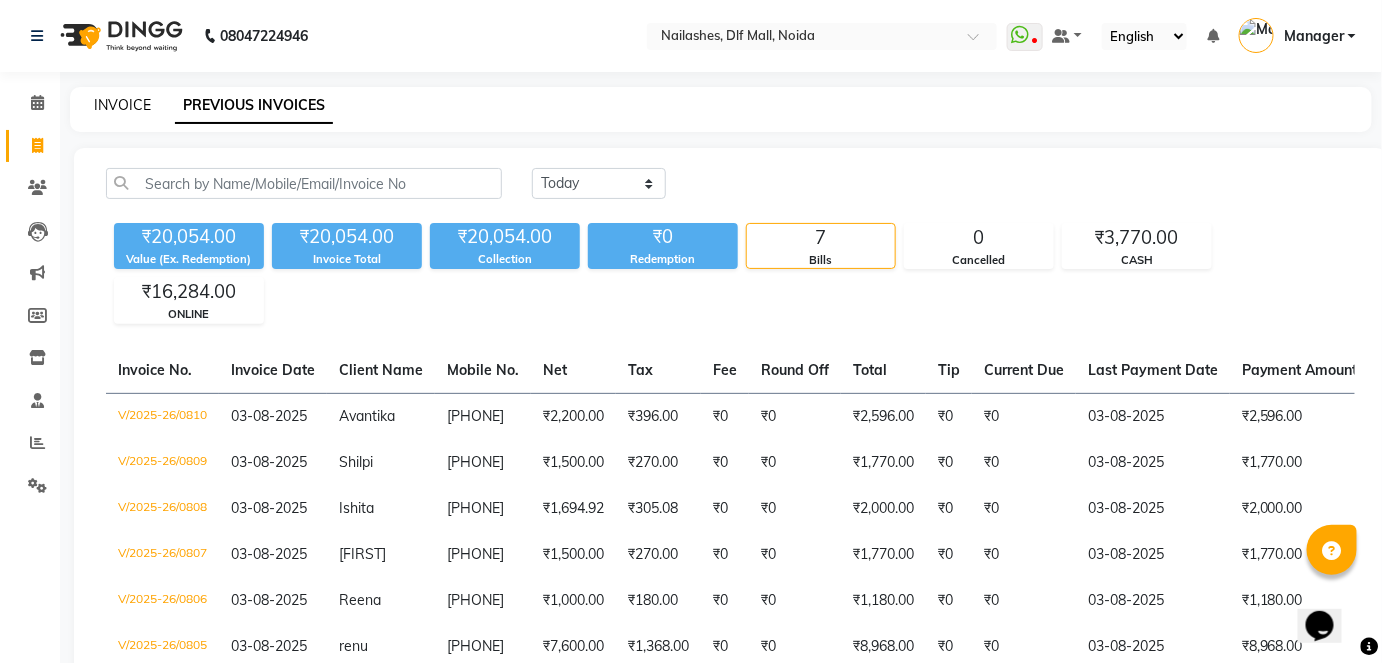 click on "INVOICE" 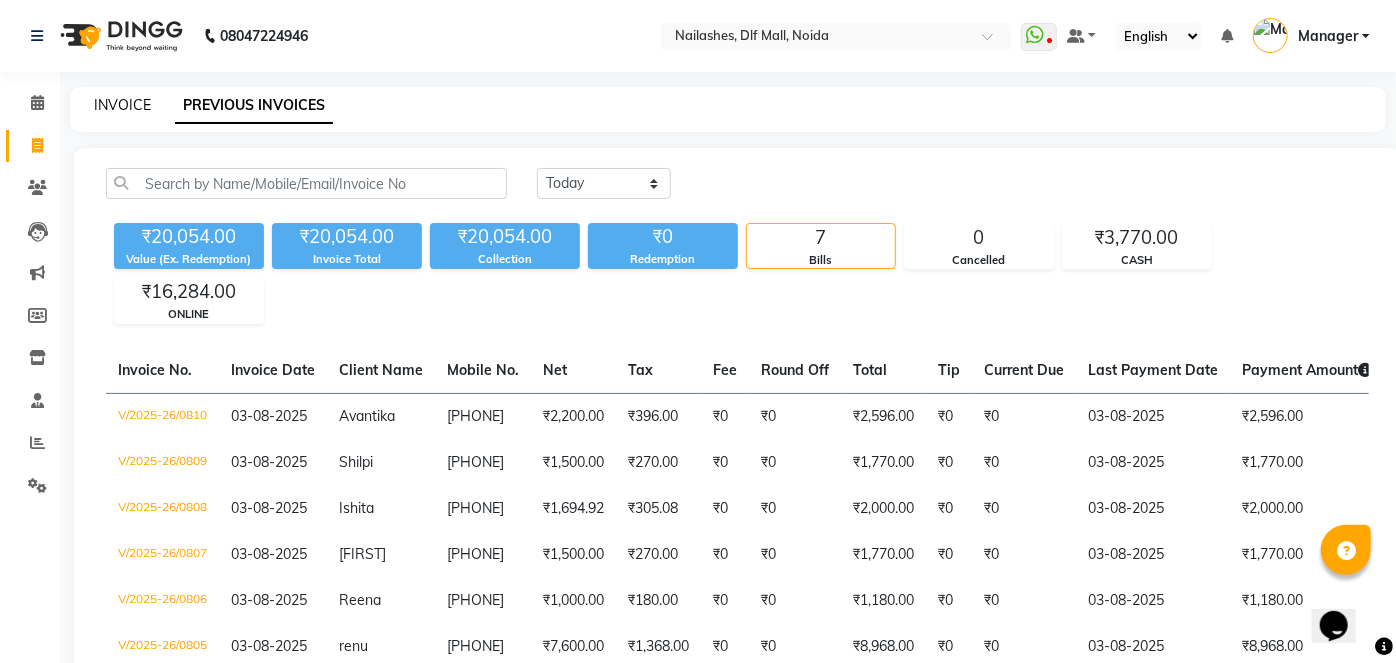 select on "5188" 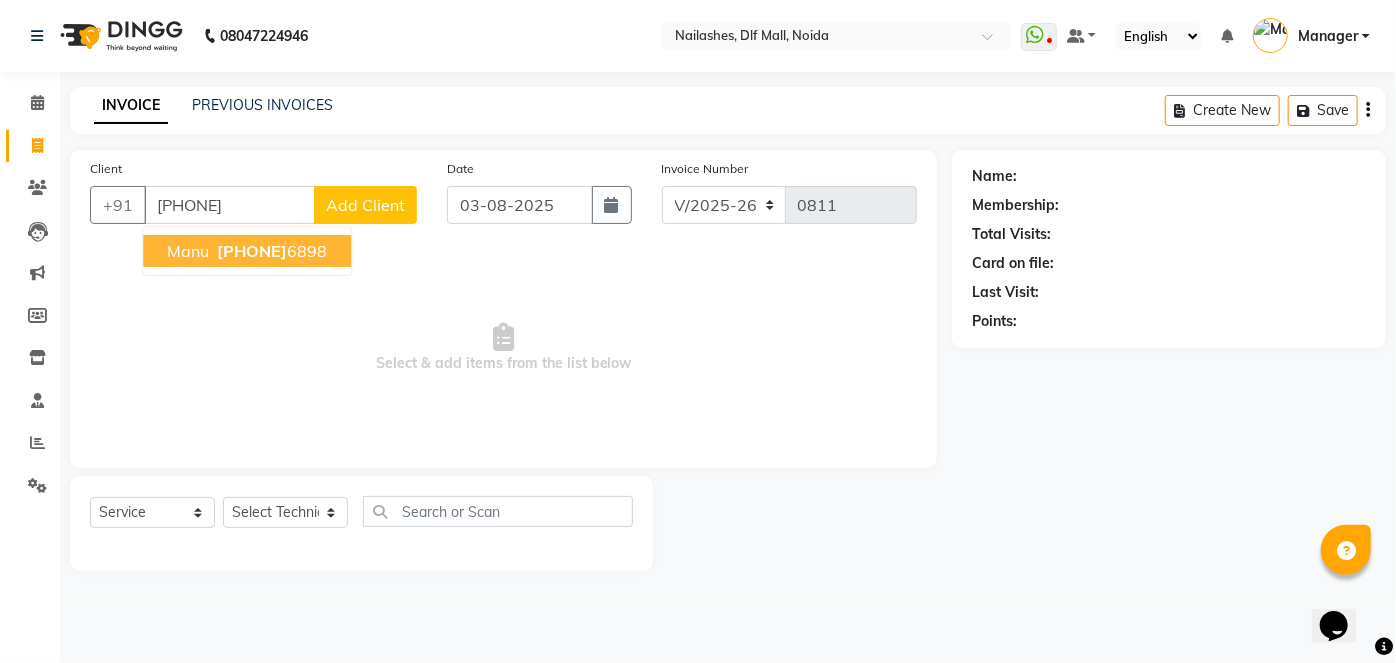click on "[FIRST]   [PHONE]" at bounding box center (247, 251) 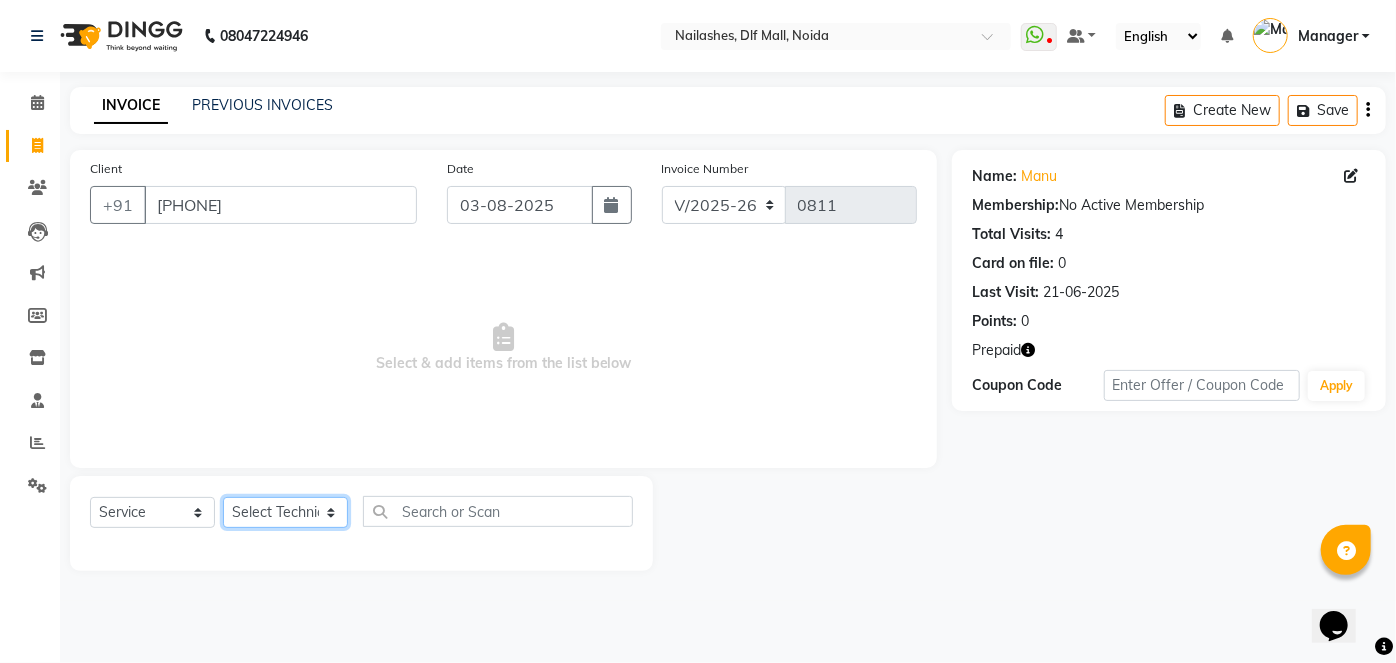 click on "Select Technician [FIRST] [LAST] [FIRST] [FIRST] [FIRST] [FIRST] [FIRST] [FIRST]" 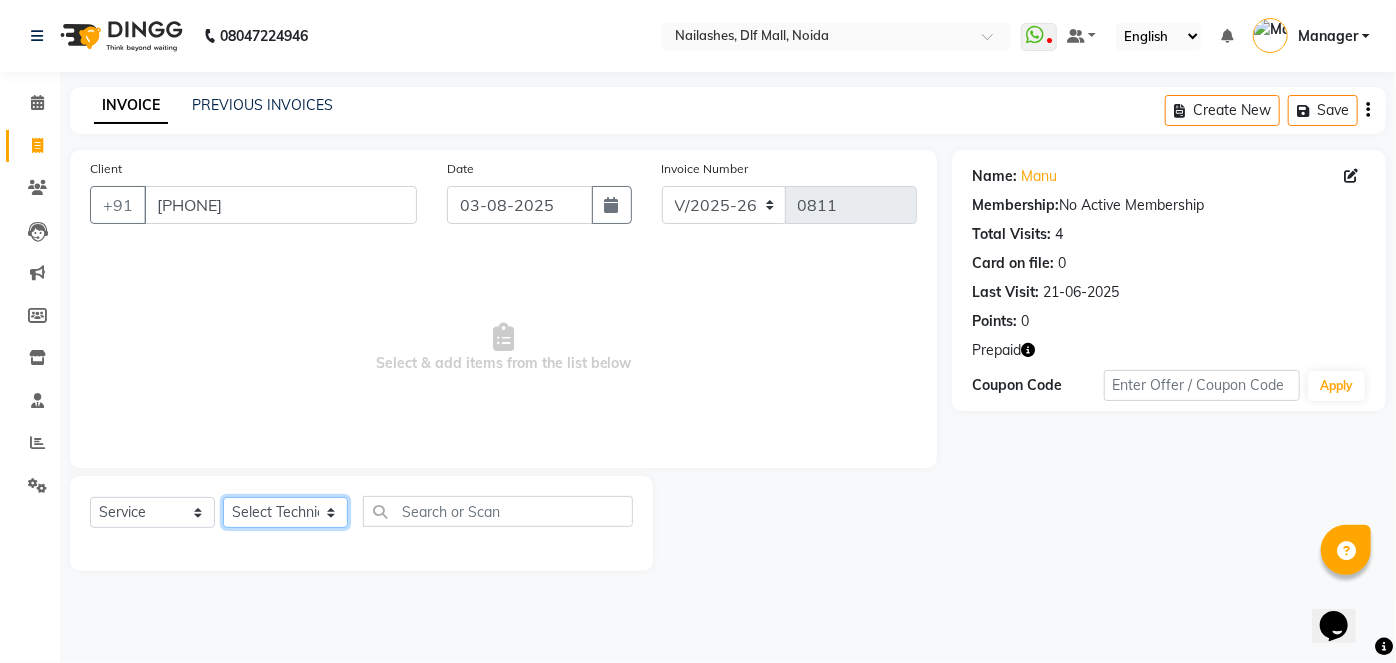 select on "35800" 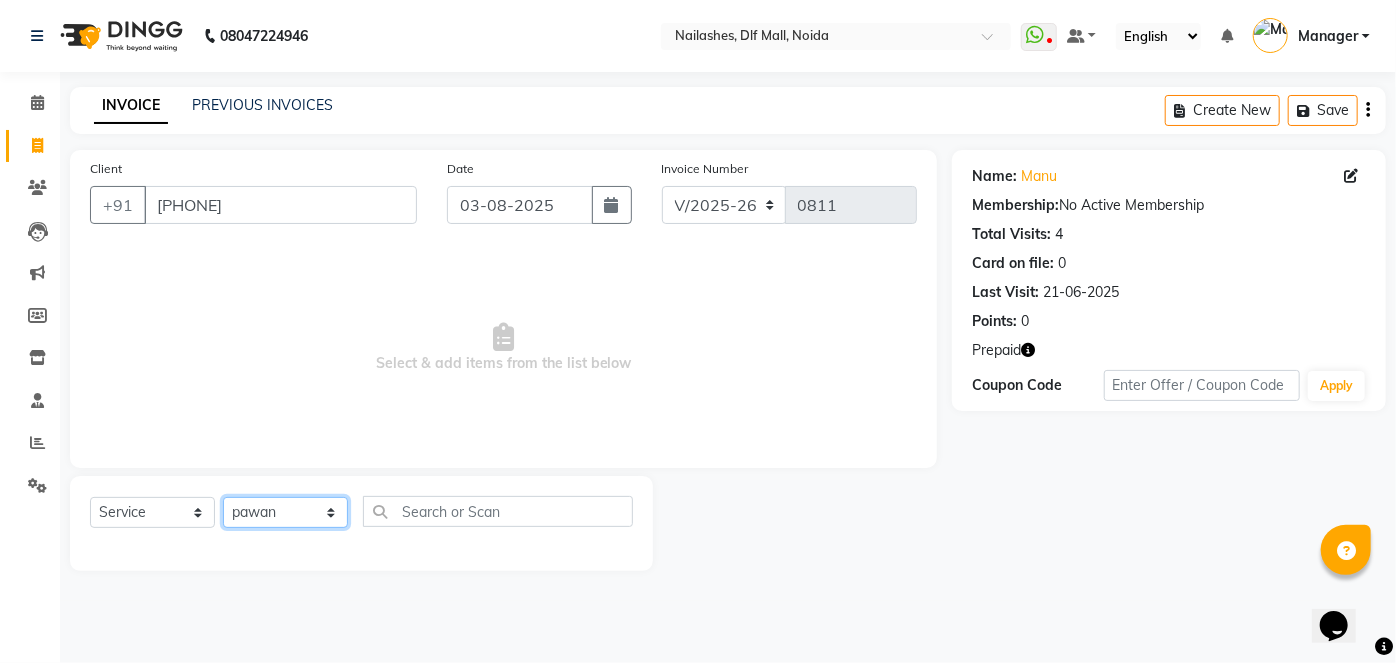click on "Select Technician [FIRST] [LAST] [FIRST] [FIRST] [FIRST] [FIRST] [FIRST] [FIRST]" 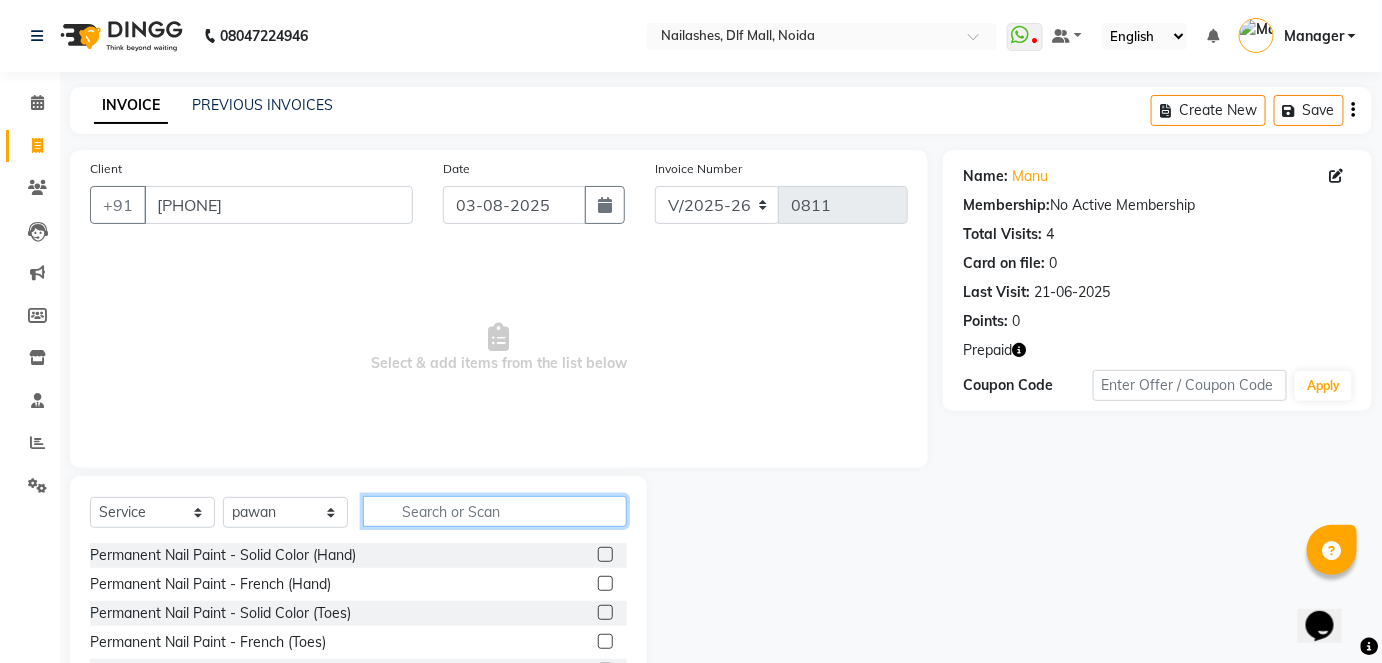 click 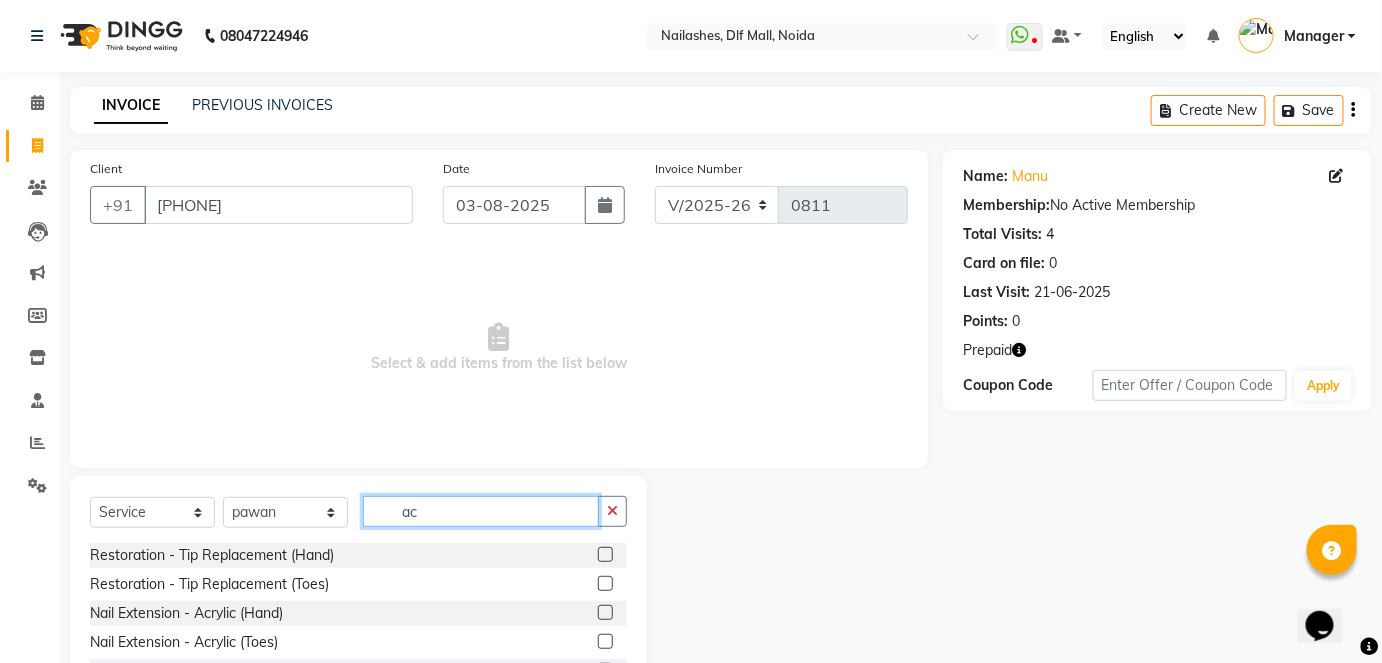 type on "ac" 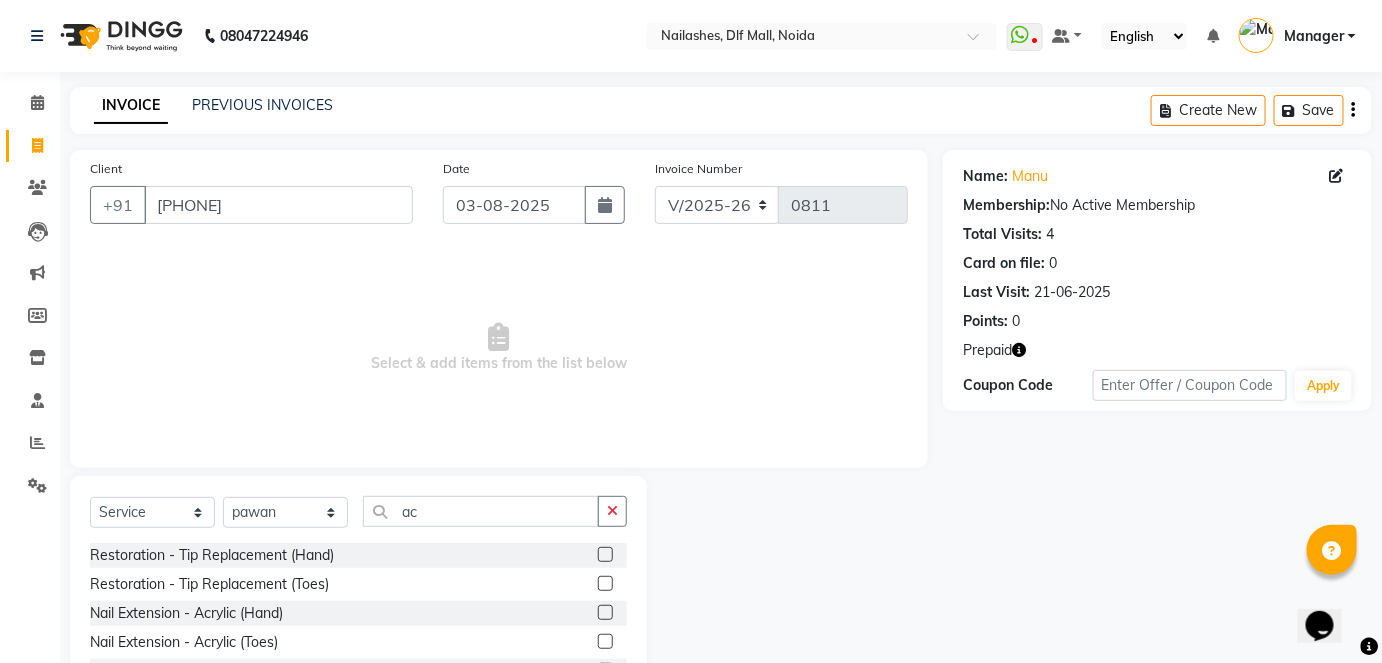 click 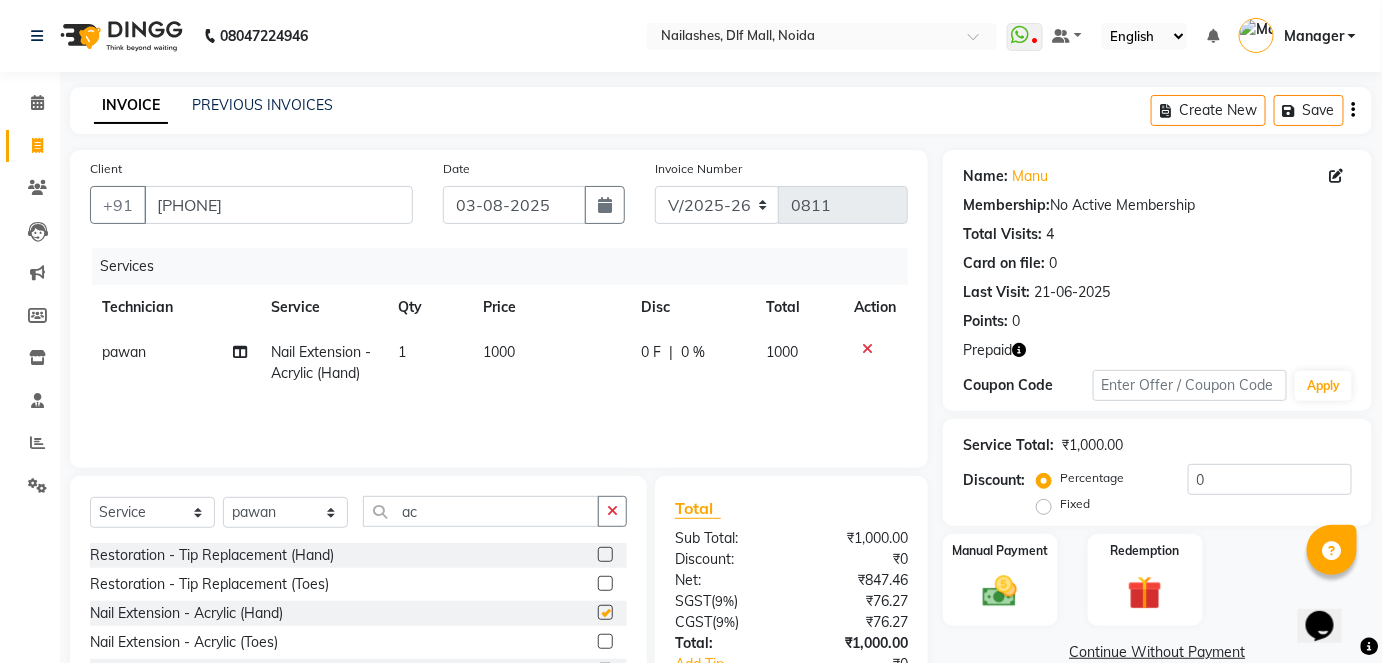 checkbox on "false" 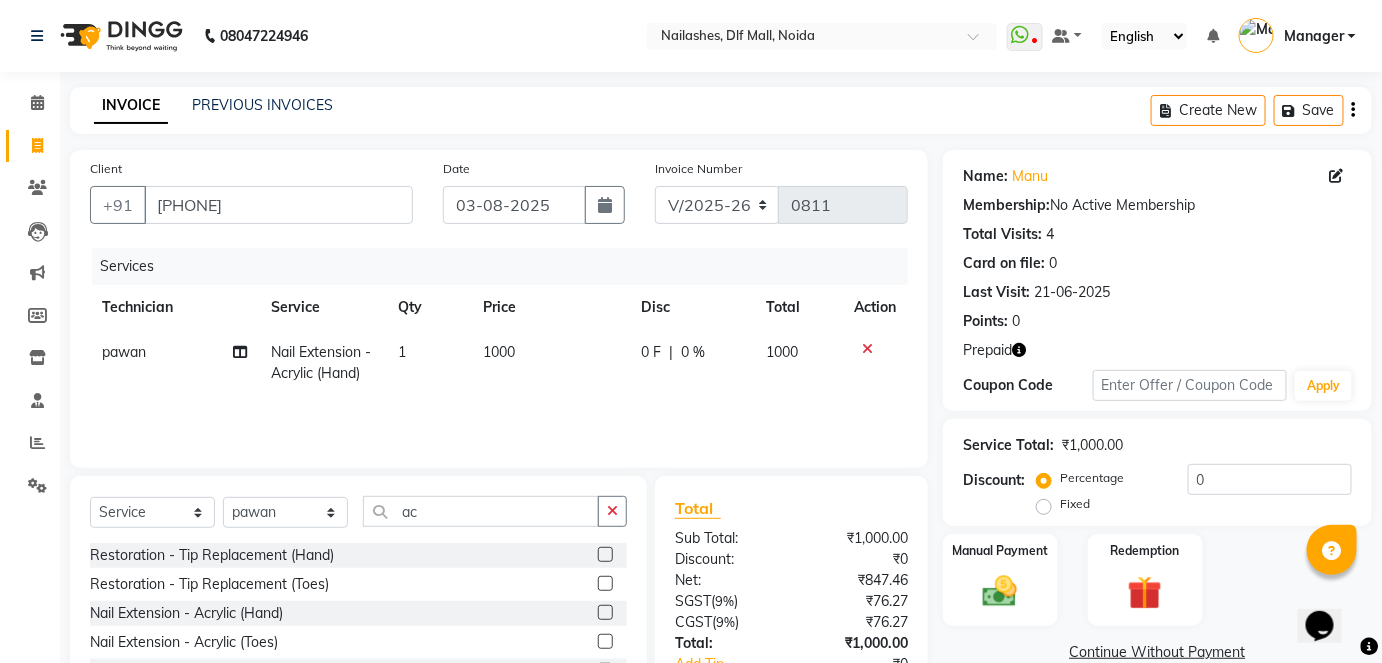 click on "1000" 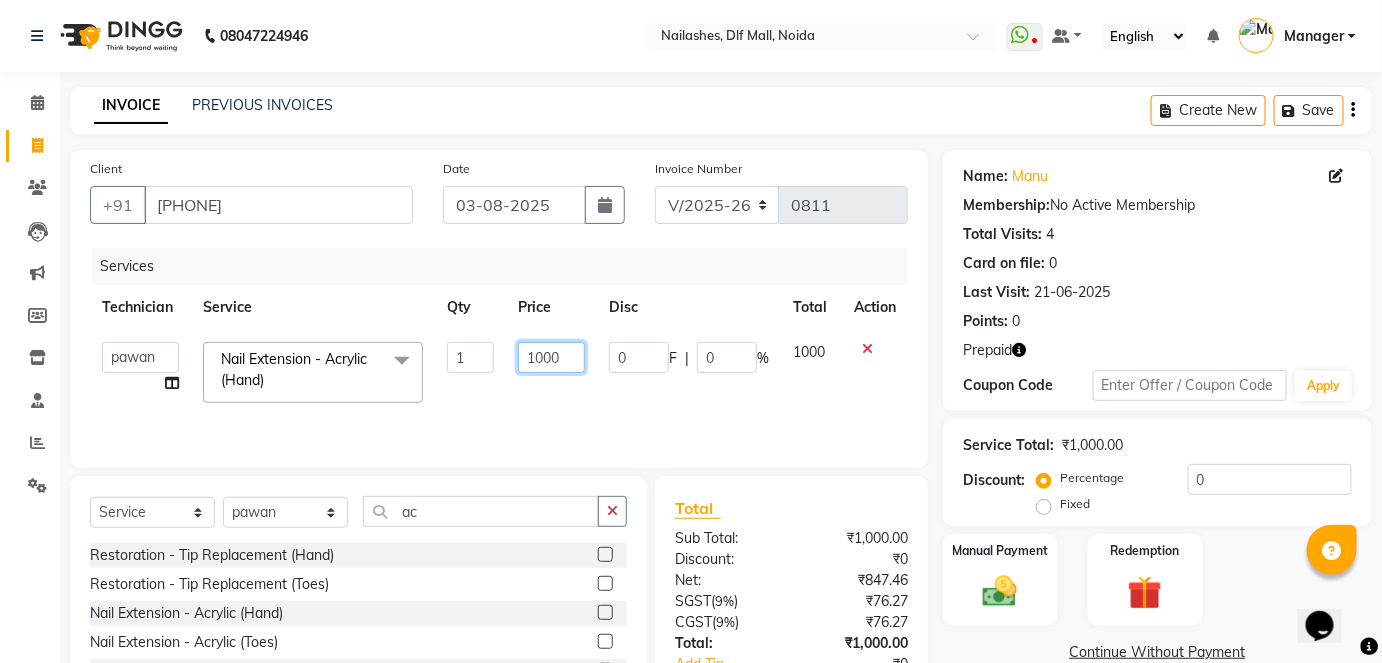 click on "1000" 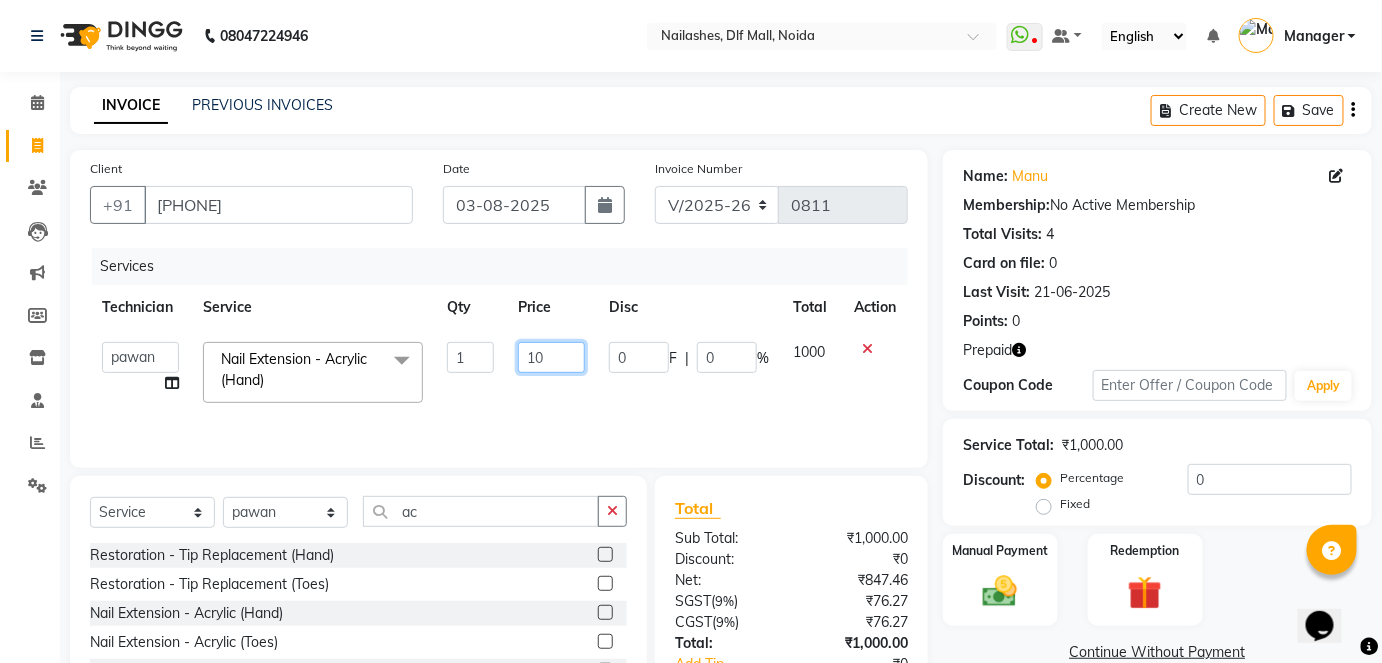 type on "1" 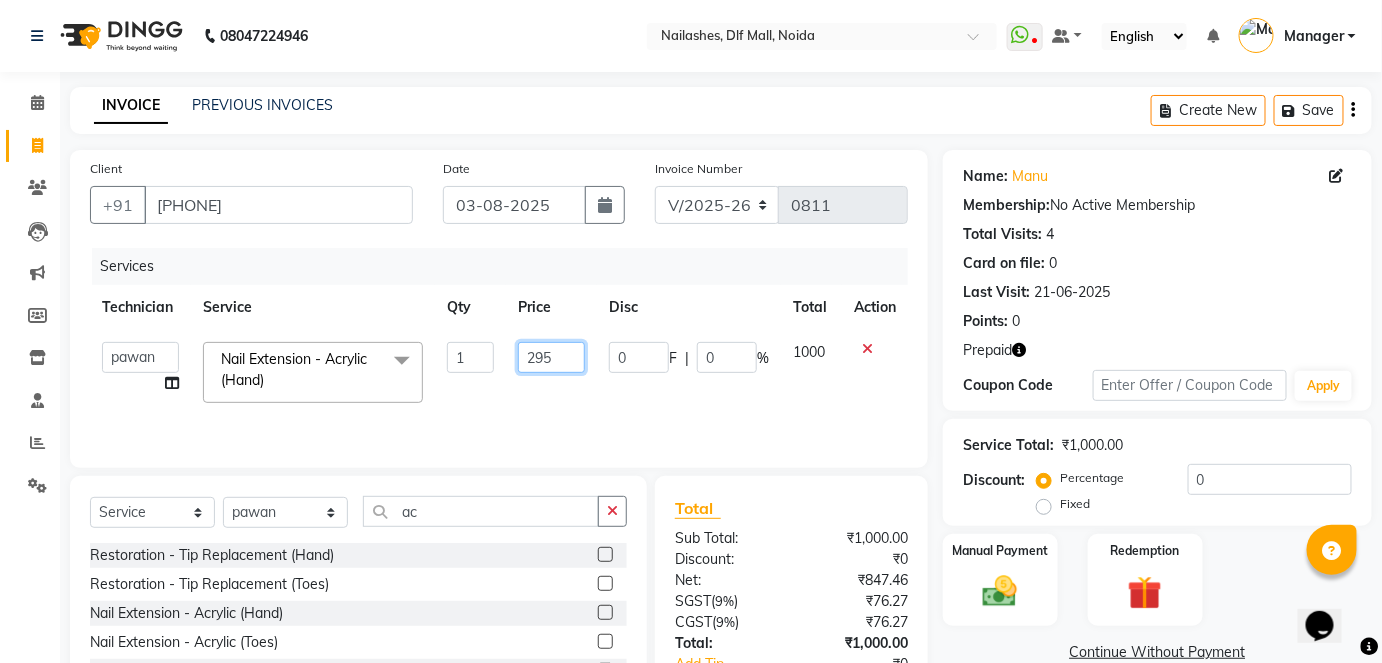 type on "2950" 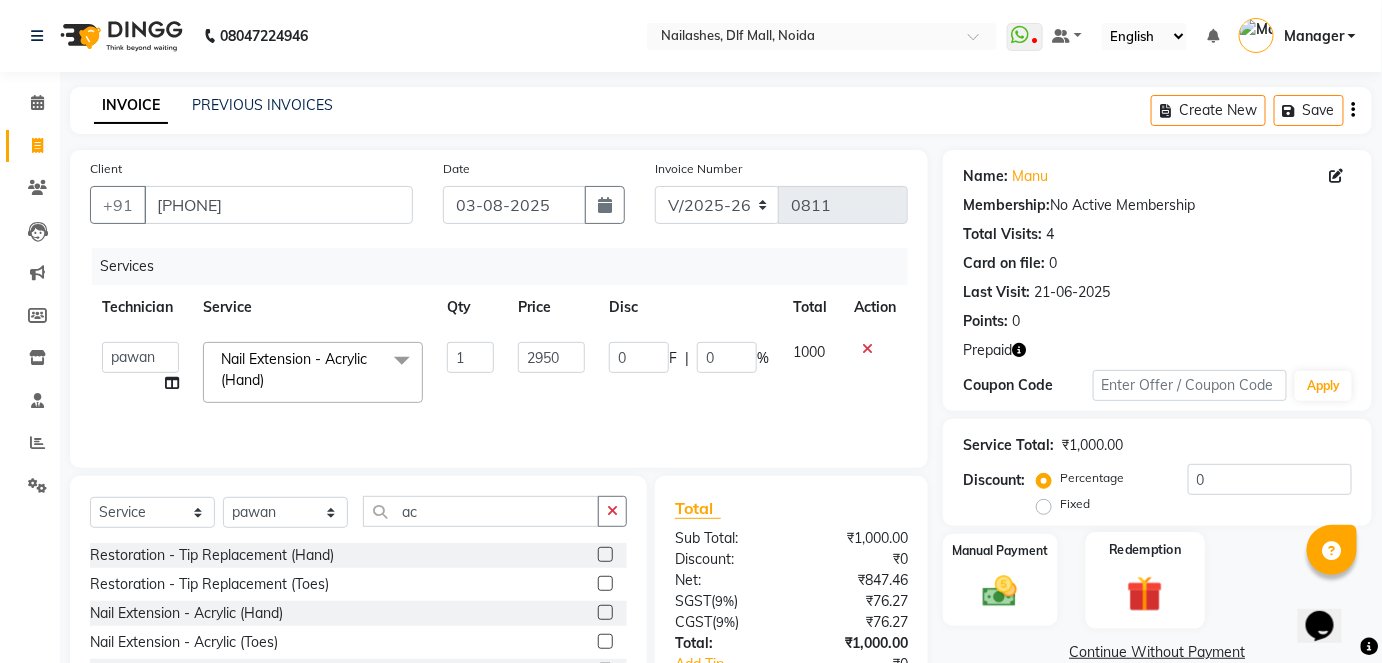 click 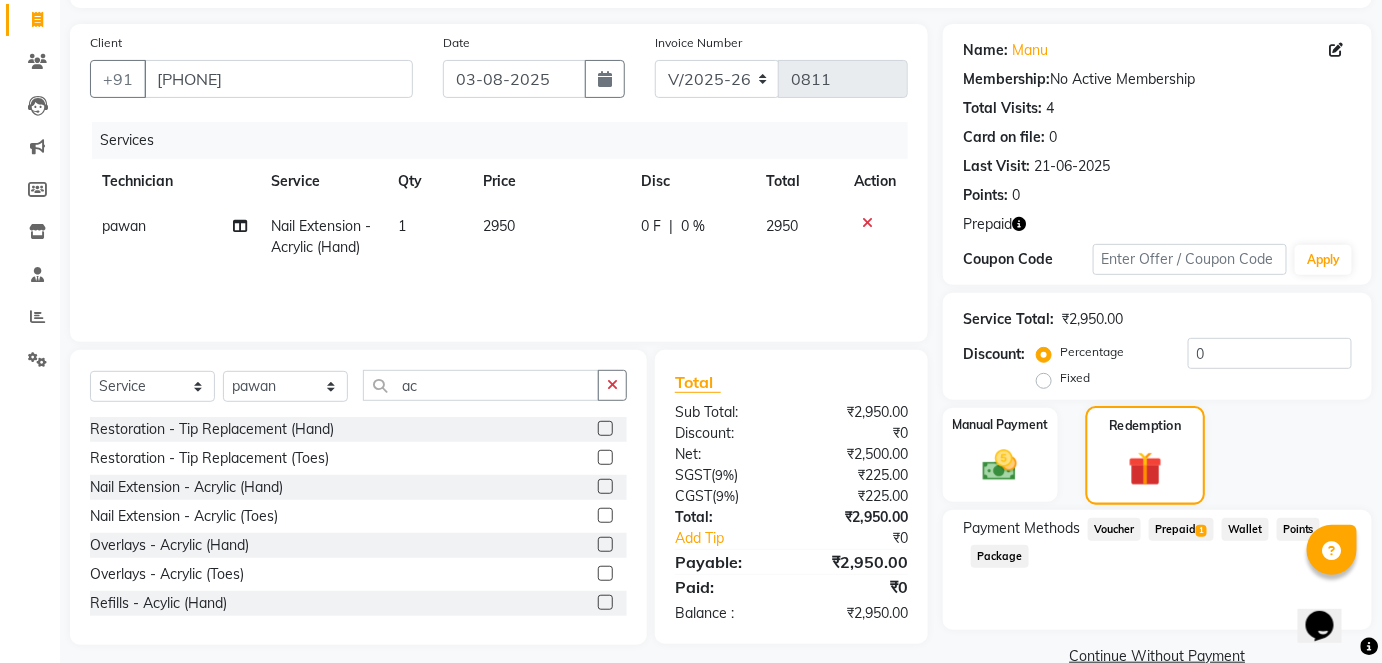 scroll, scrollTop: 162, scrollLeft: 0, axis: vertical 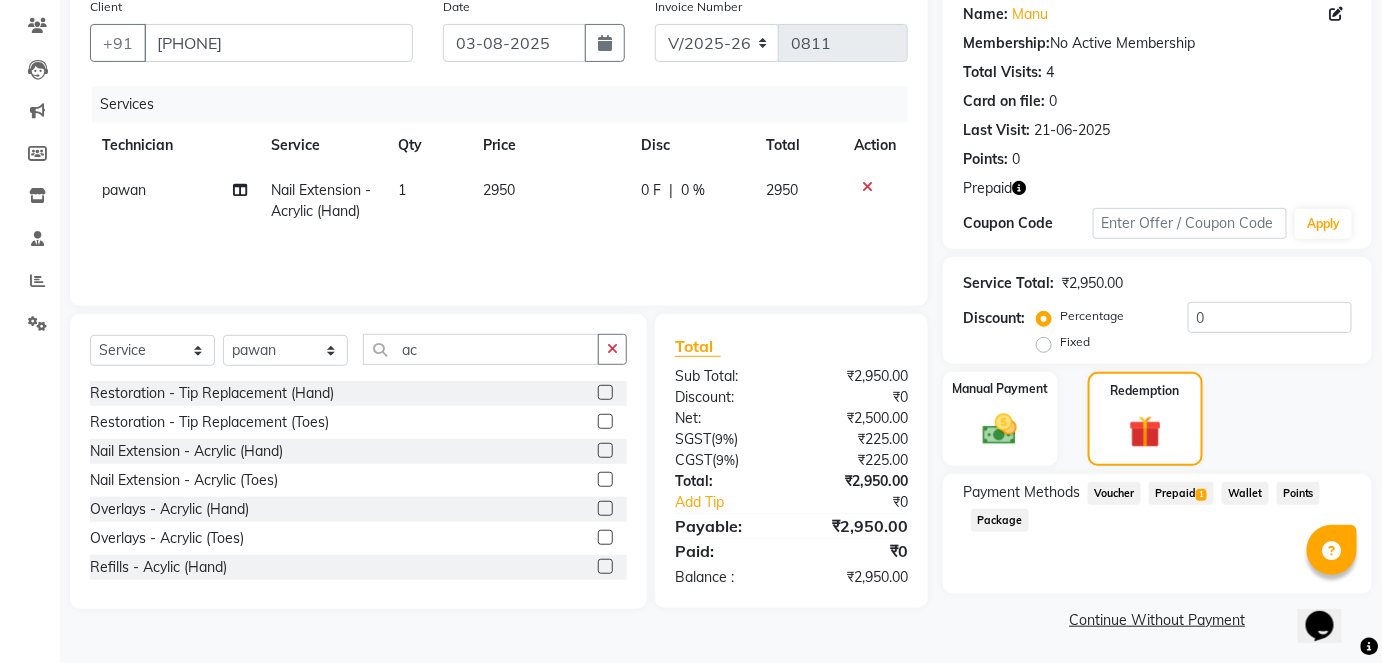 click on "Prepaid  1" 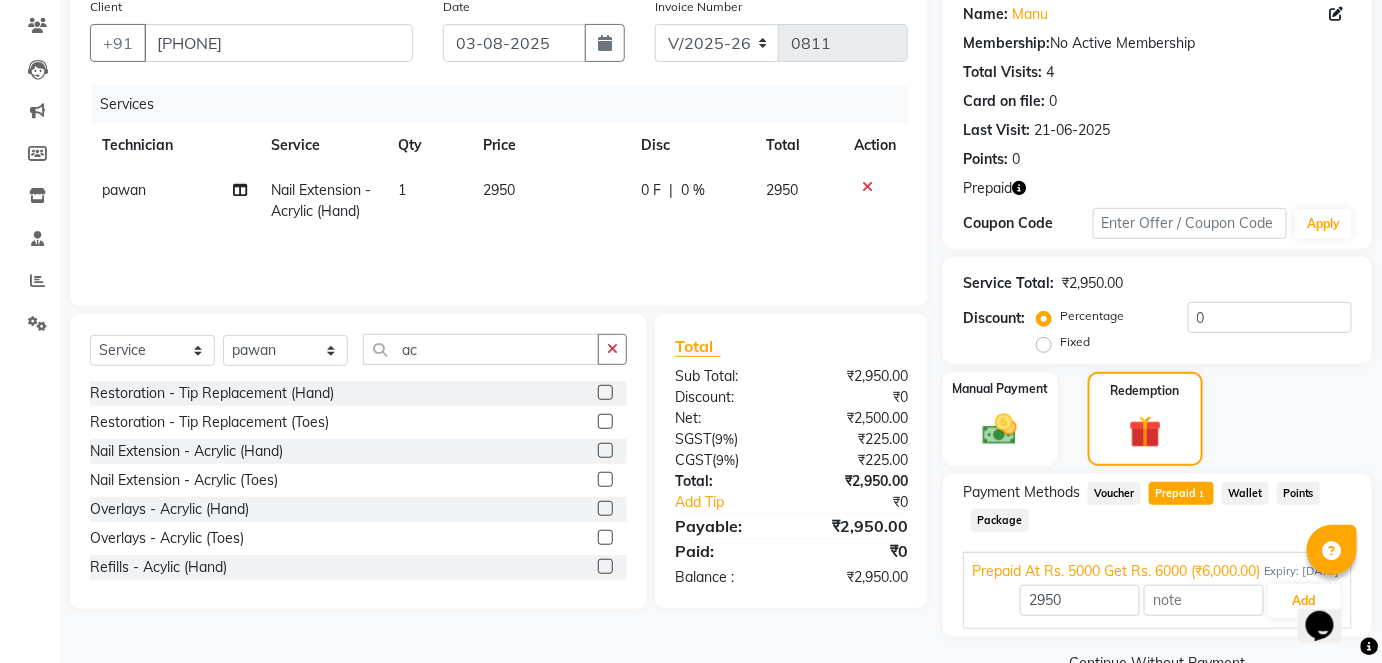scroll, scrollTop: 226, scrollLeft: 0, axis: vertical 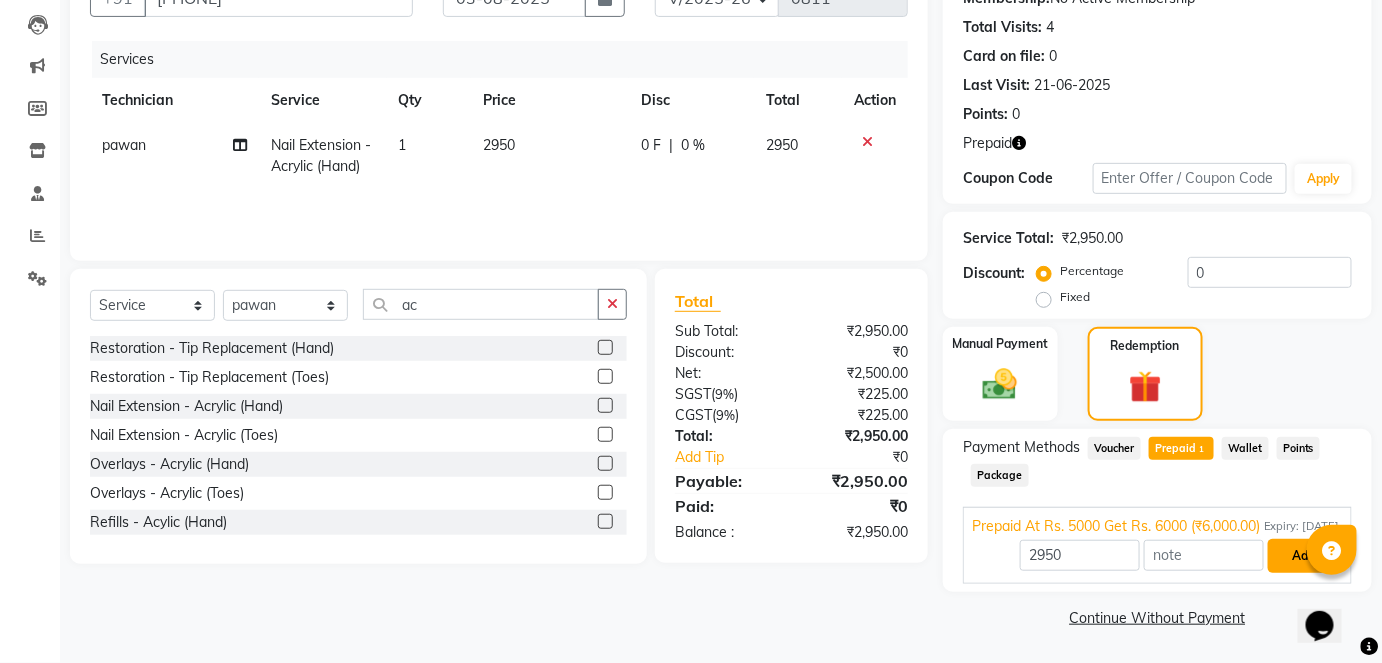 click on "Add" at bounding box center [1304, 556] 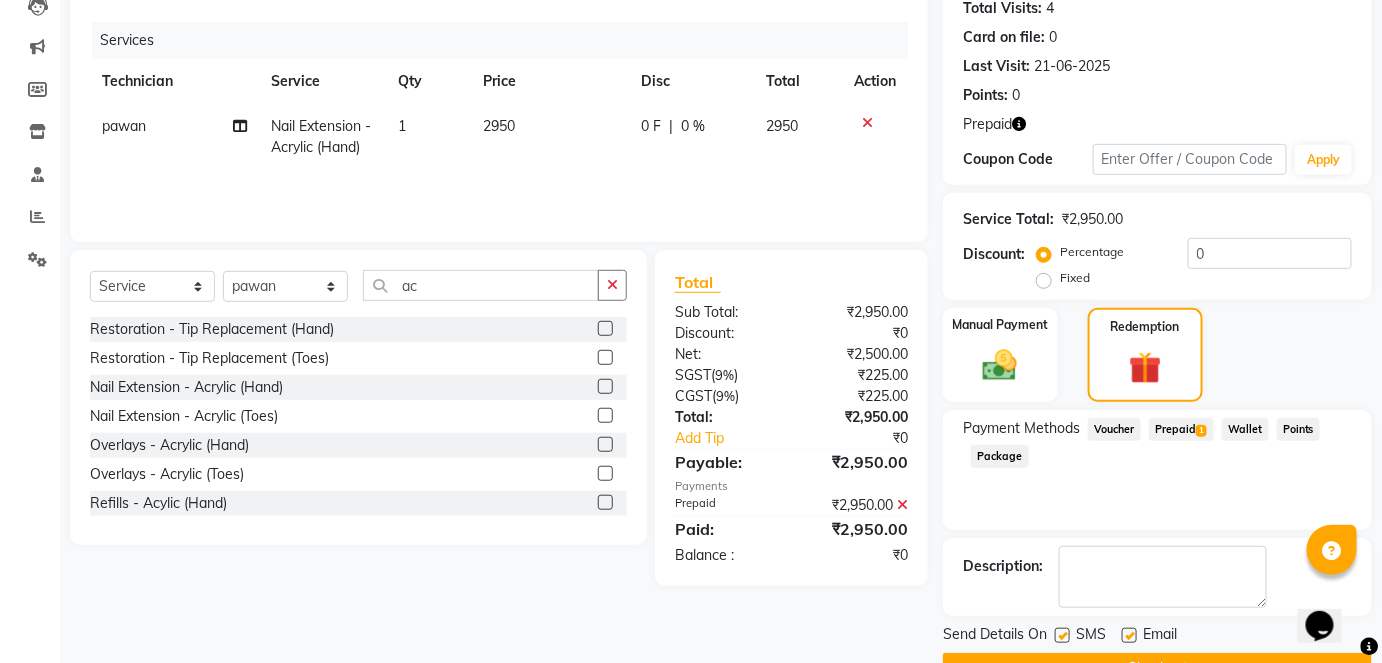 scroll, scrollTop: 274, scrollLeft: 0, axis: vertical 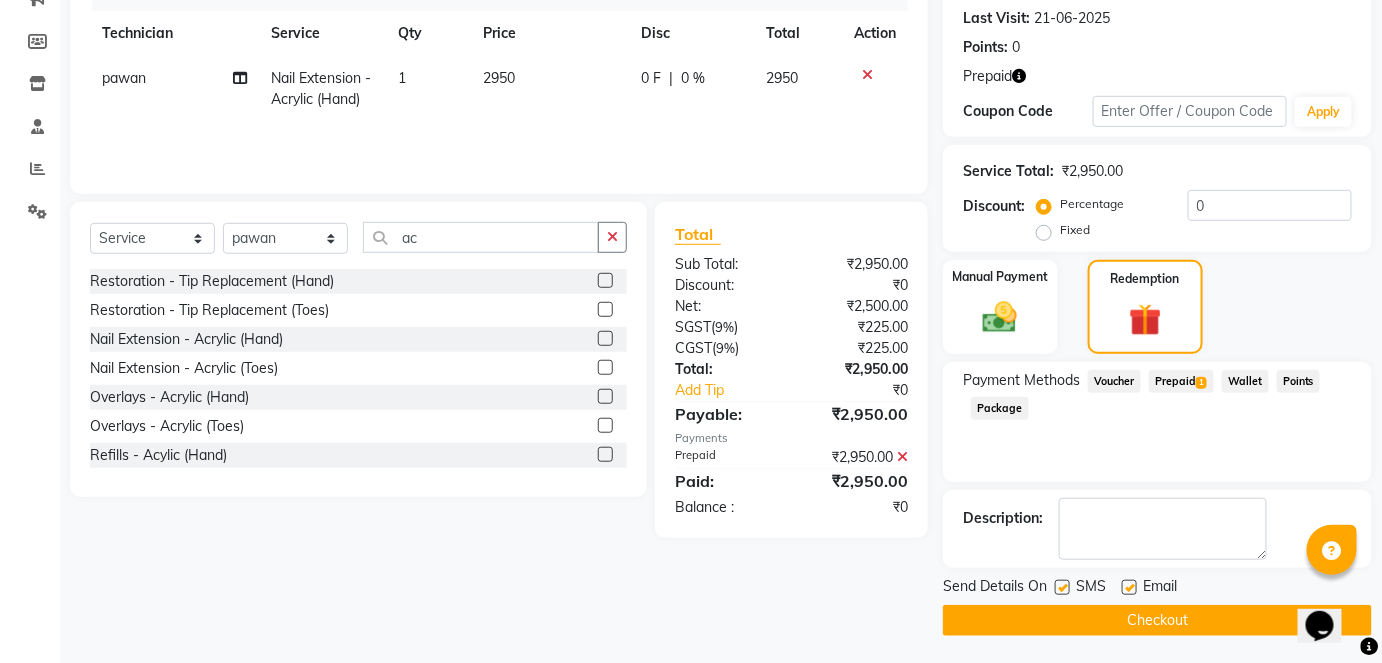 click on "Checkout" 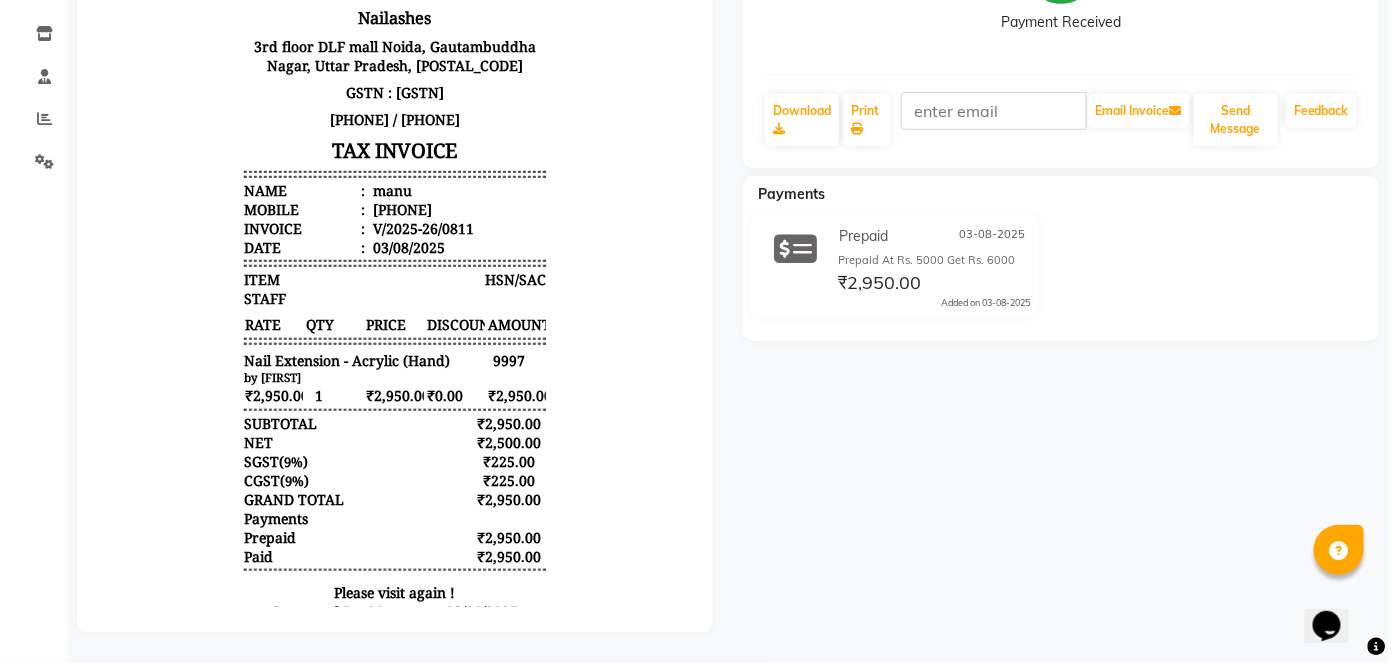 scroll, scrollTop: 0, scrollLeft: 0, axis: both 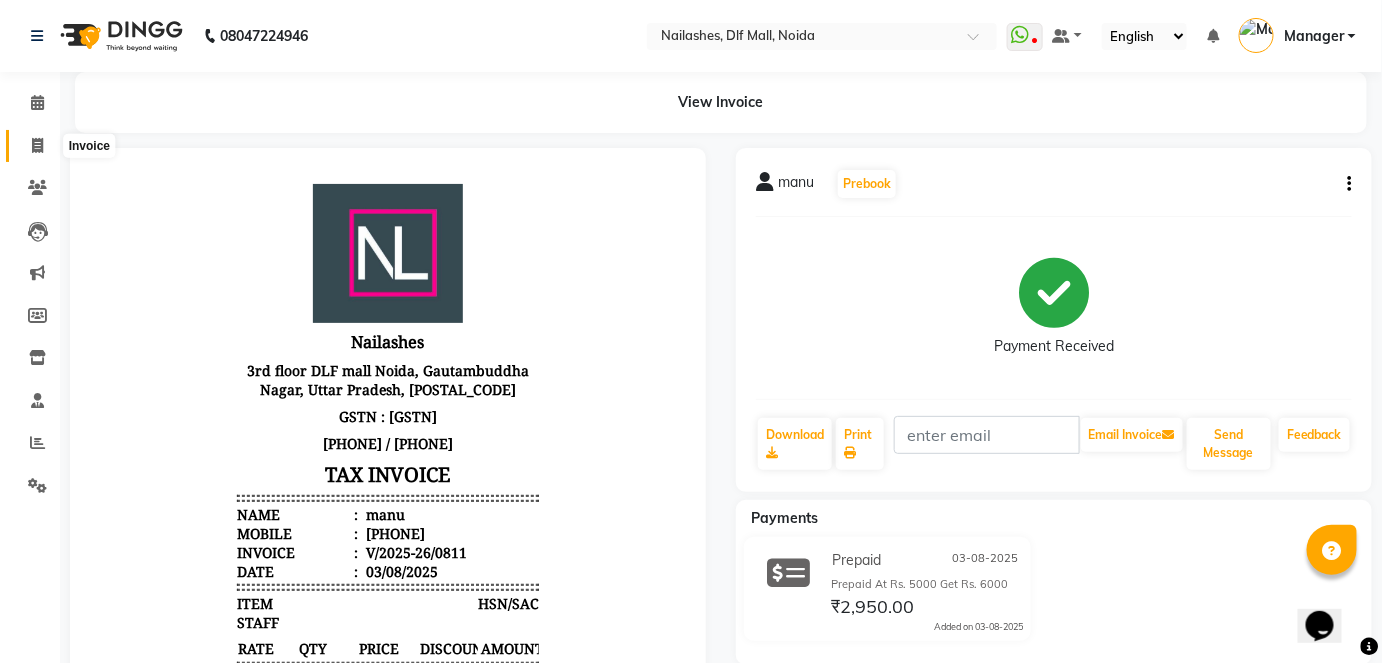 click 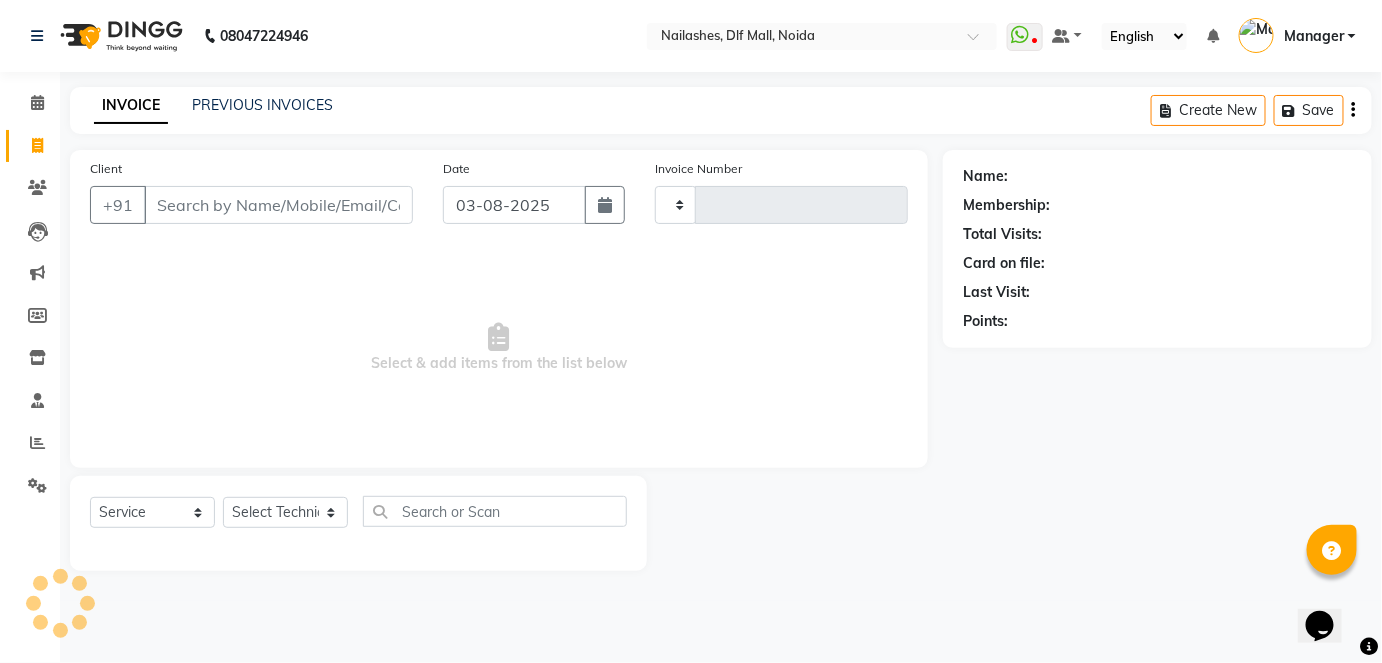 type on "0812" 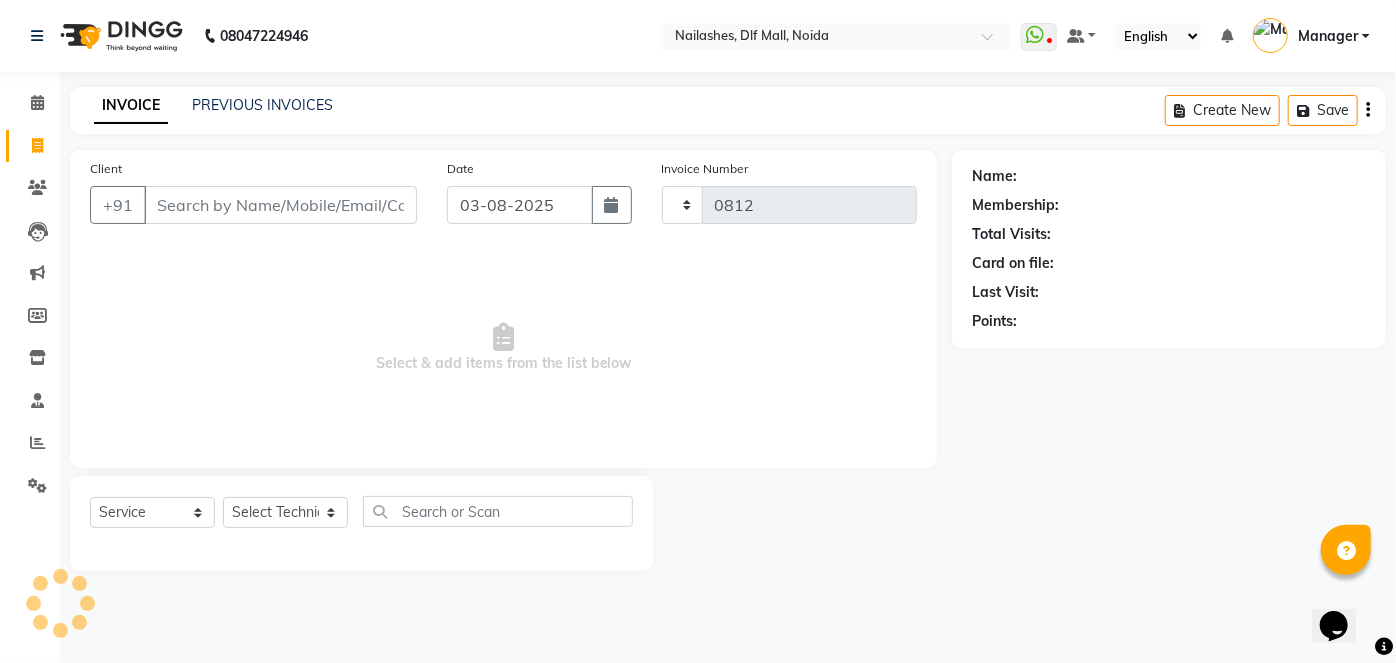 select on "5188" 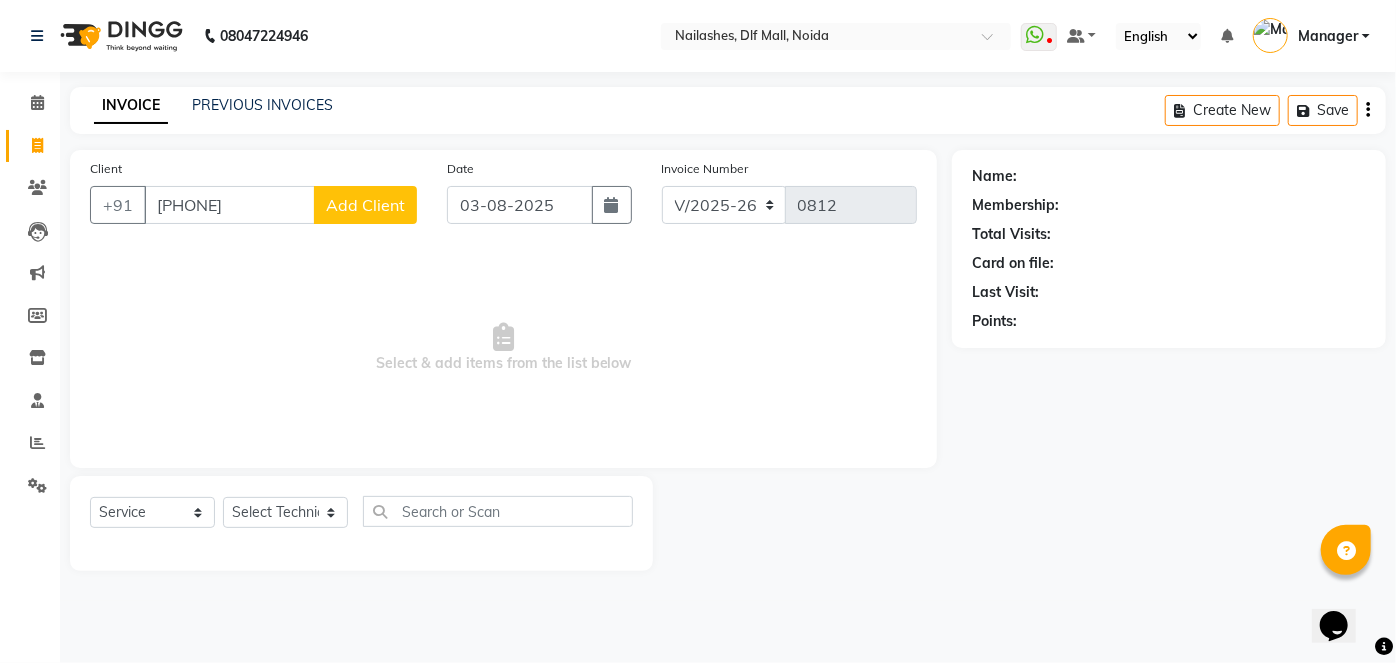 type on "[PHONE]" 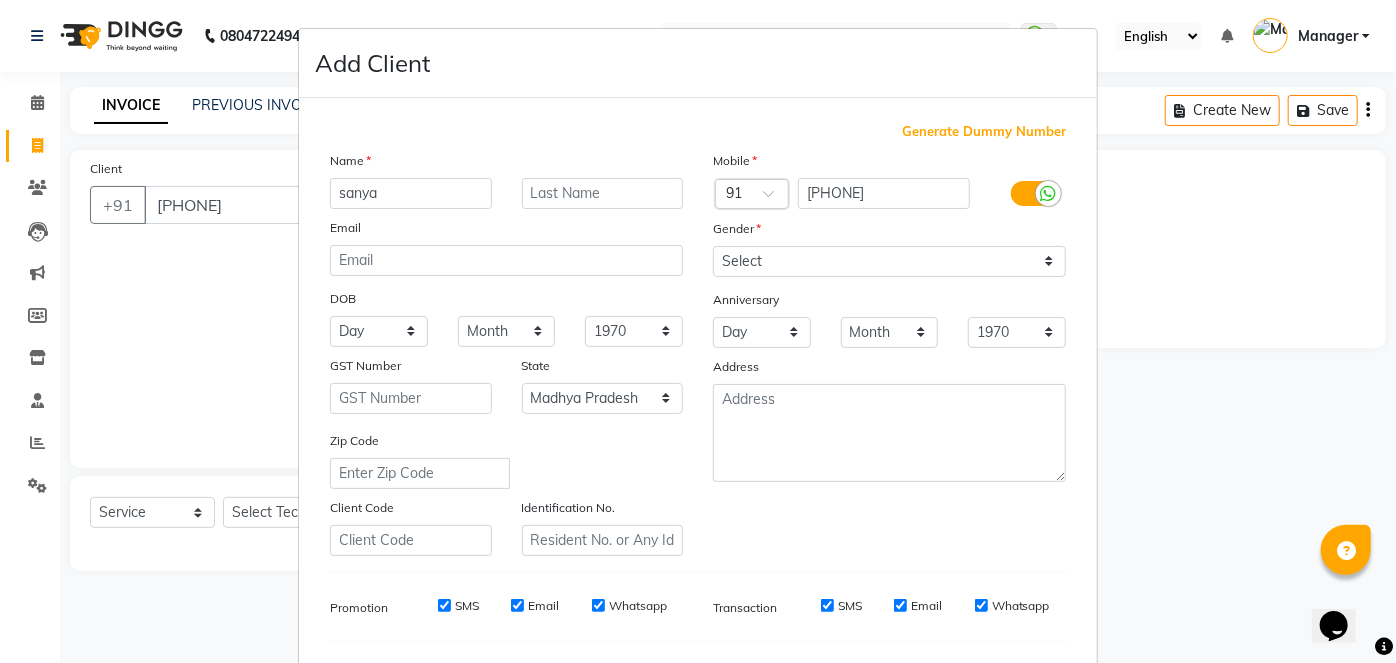 type on "sanya" 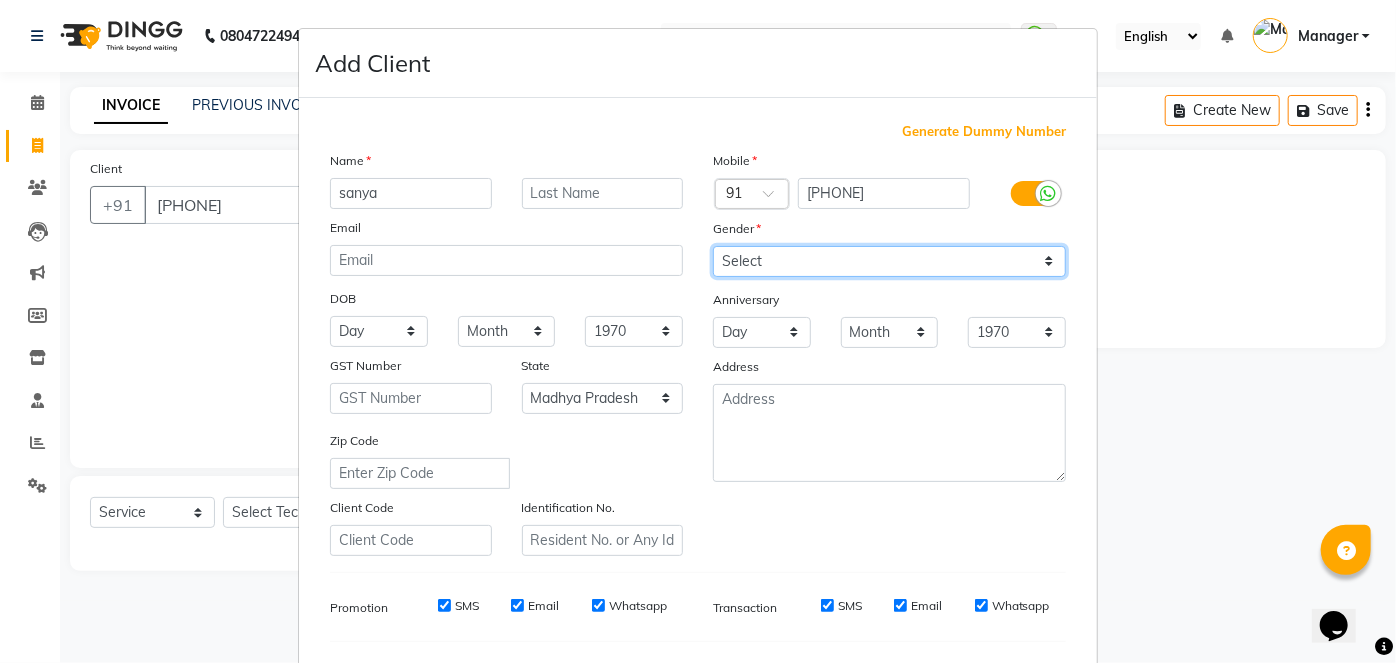 click on "Select Male Female Other Prefer Not To Say" at bounding box center [889, 261] 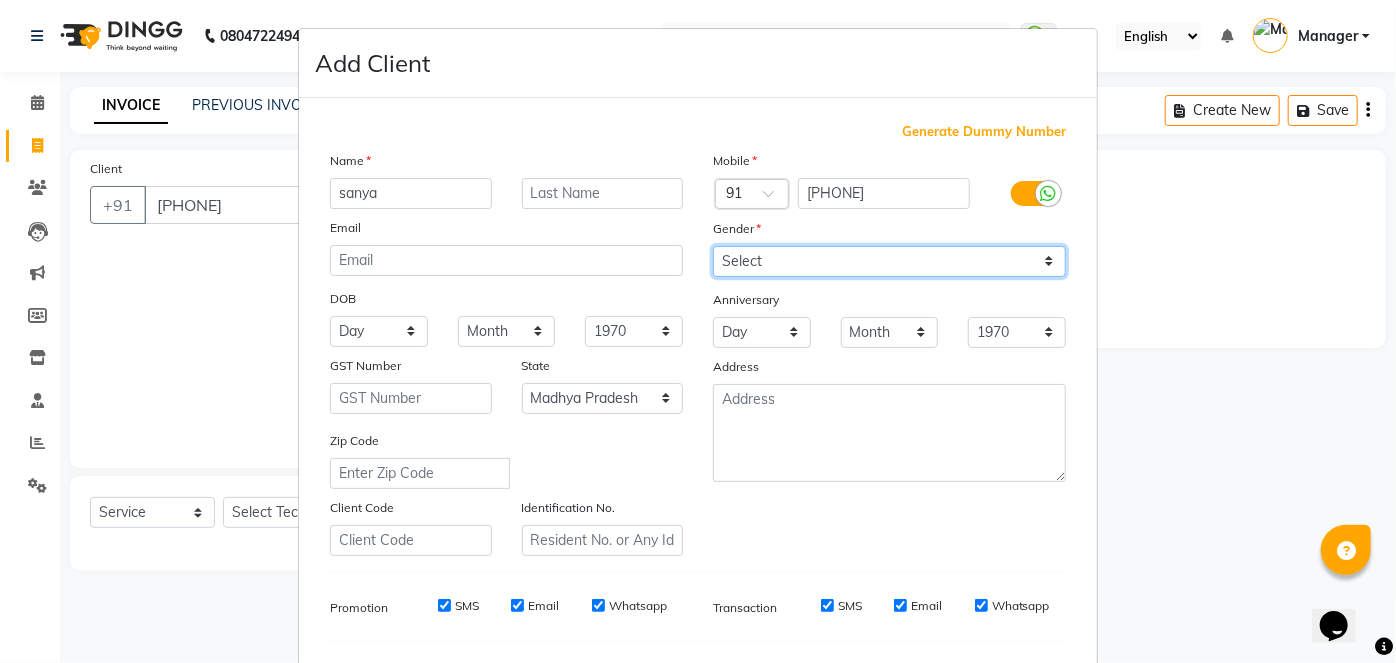 select on "female" 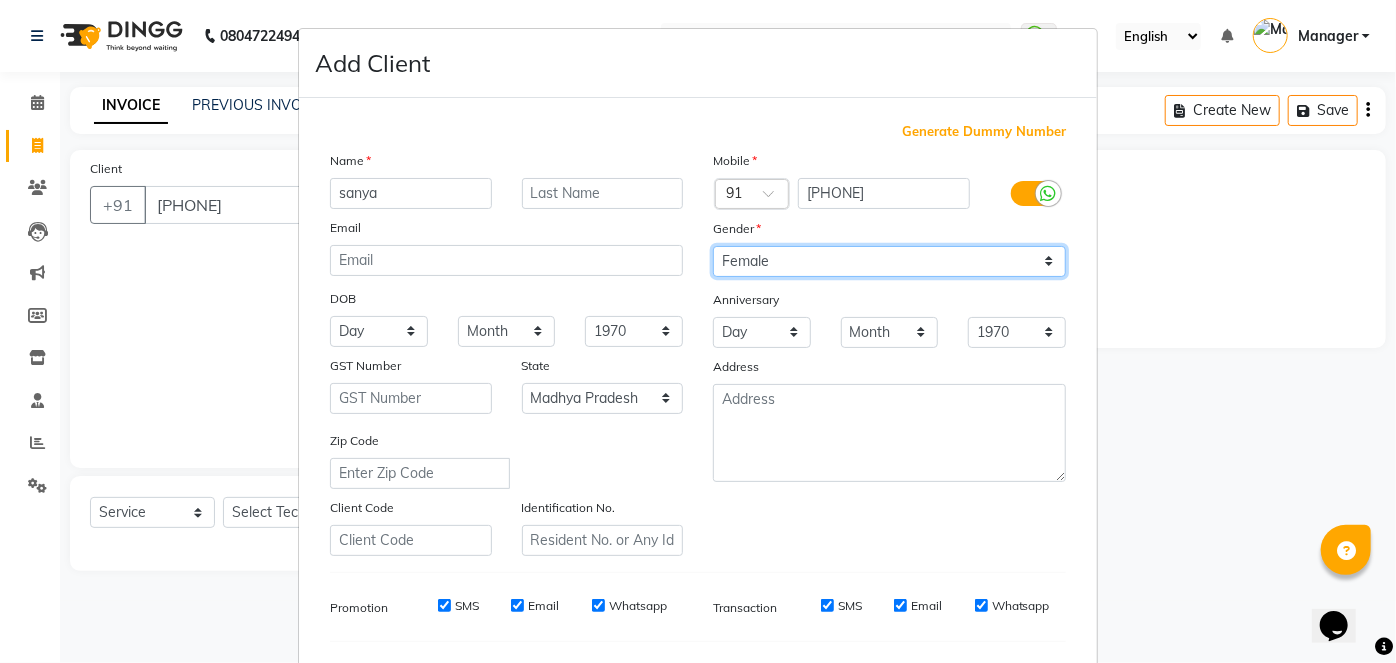 click on "Select Male Female Other Prefer Not To Say" at bounding box center (889, 261) 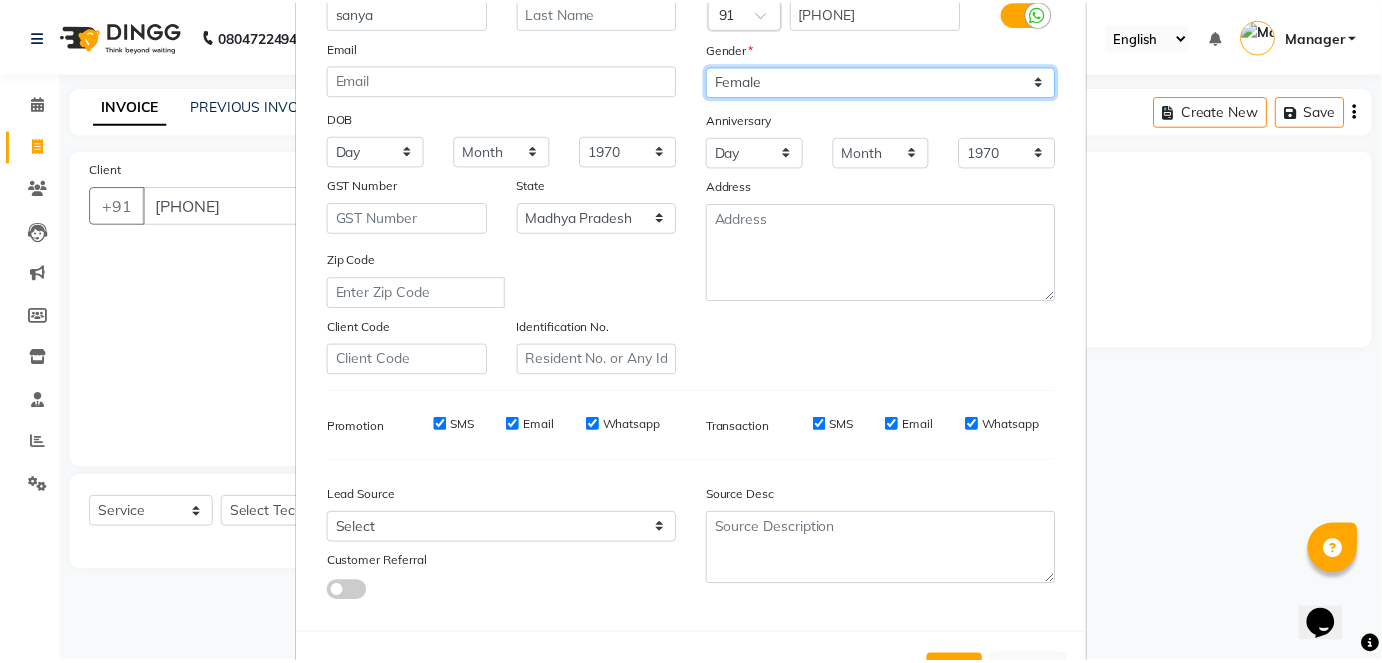 scroll, scrollTop: 258, scrollLeft: 0, axis: vertical 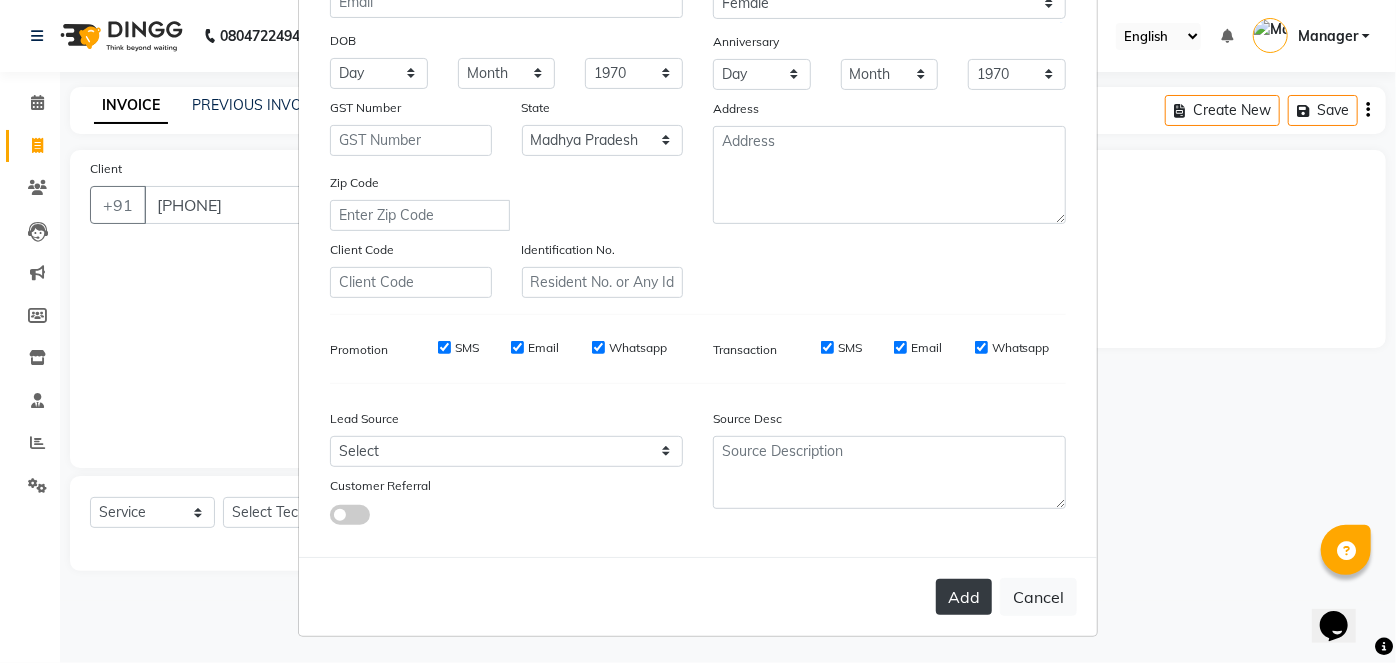 click on "Add" at bounding box center [964, 597] 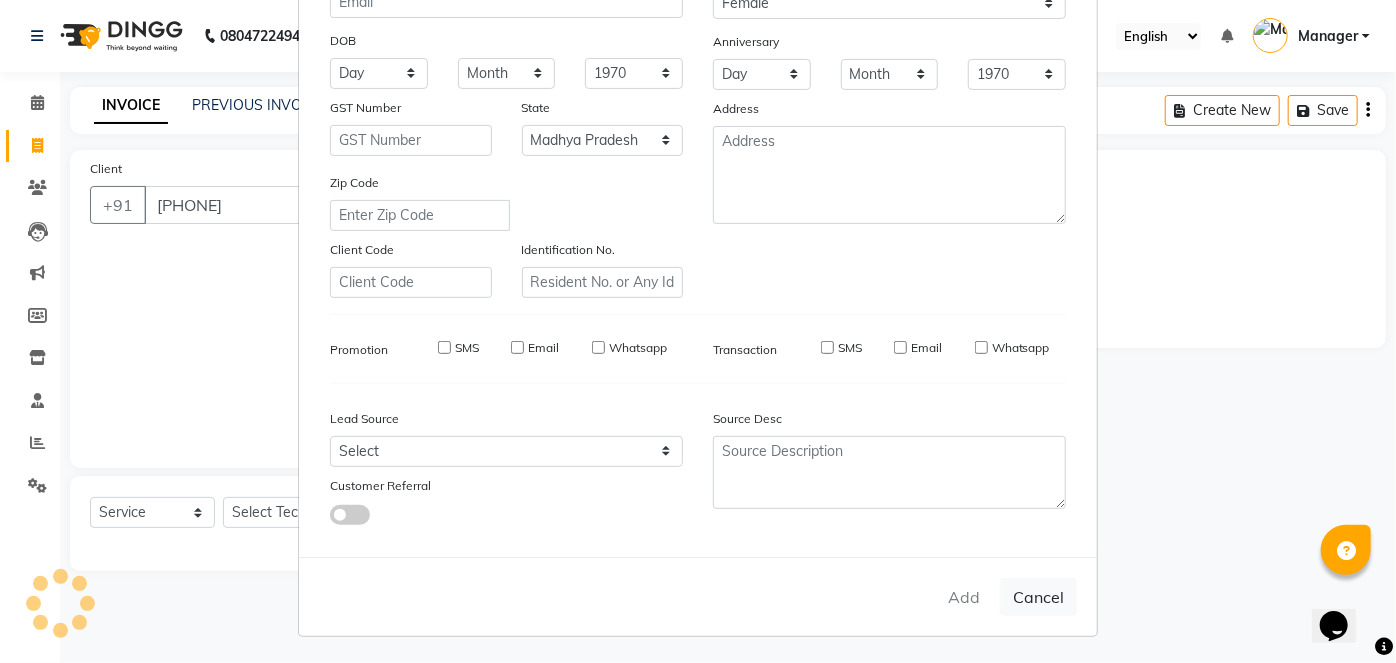 type 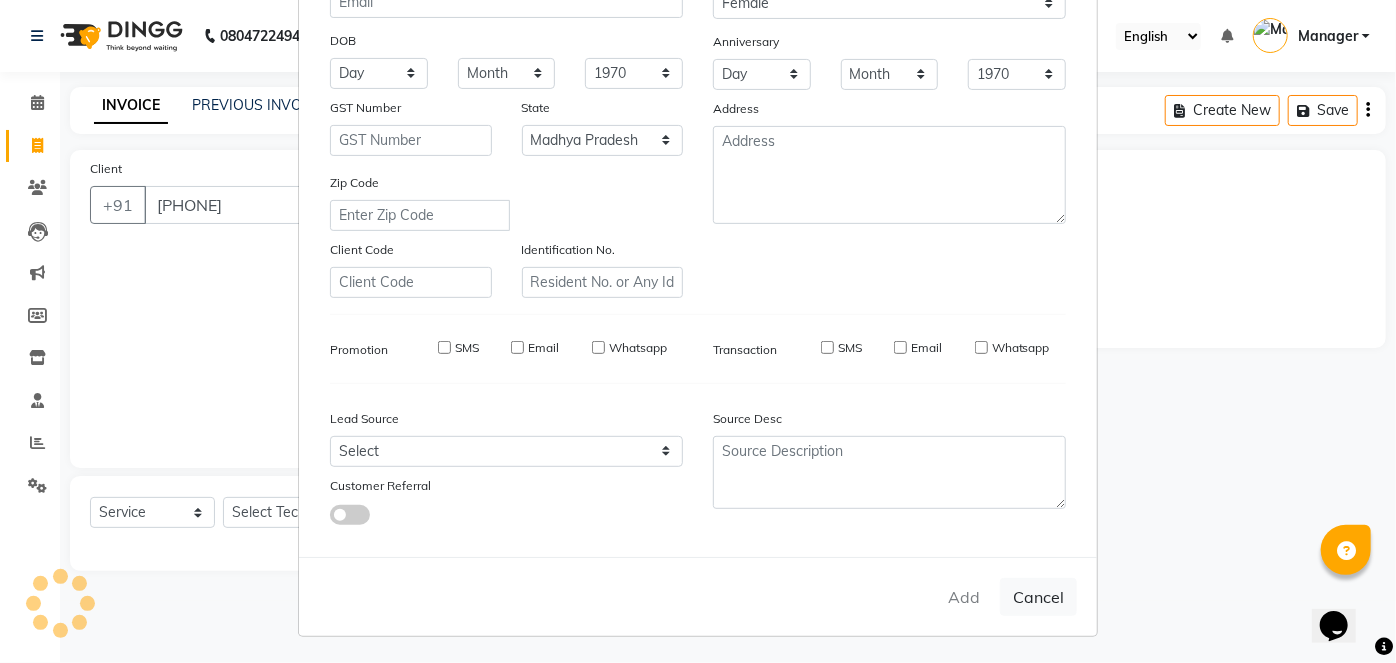 select 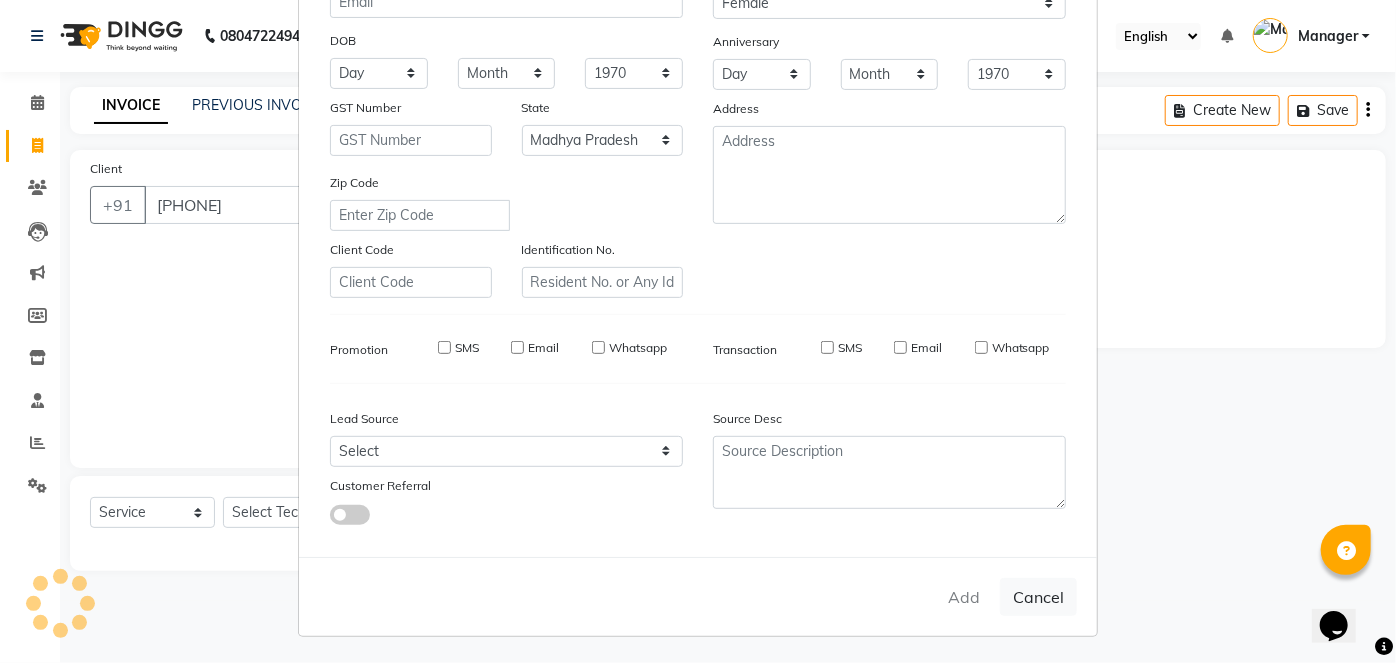 select 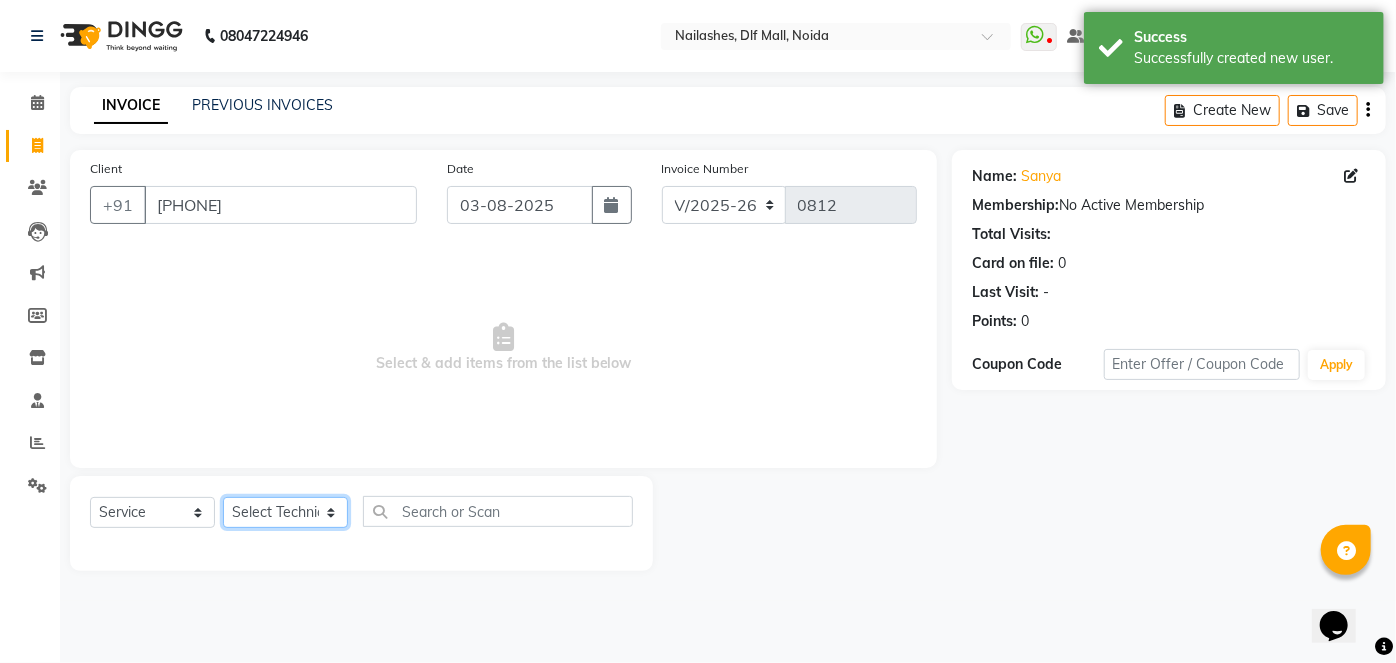 click on "Select Technician [FIRST] [LAST] [FIRST] [FIRST] [FIRST] [FIRST] [FIRST] [FIRST]" 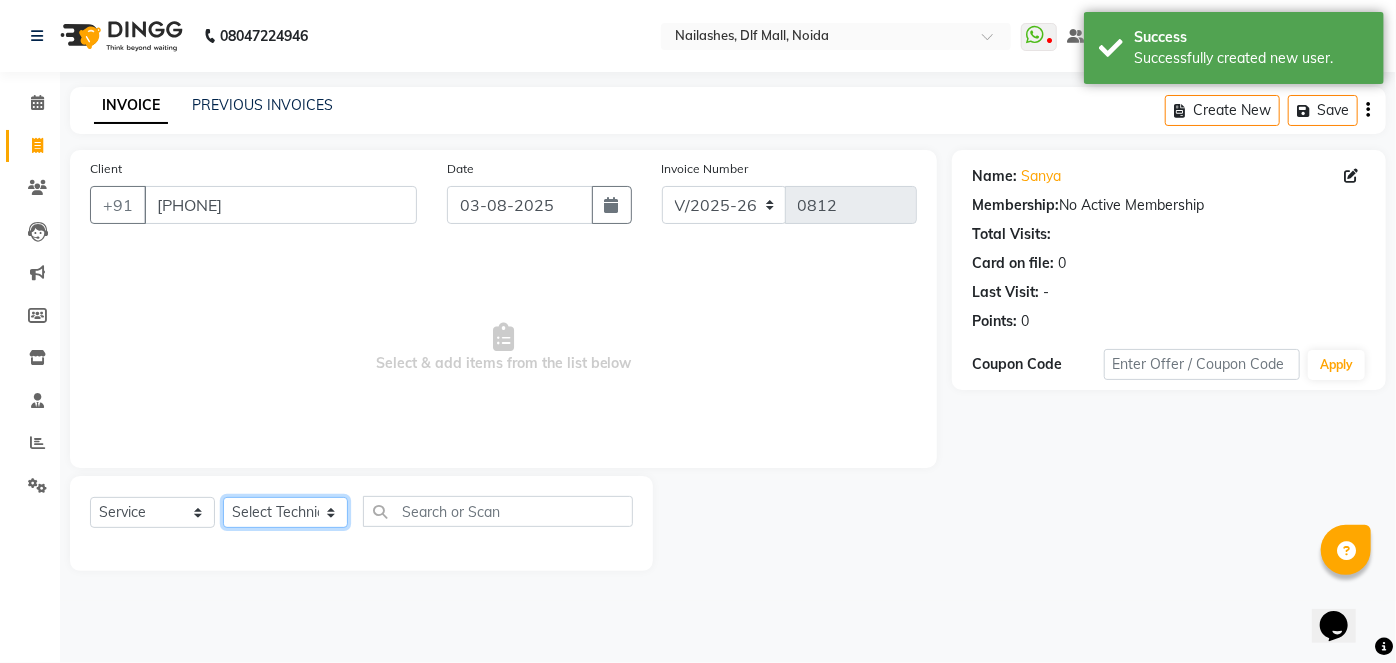 select on "[NUMBER]" 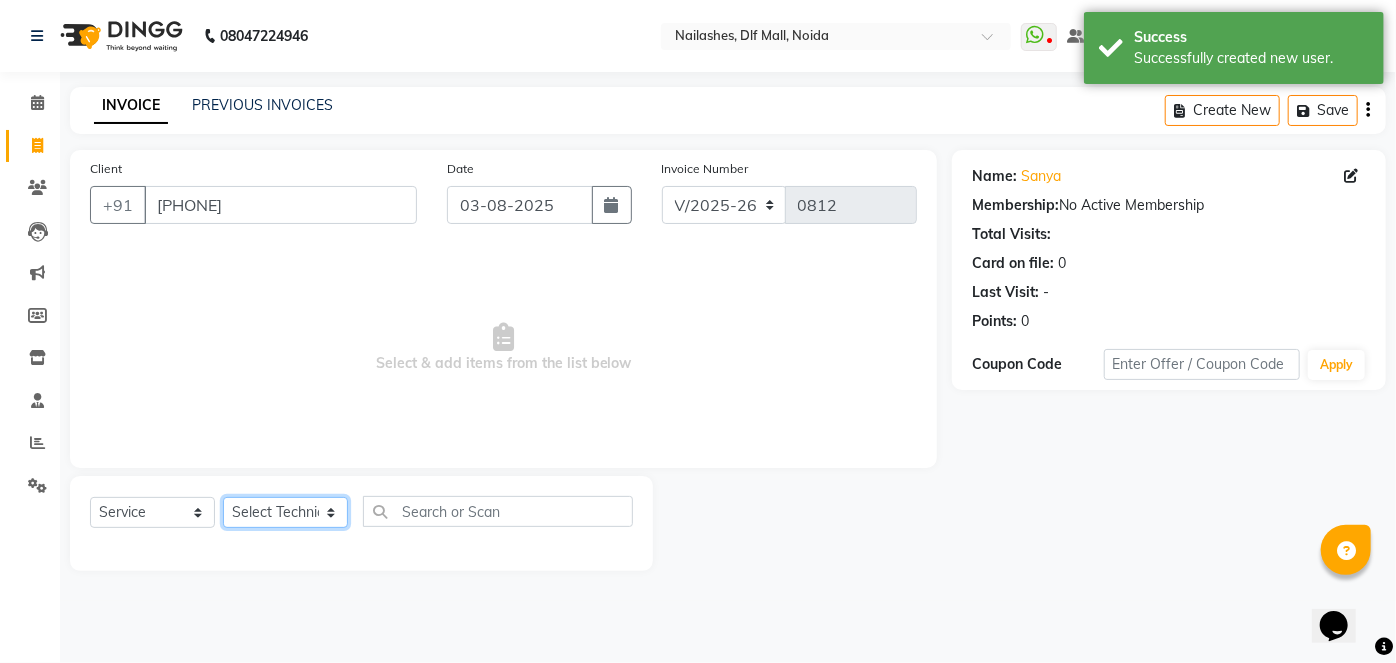 click on "Select Technician [FIRST] [LAST] [FIRST] [FIRST] [FIRST] [FIRST] [FIRST] [FIRST]" 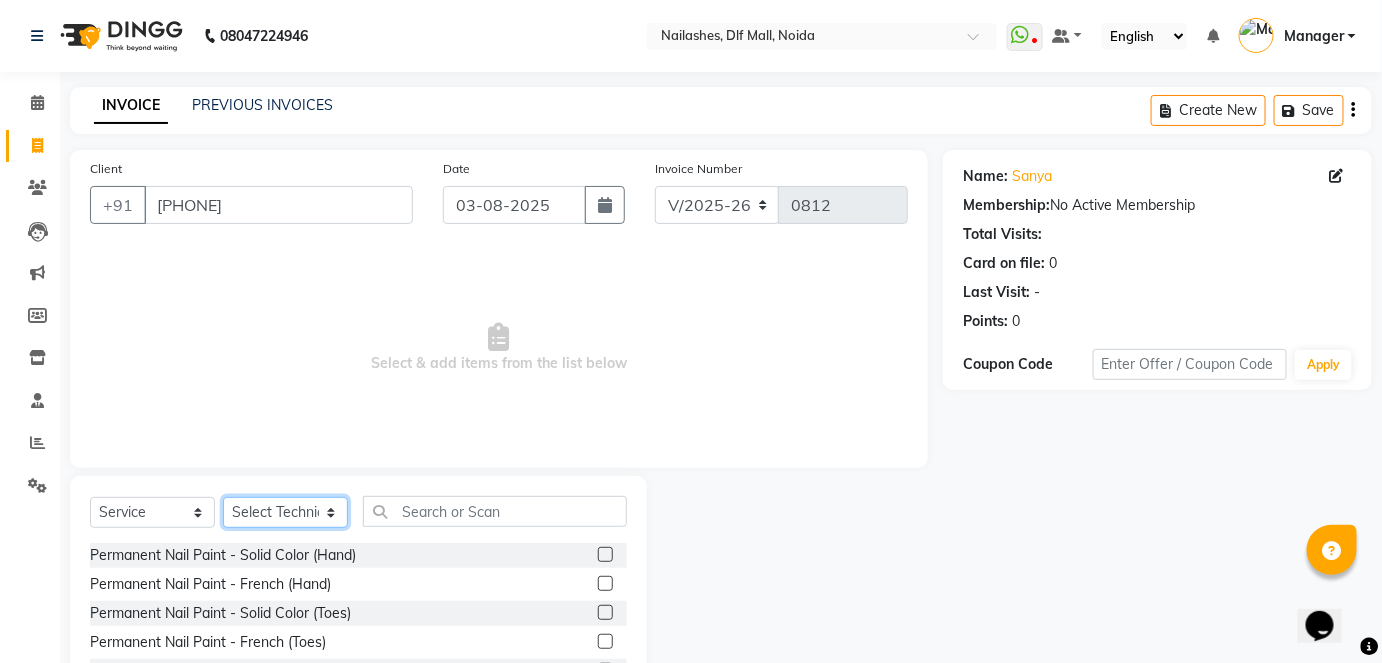 scroll, scrollTop: 137, scrollLeft: 0, axis: vertical 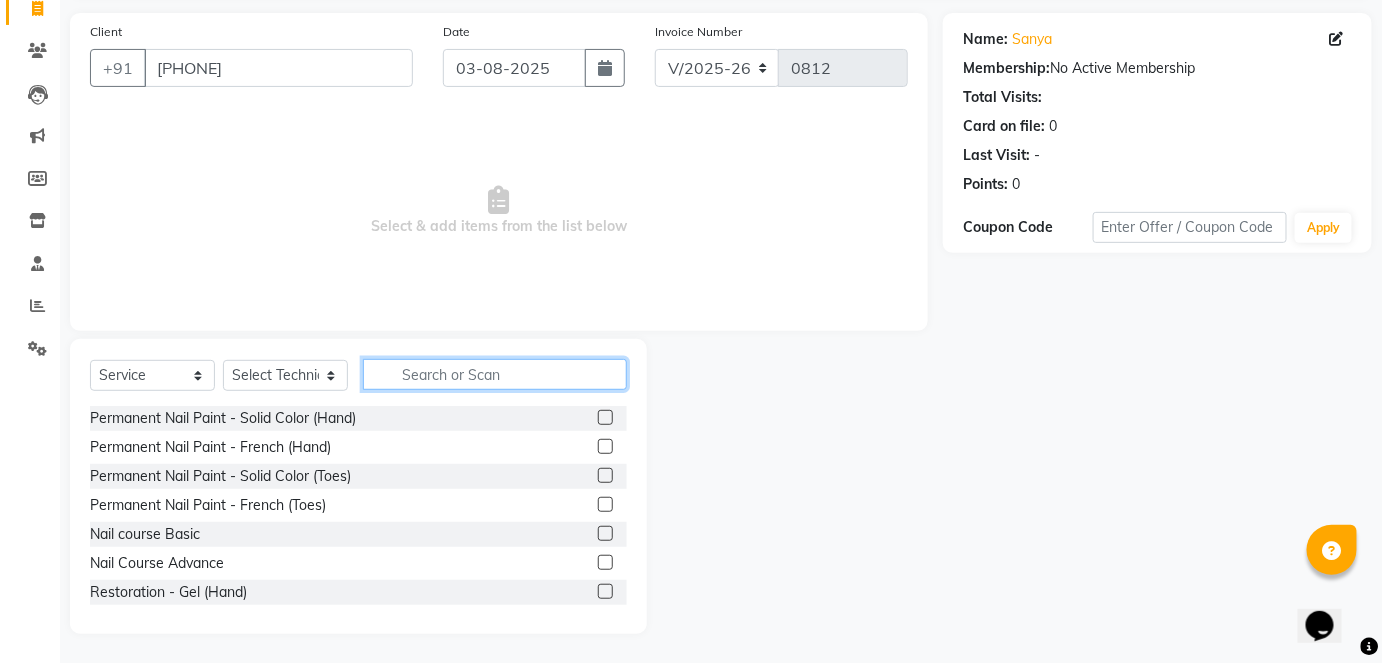 click 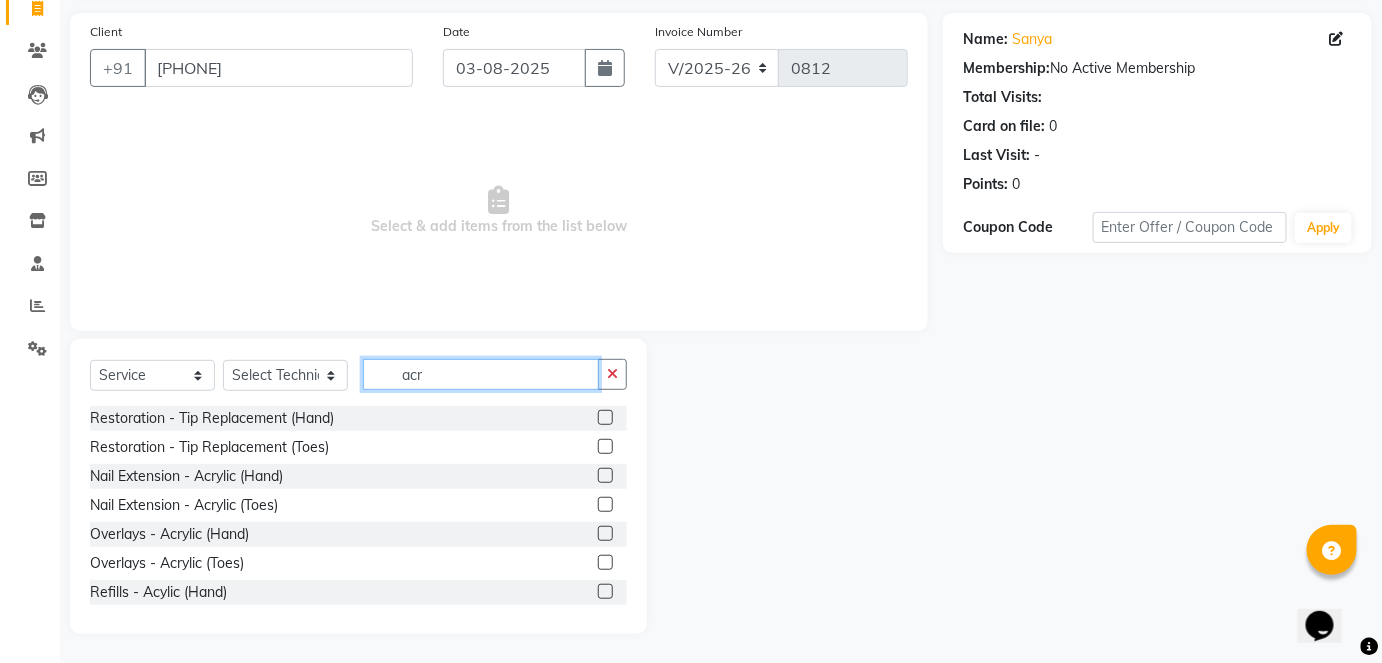 scroll, scrollTop: 53, scrollLeft: 0, axis: vertical 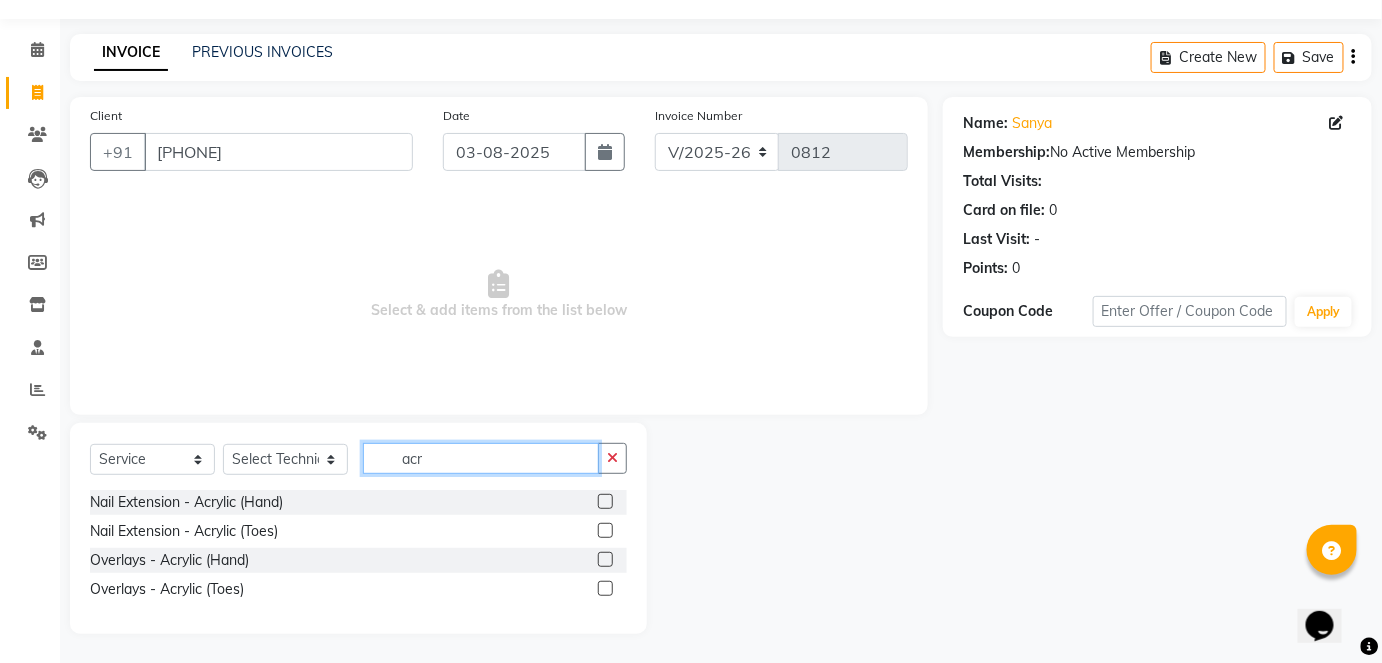 type on "acr" 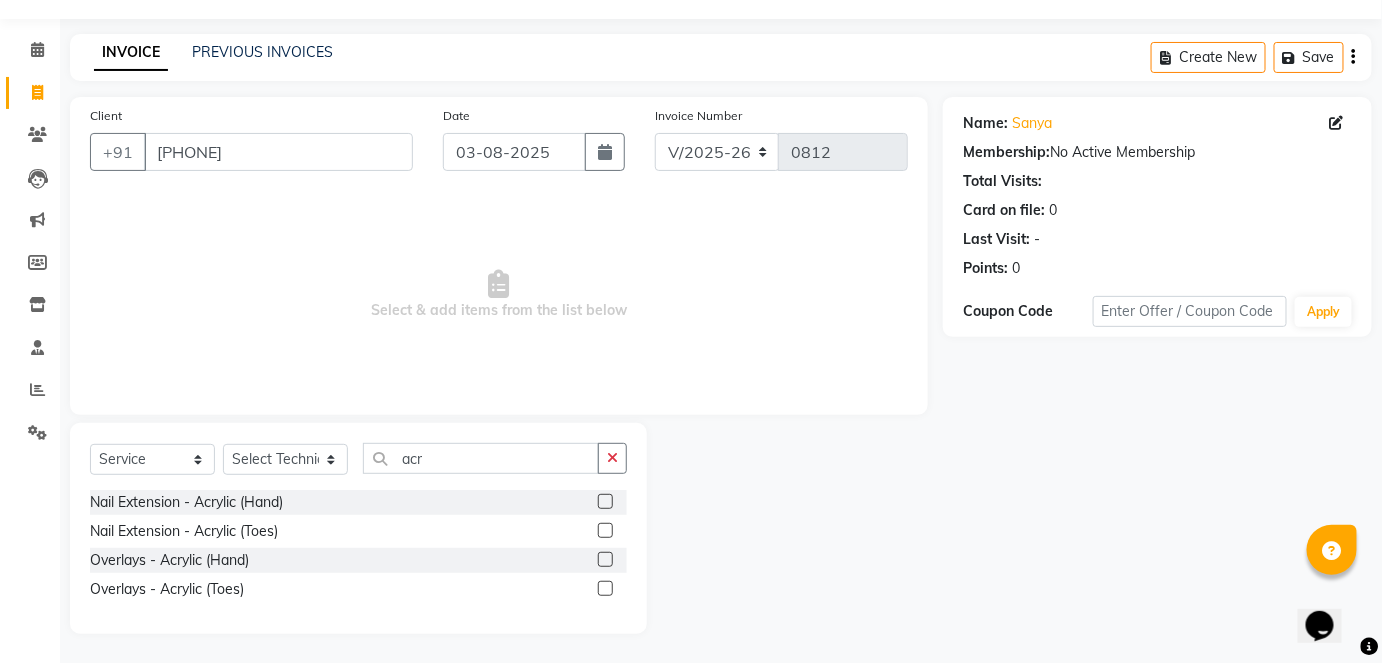 click 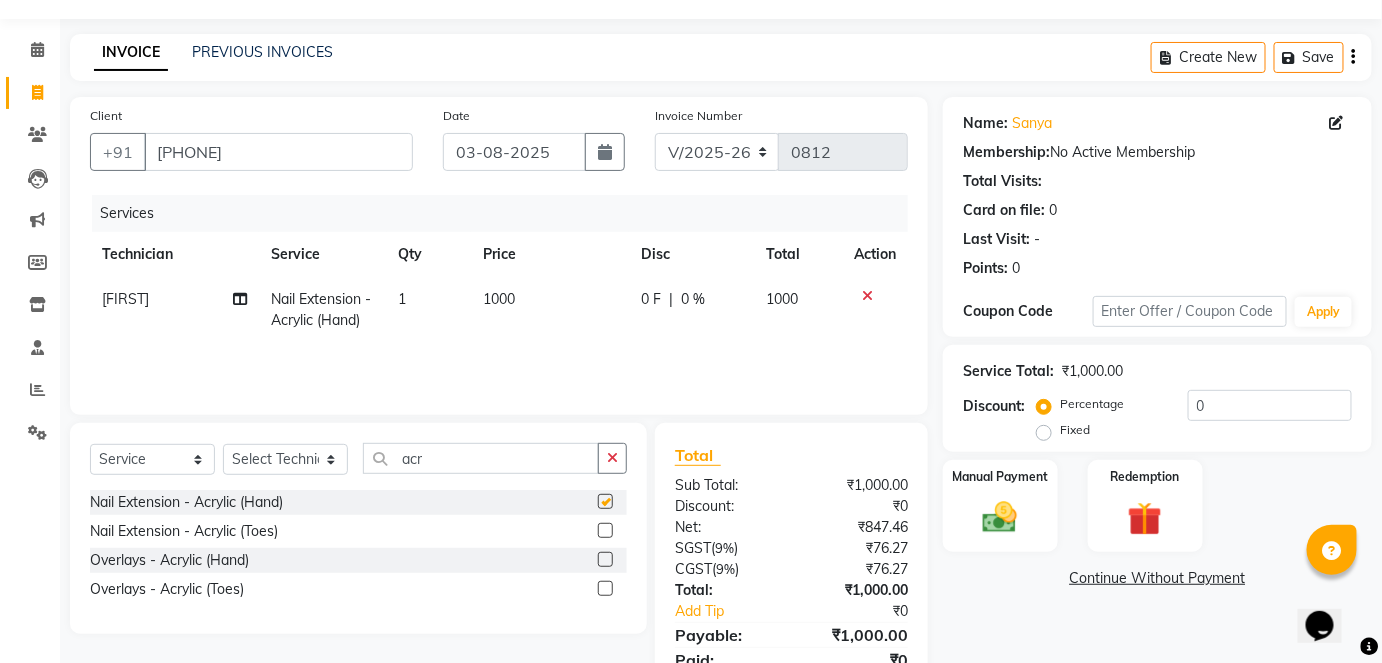 checkbox on "false" 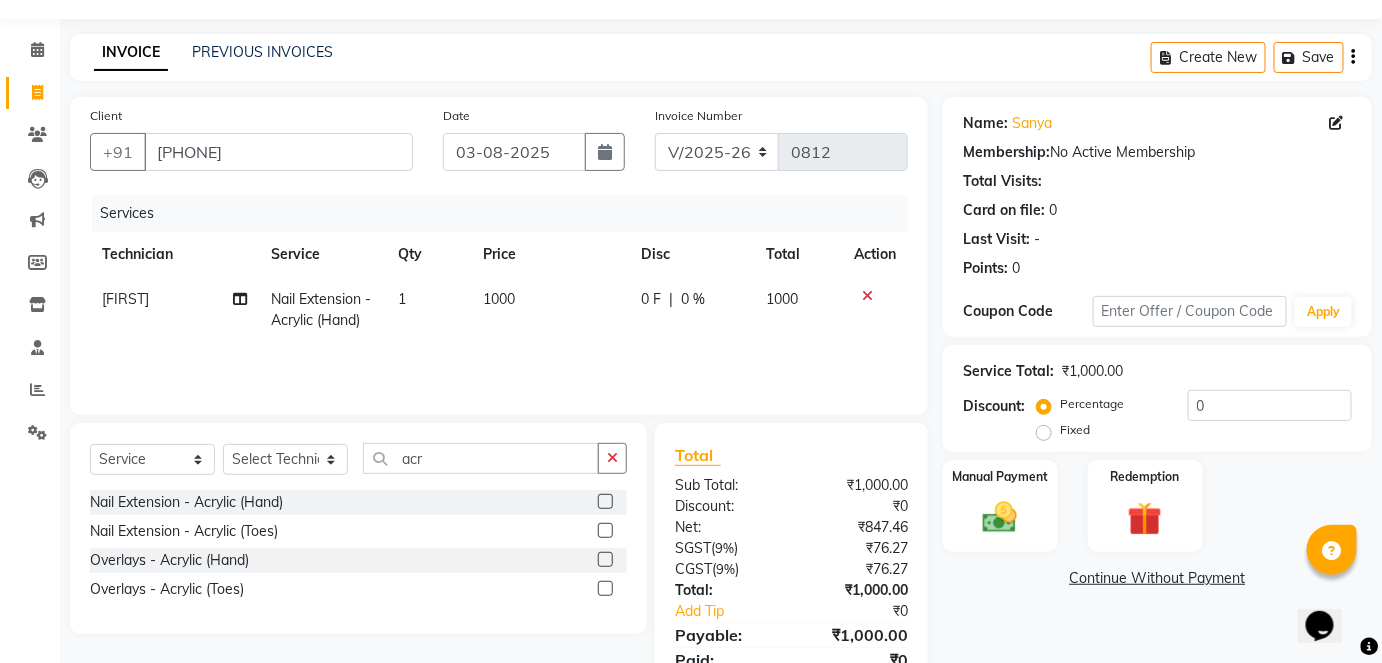 click on "1000" 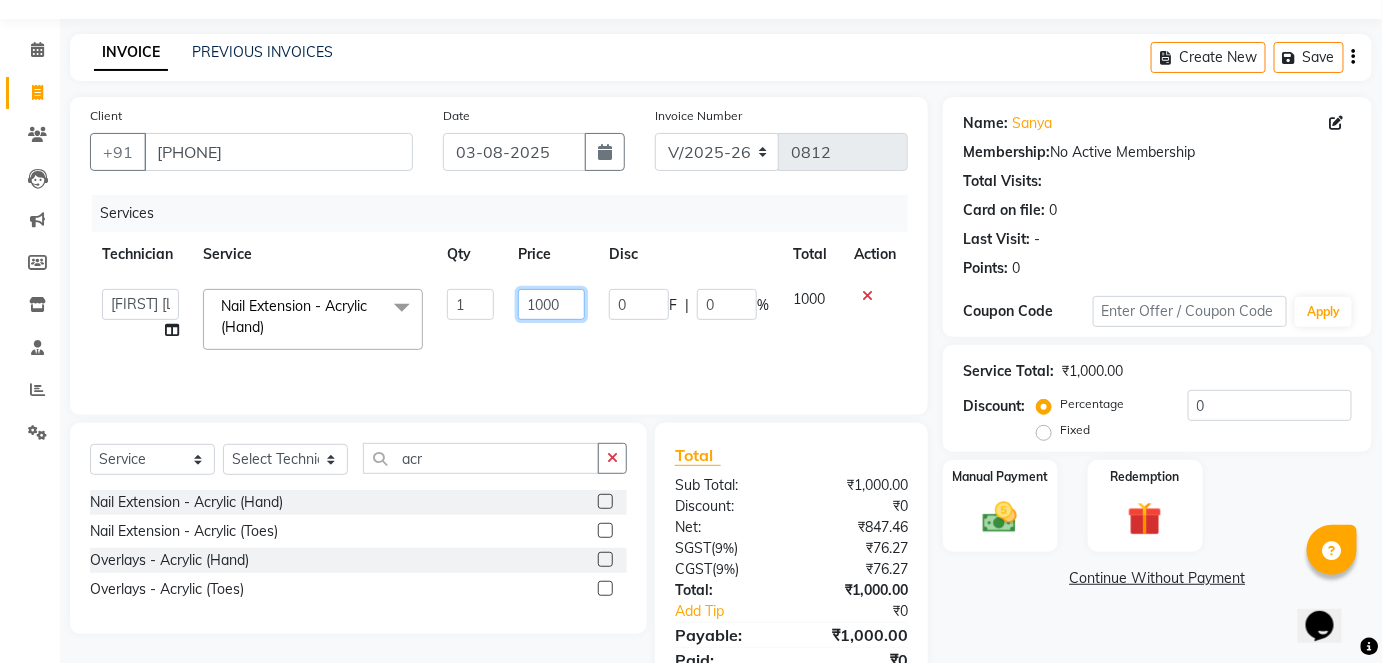 click on "1000" 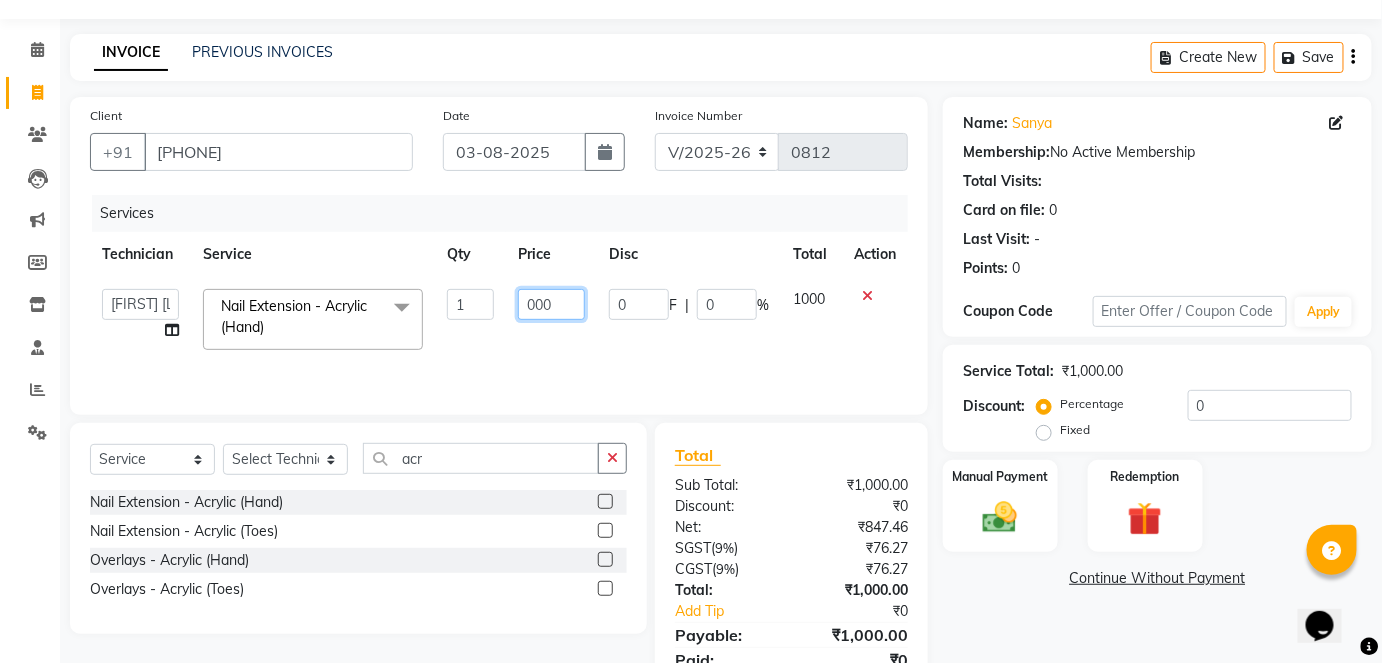 type on "2000" 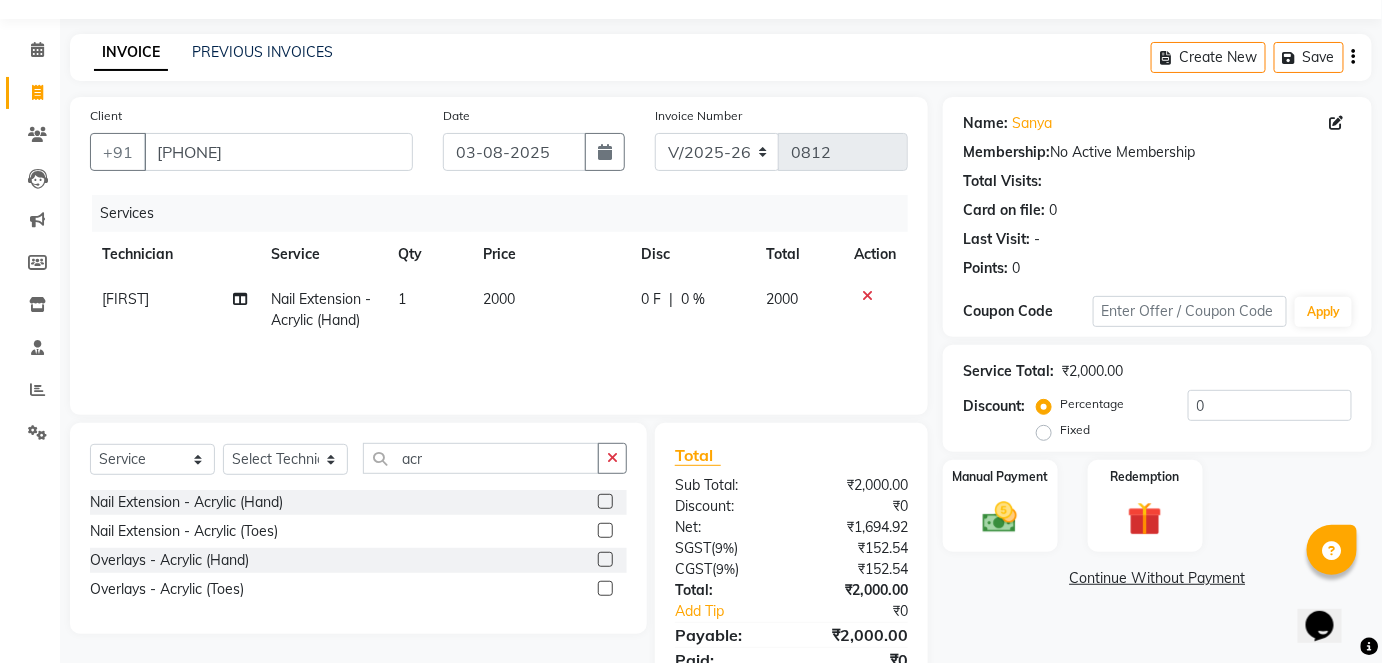 click on "Services Technician Service Qty Price Disc Total Action [FIRST] Nail Extension - Acrylic (Hand) 1 2000 0 F | 0 % 2000" 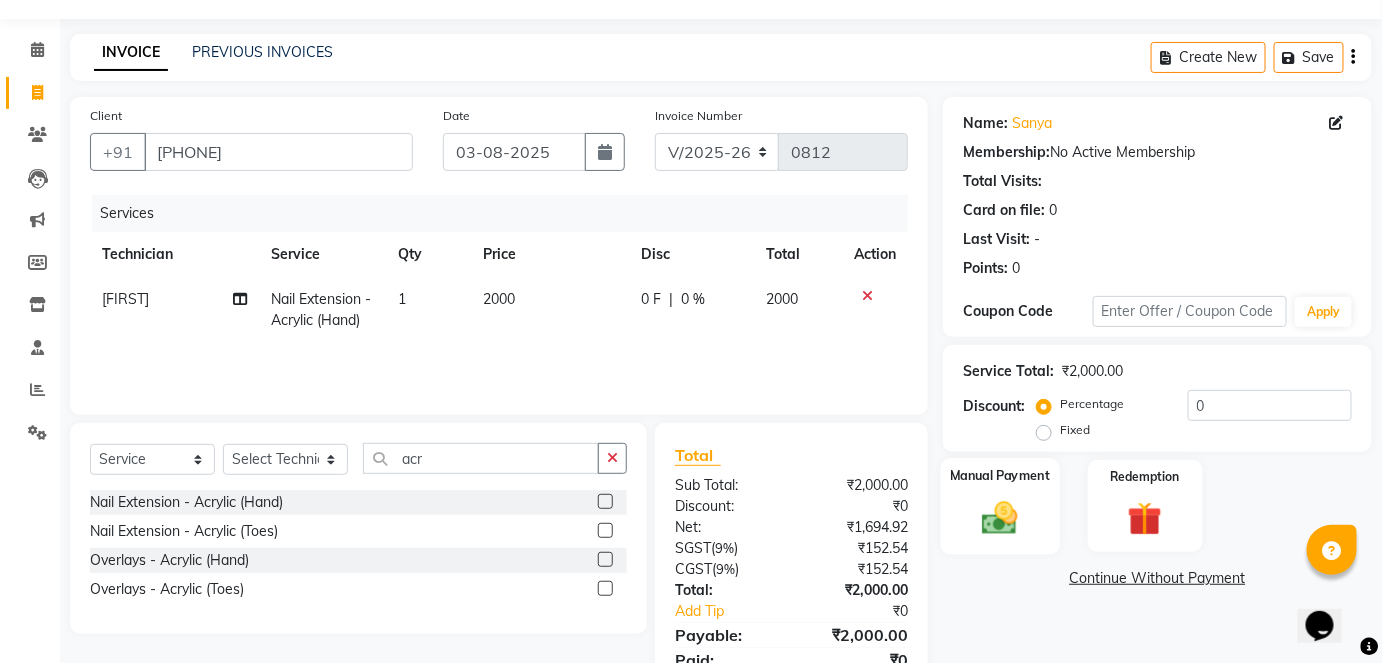 click 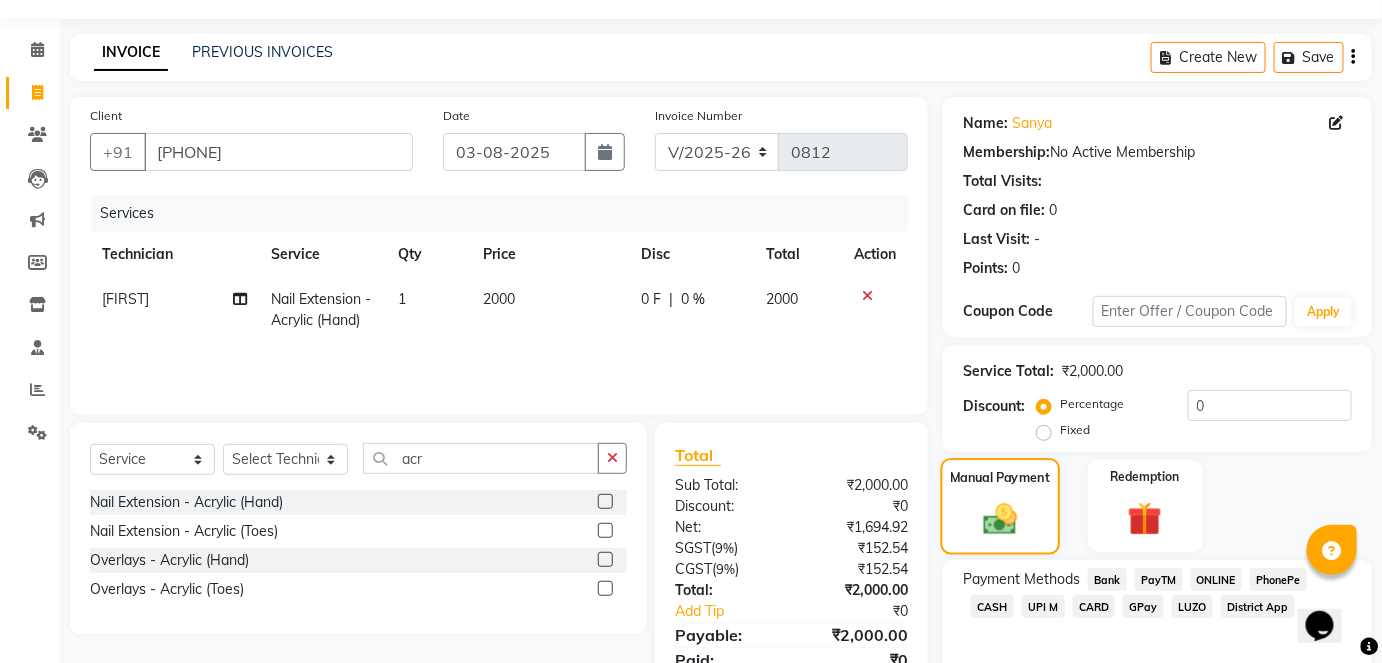 scroll, scrollTop: 140, scrollLeft: 0, axis: vertical 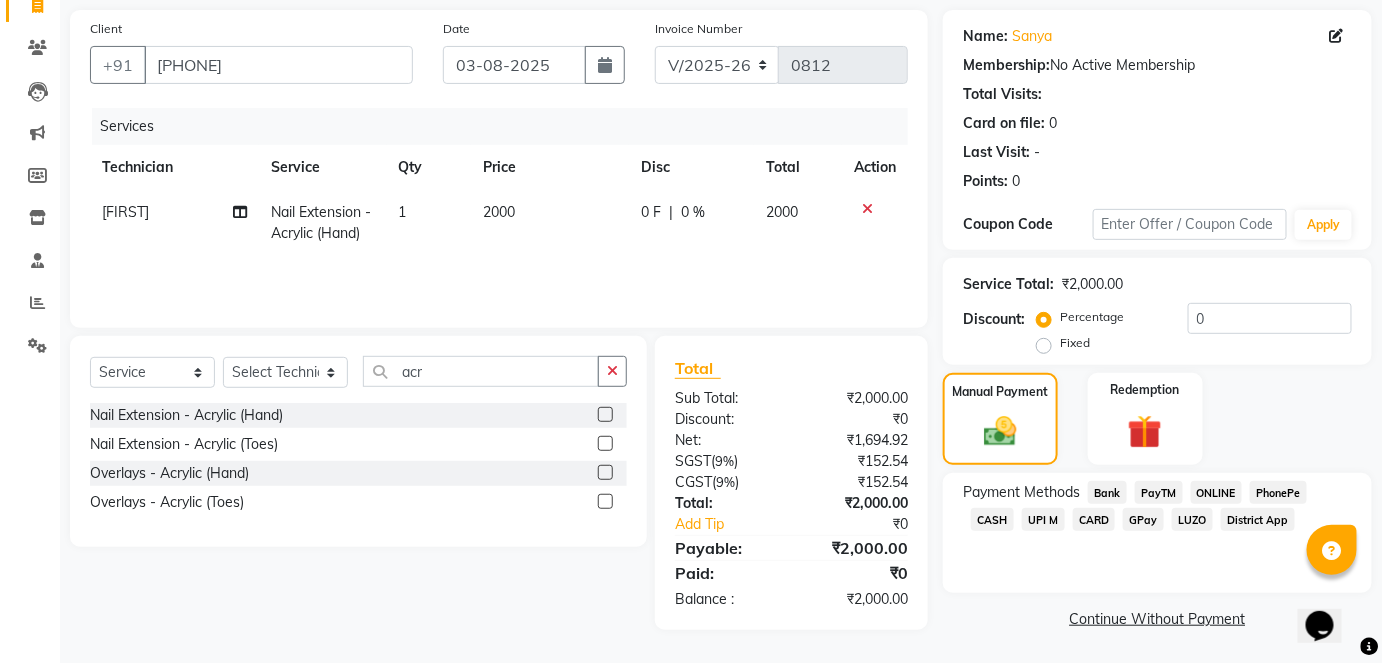 click on "ONLINE" 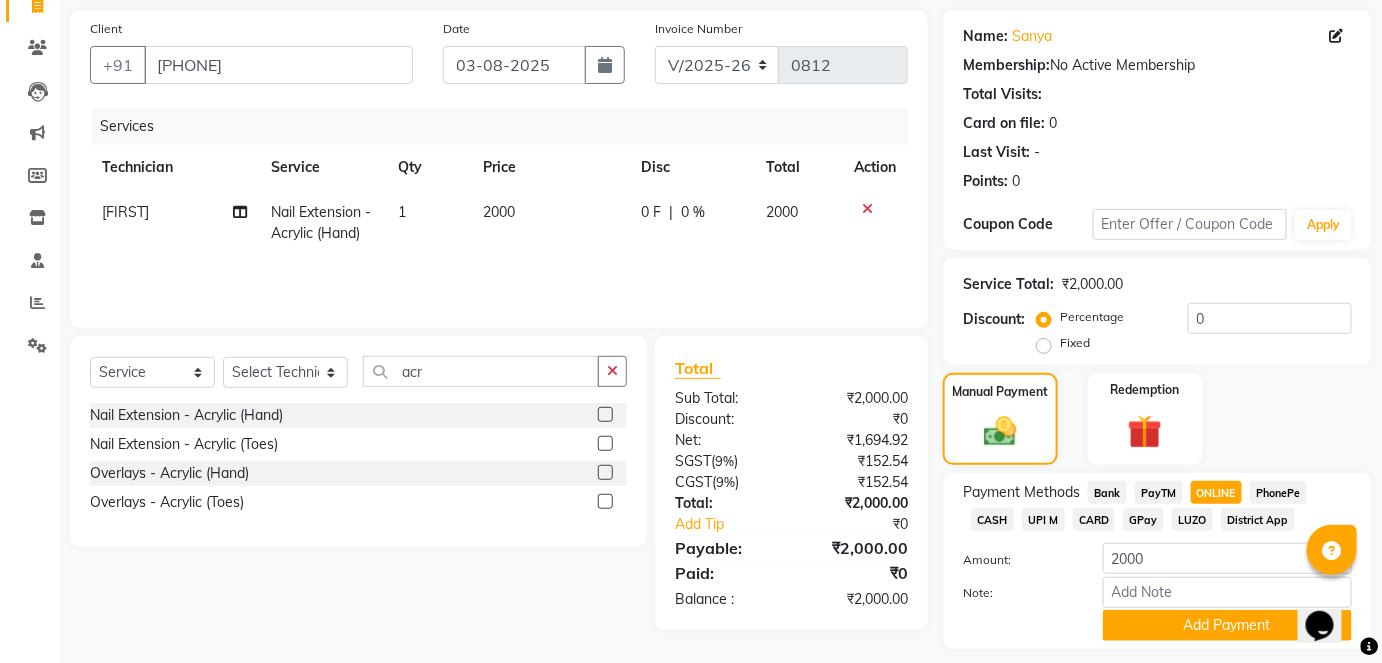 scroll, scrollTop: 196, scrollLeft: 0, axis: vertical 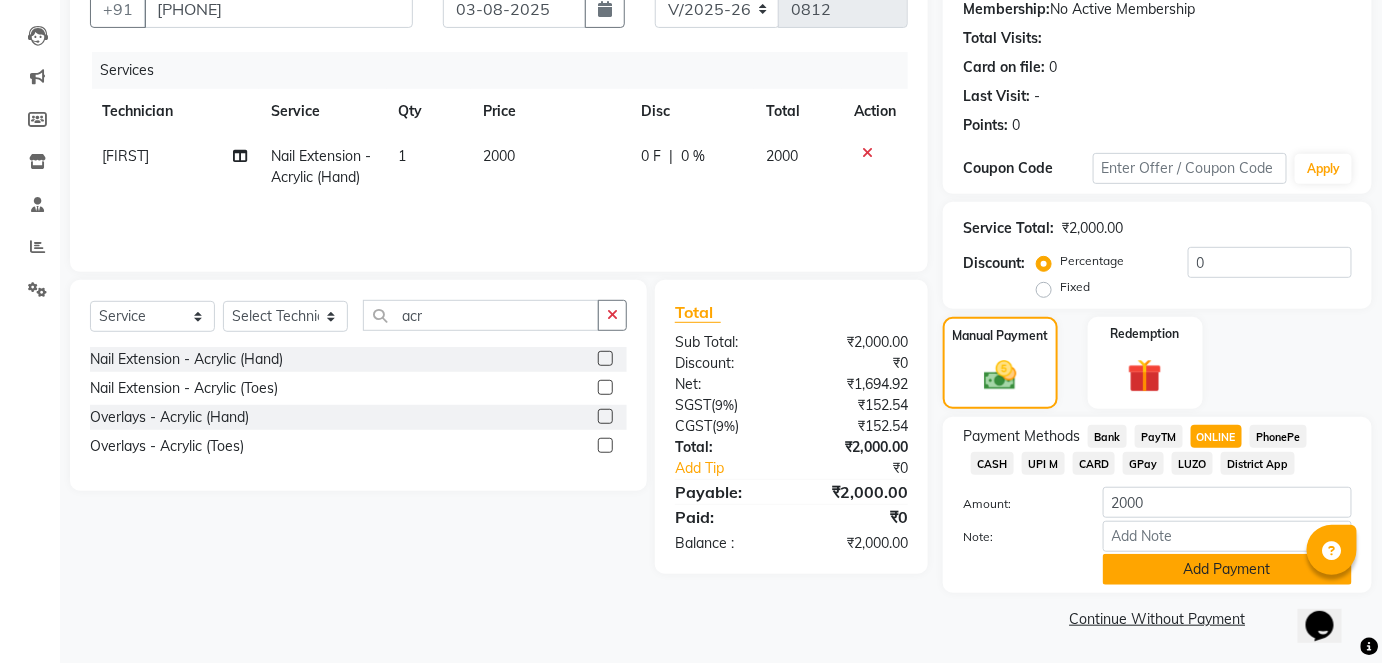 click on "Add Payment" 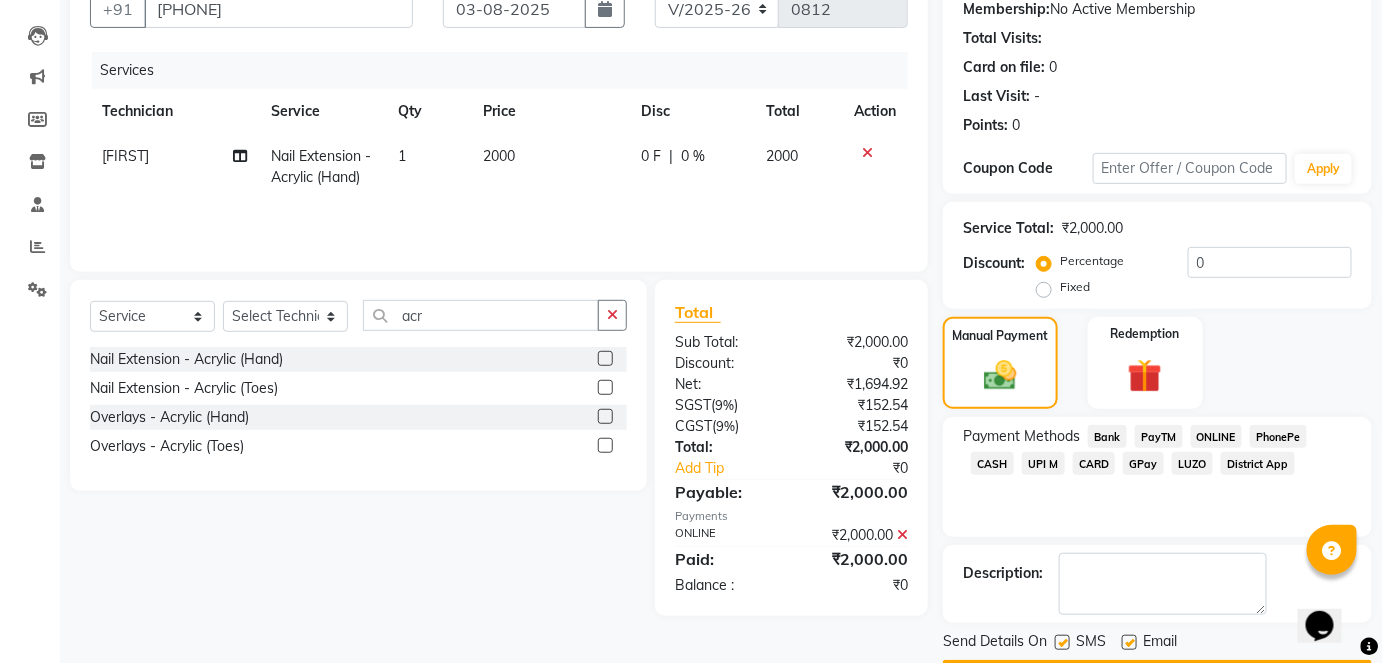scroll, scrollTop: 252, scrollLeft: 0, axis: vertical 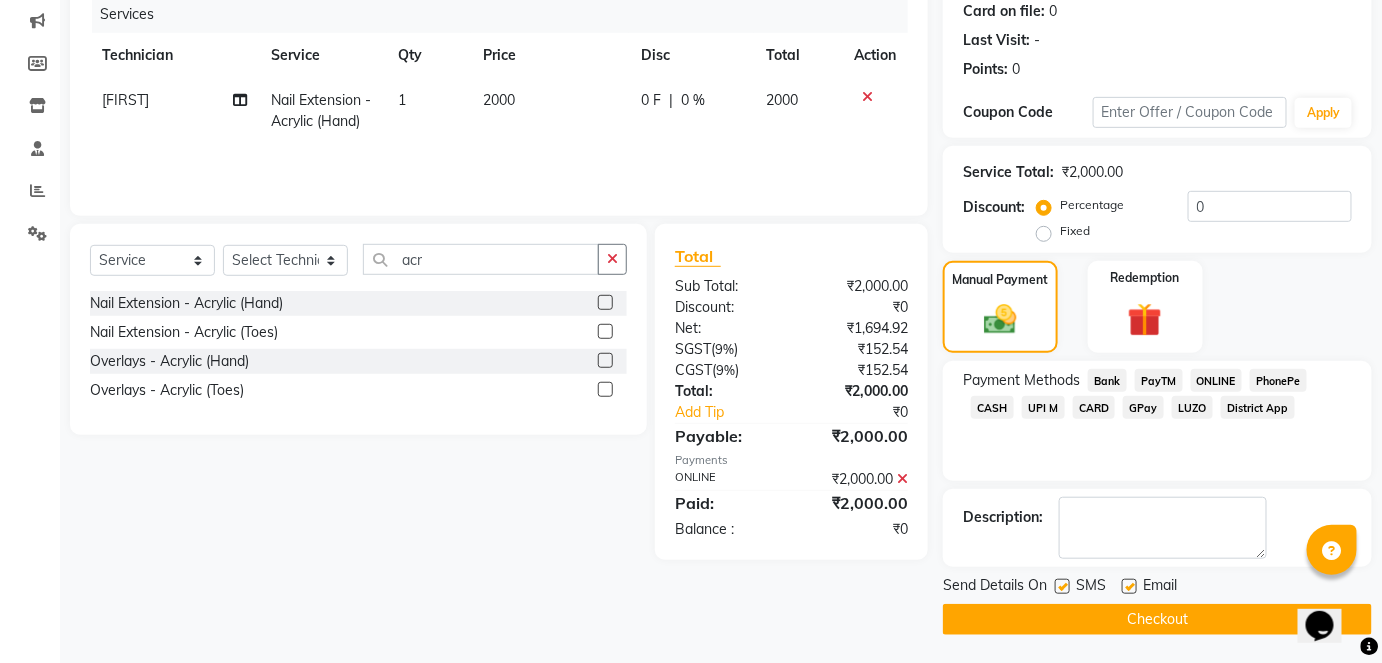 click on "Checkout" 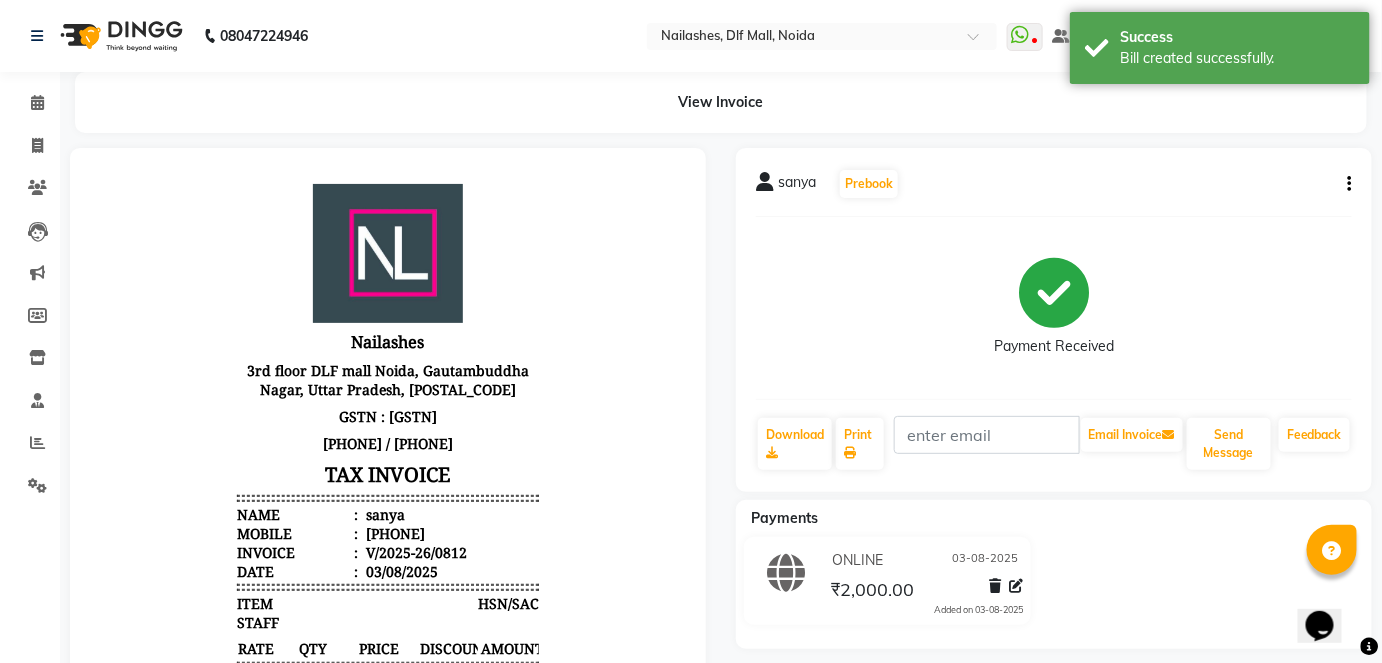 scroll, scrollTop: 0, scrollLeft: 0, axis: both 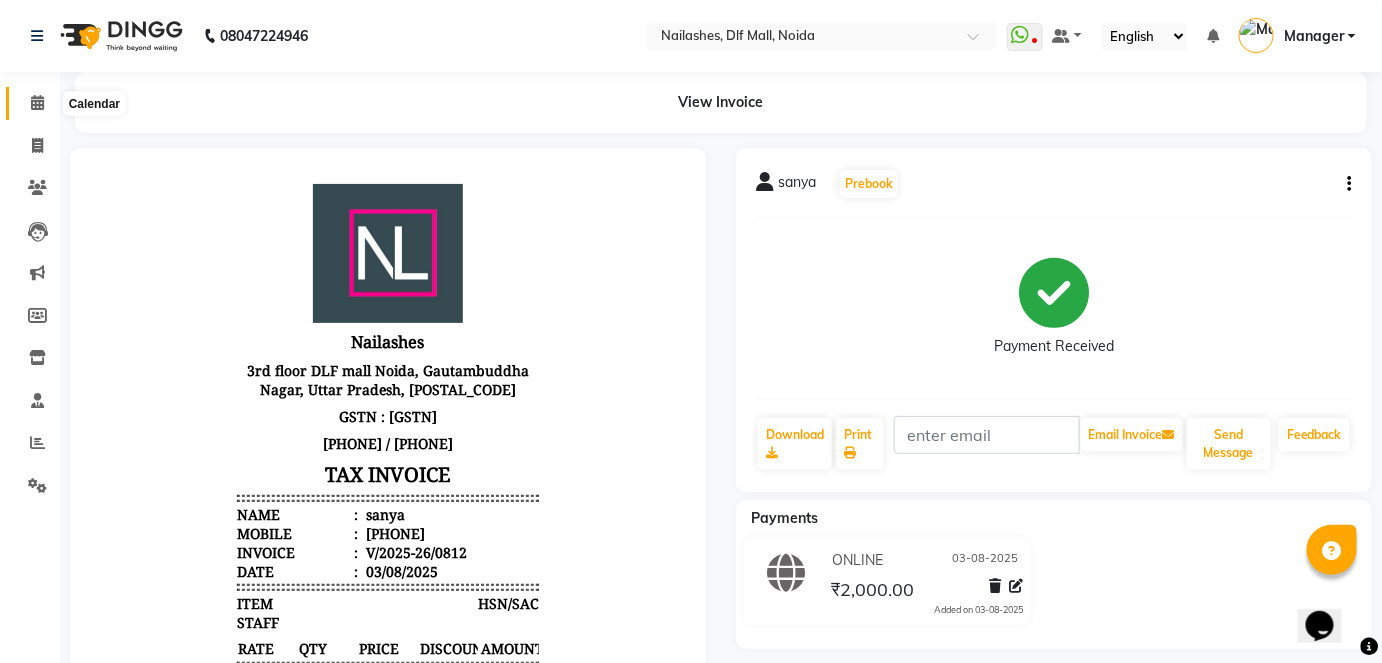 click 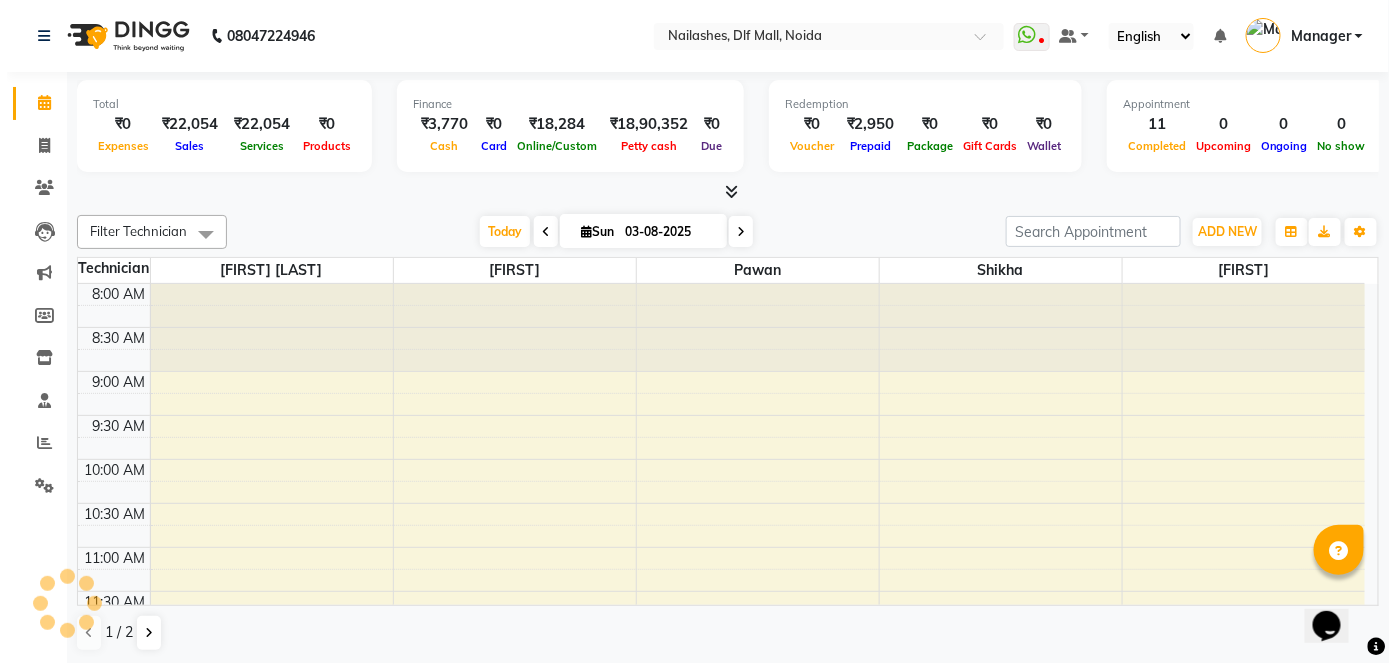 scroll, scrollTop: 0, scrollLeft: 0, axis: both 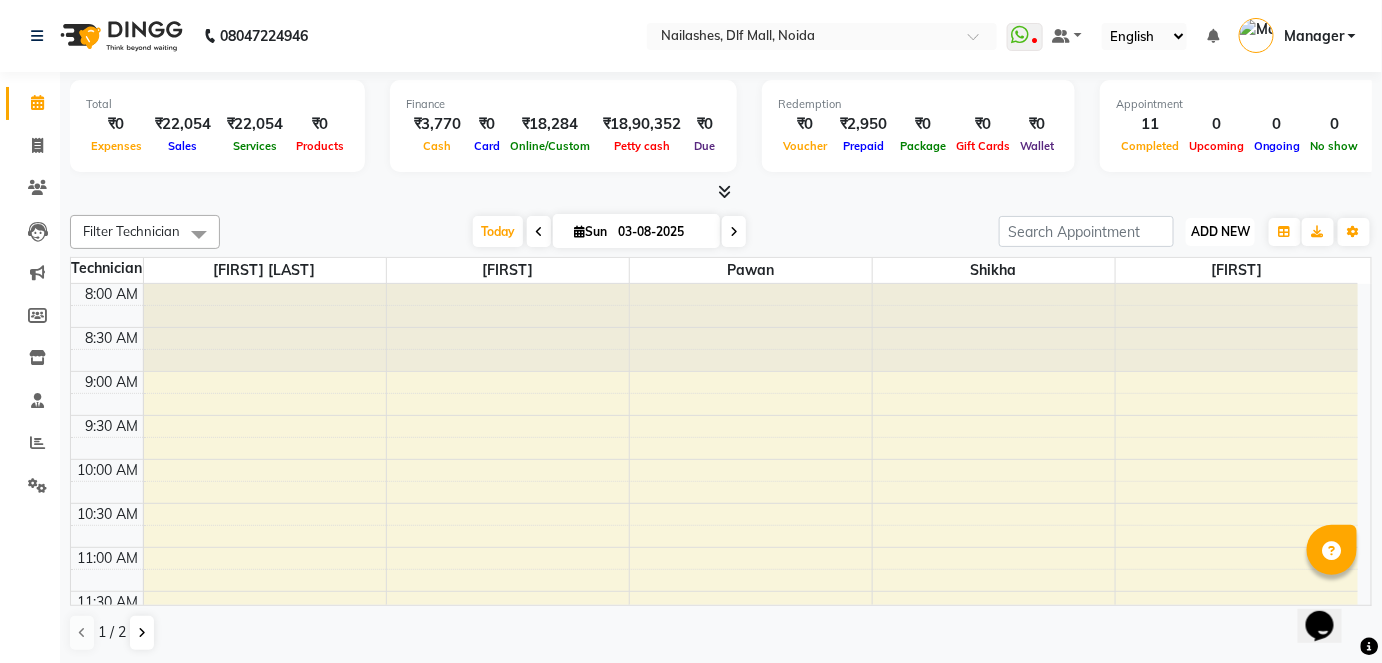 click on "ADD NEW" at bounding box center [1220, 231] 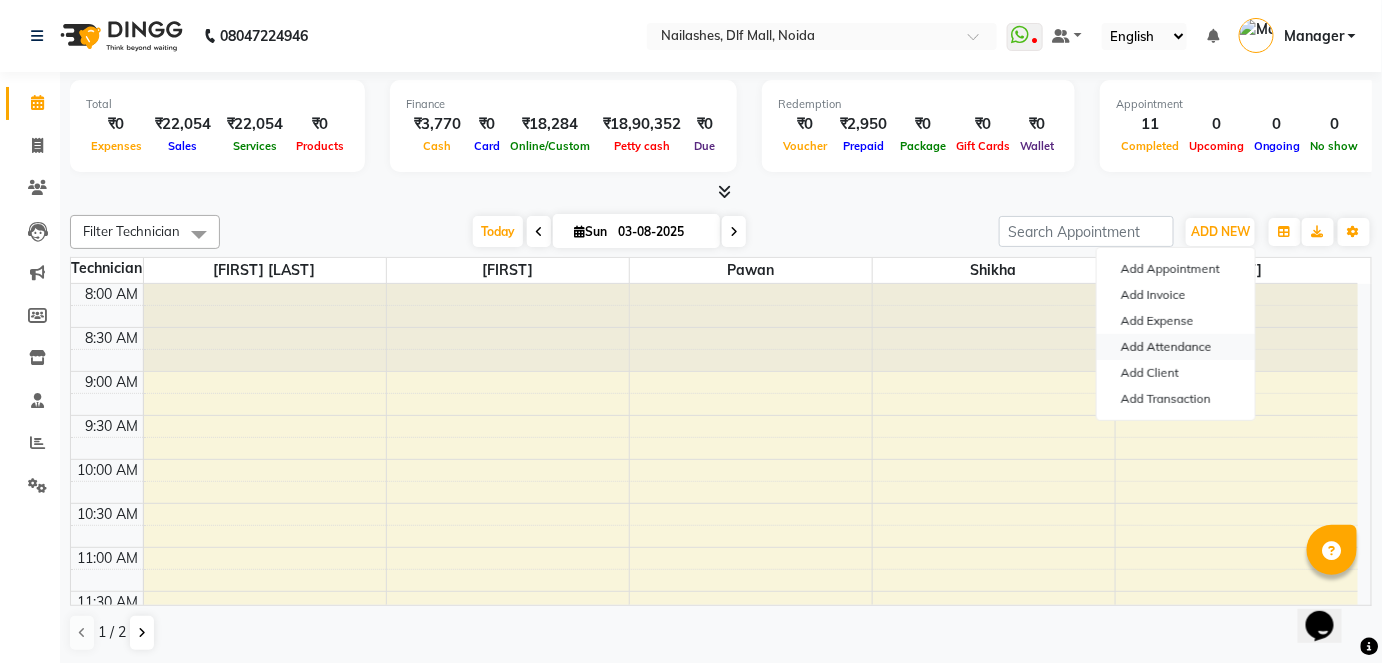 click on "Add Attendance" at bounding box center [1176, 347] 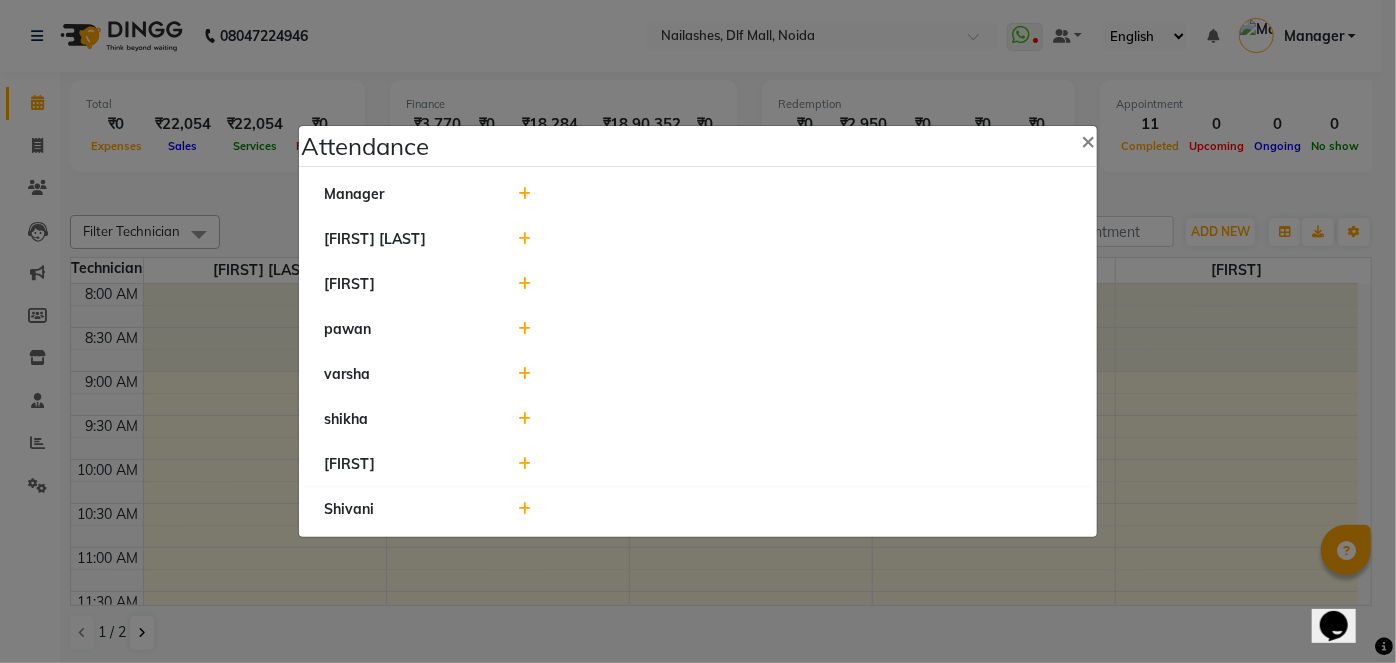 click 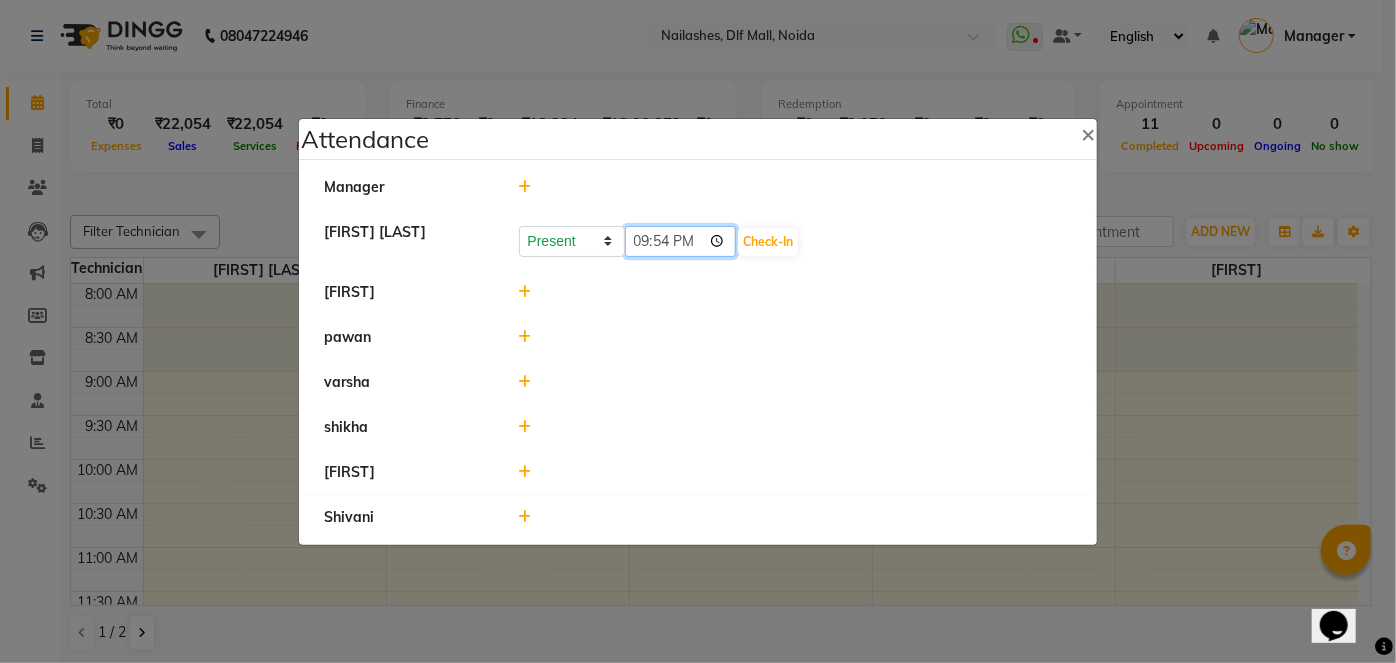 click on "21:54" 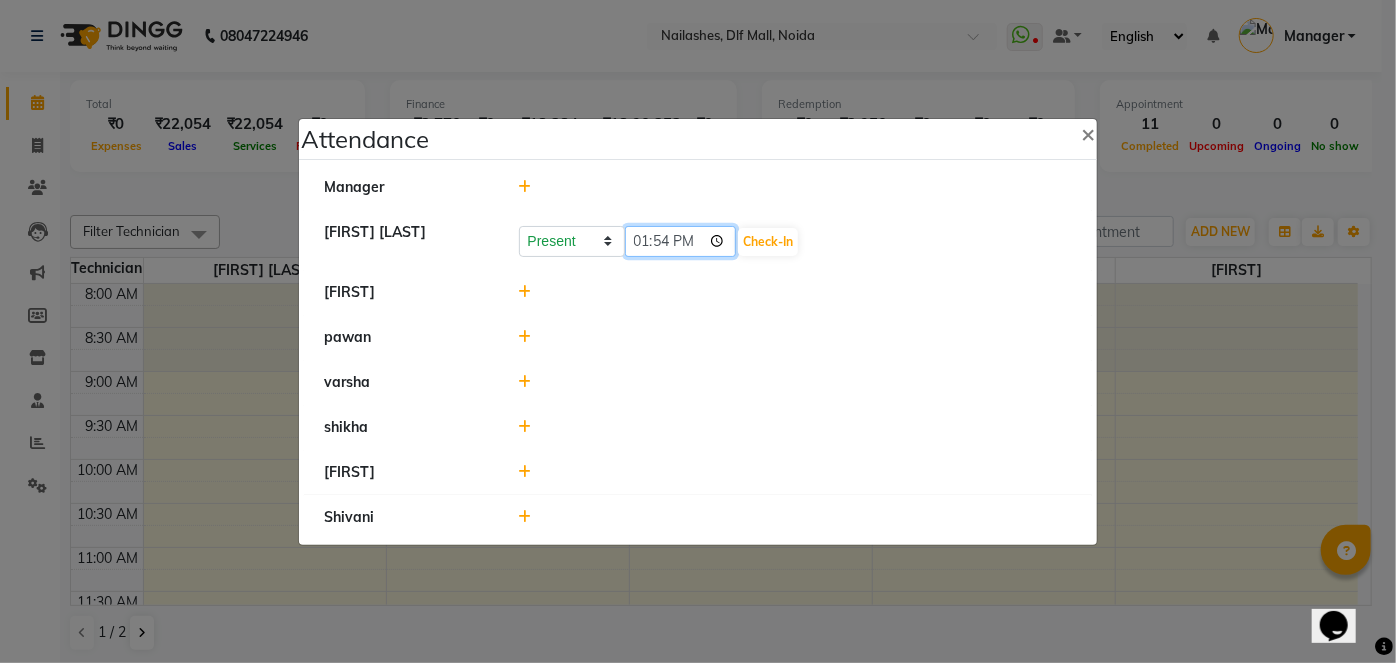 click on "13:54" 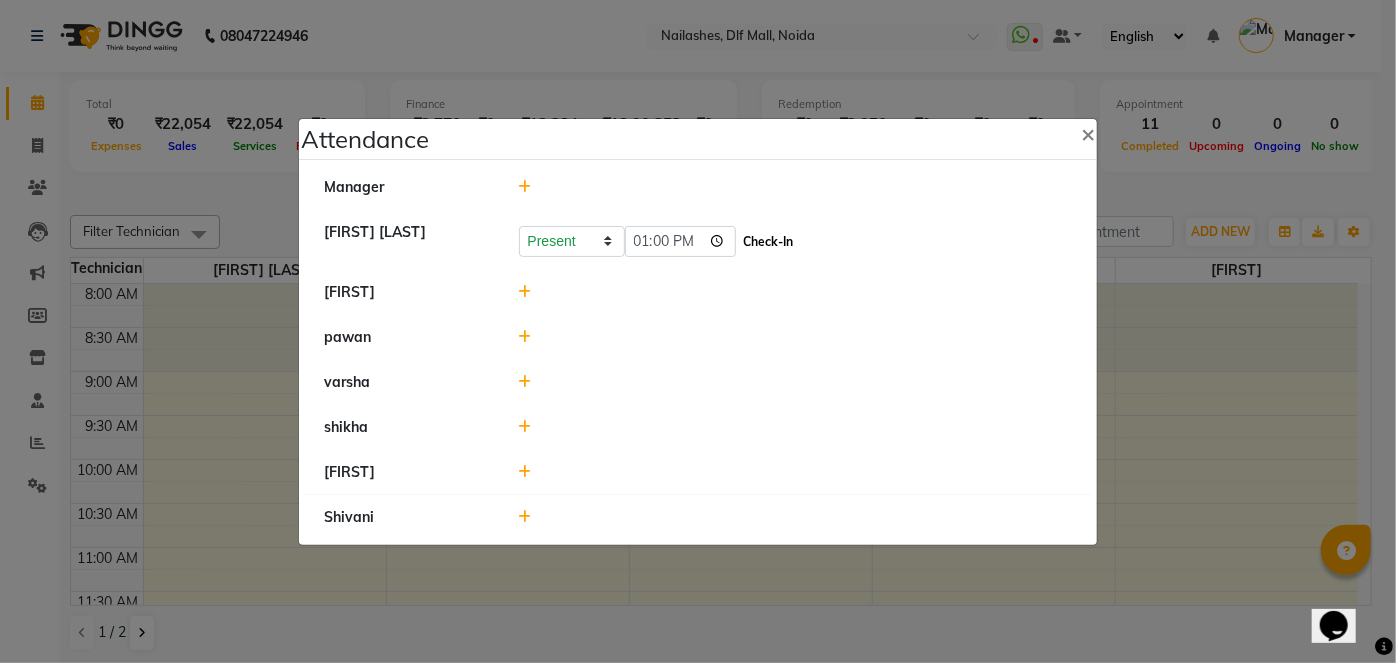 click on "Check-In" 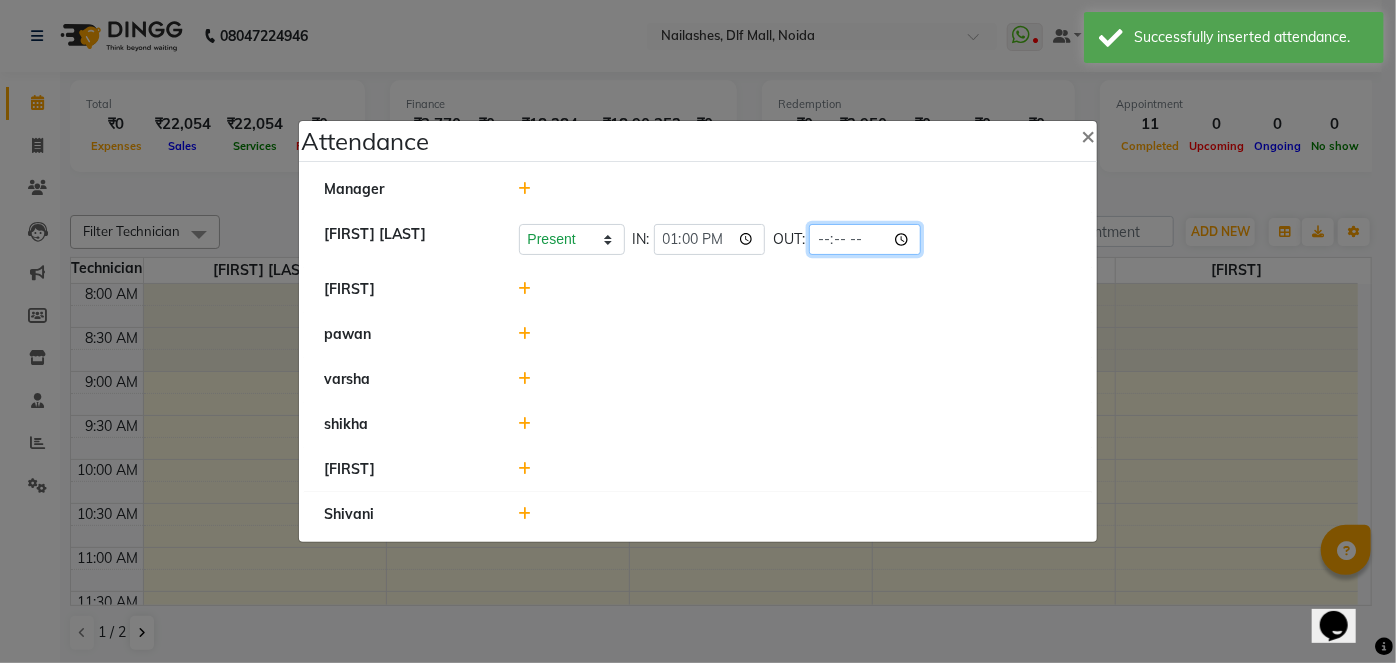 click 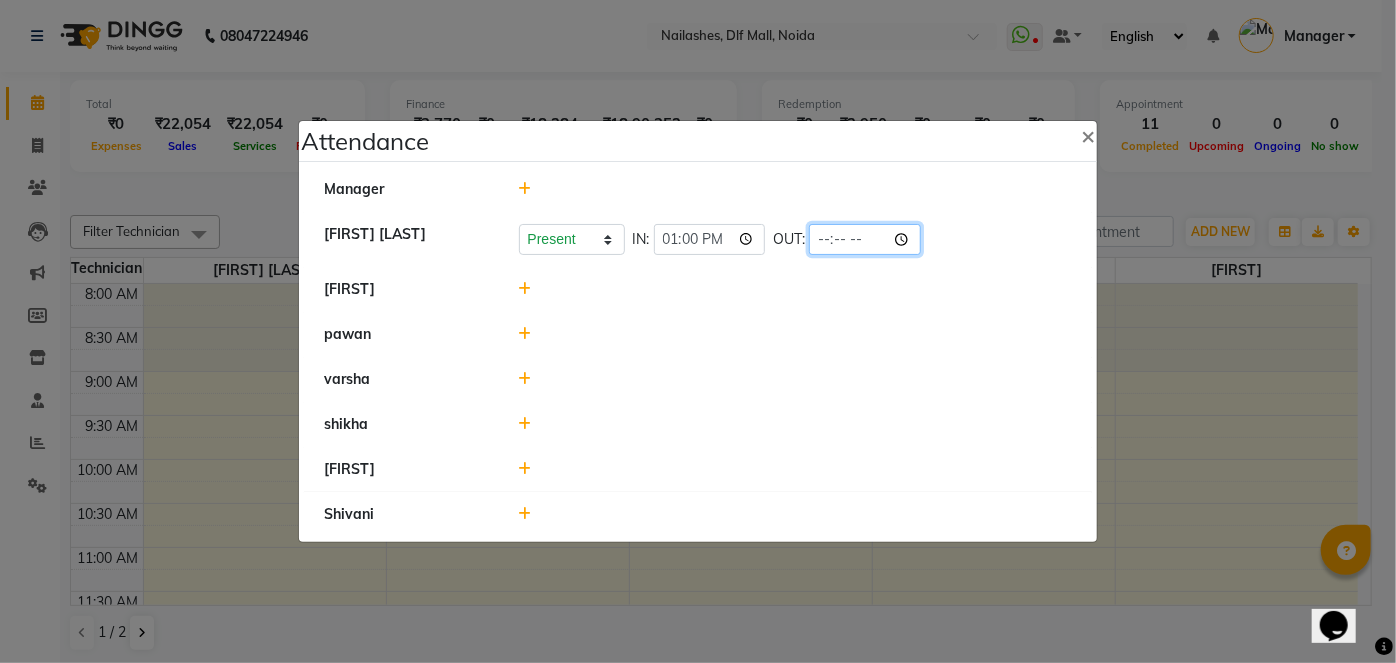 click 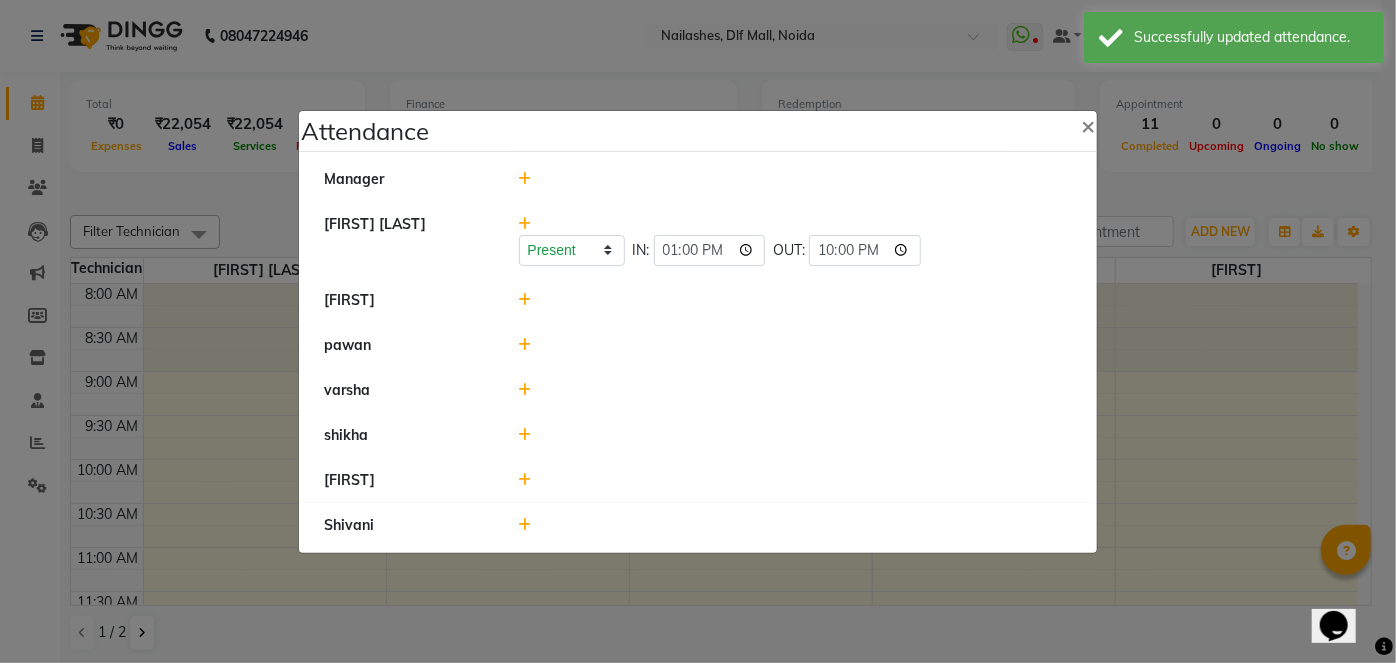 click 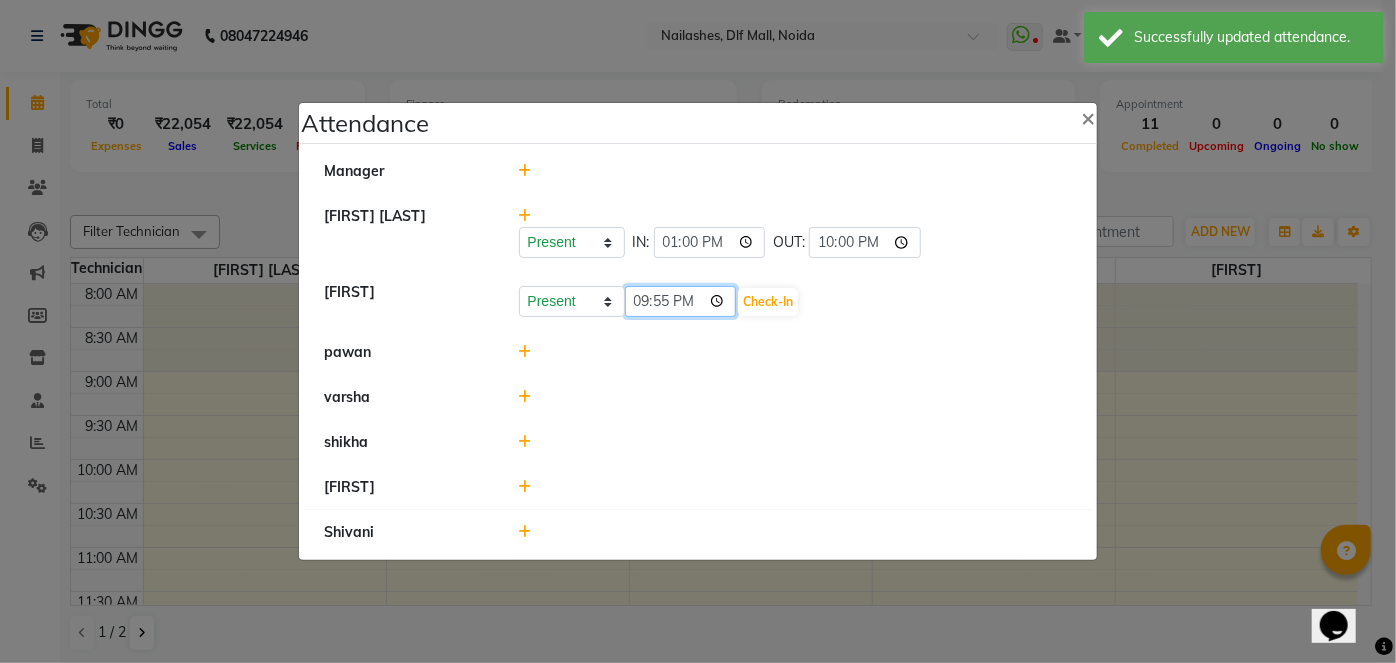 click on "21:55" 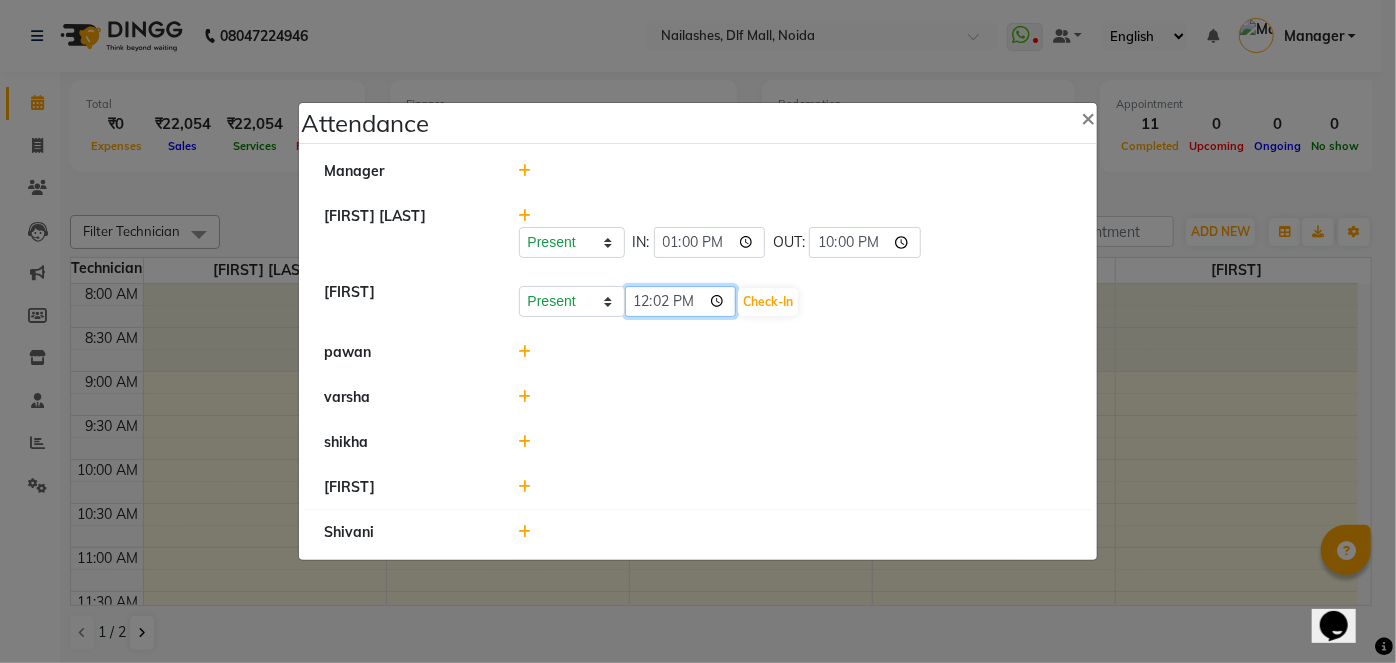 type on "12:25" 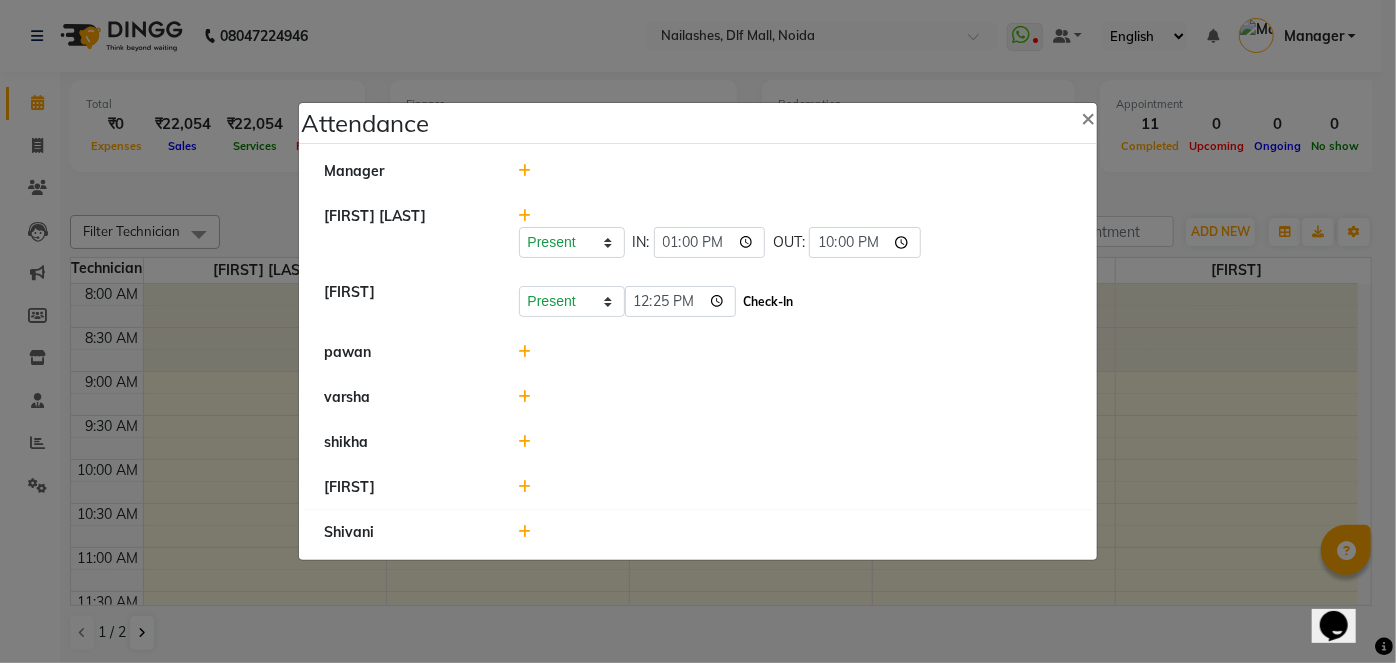 click on "Check-In" 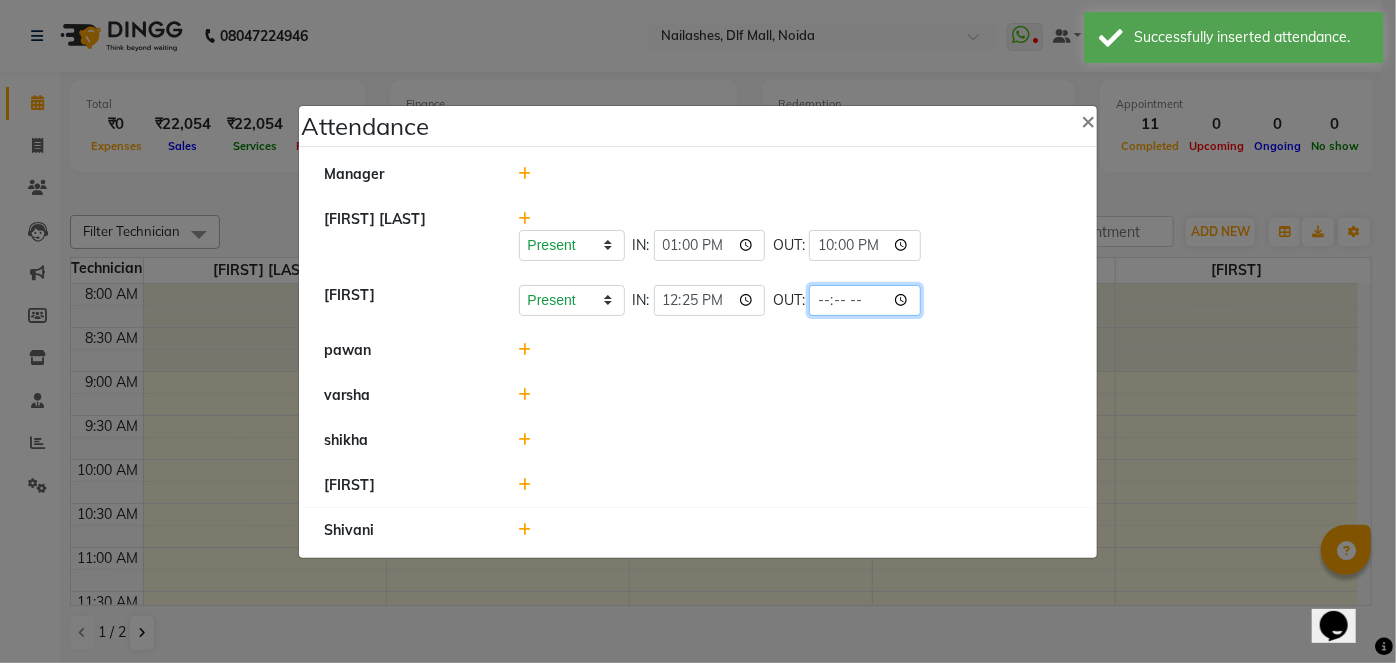 click 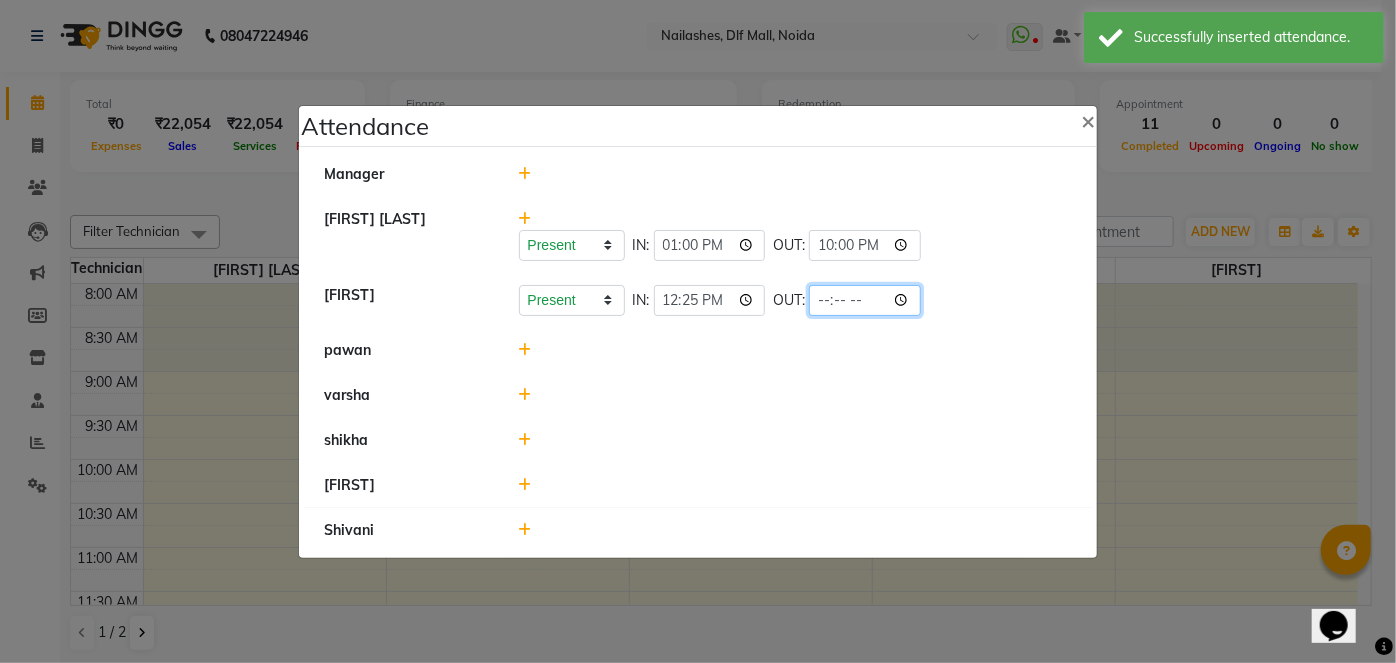 type on "21:30" 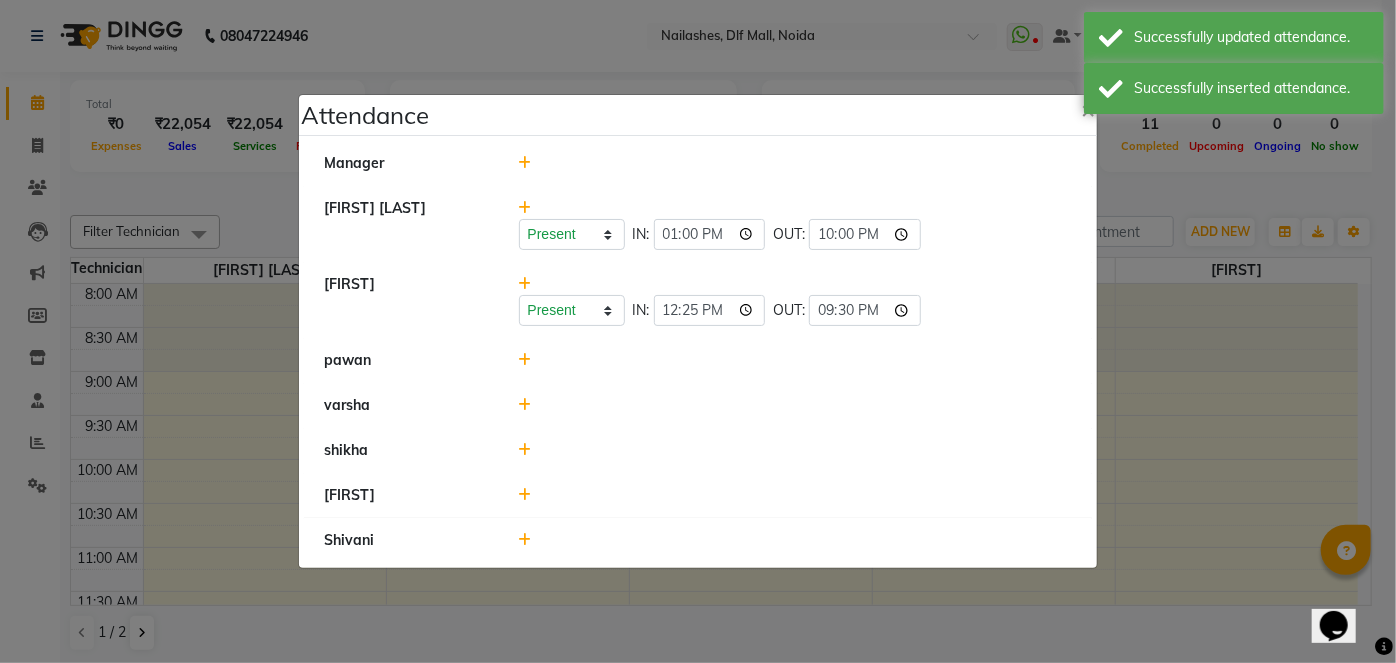click 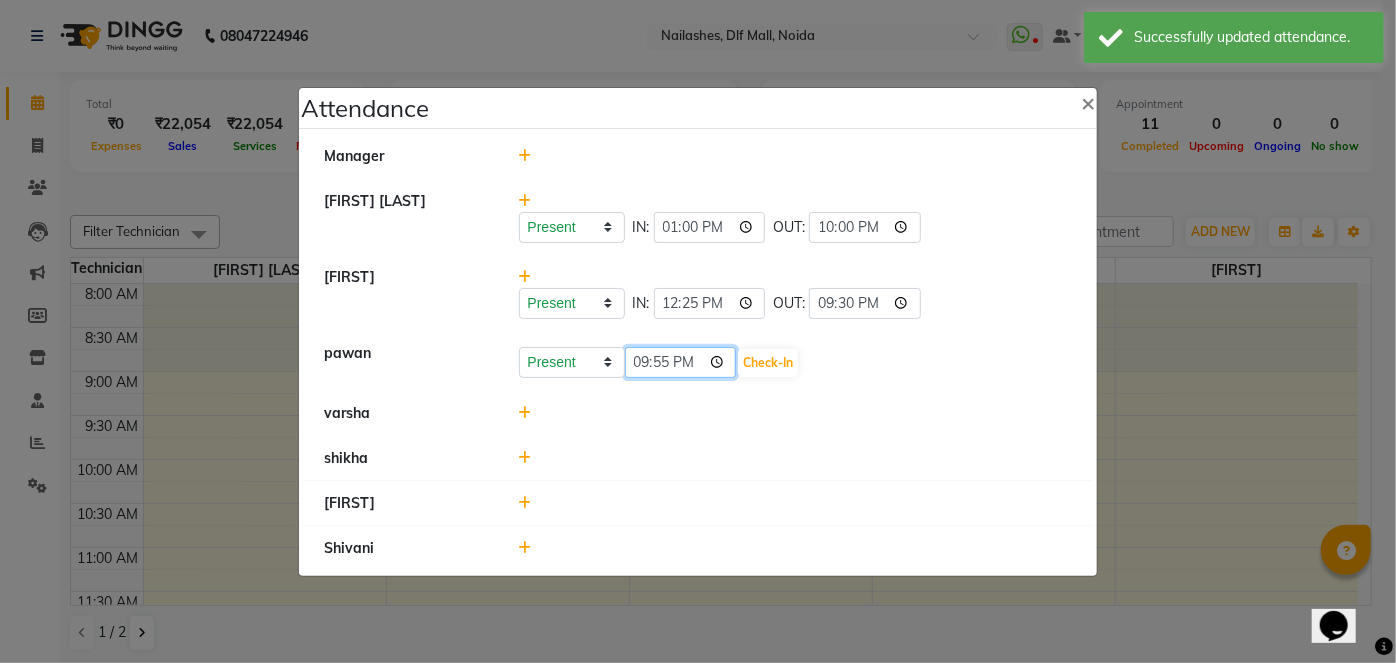 click on "21:55" 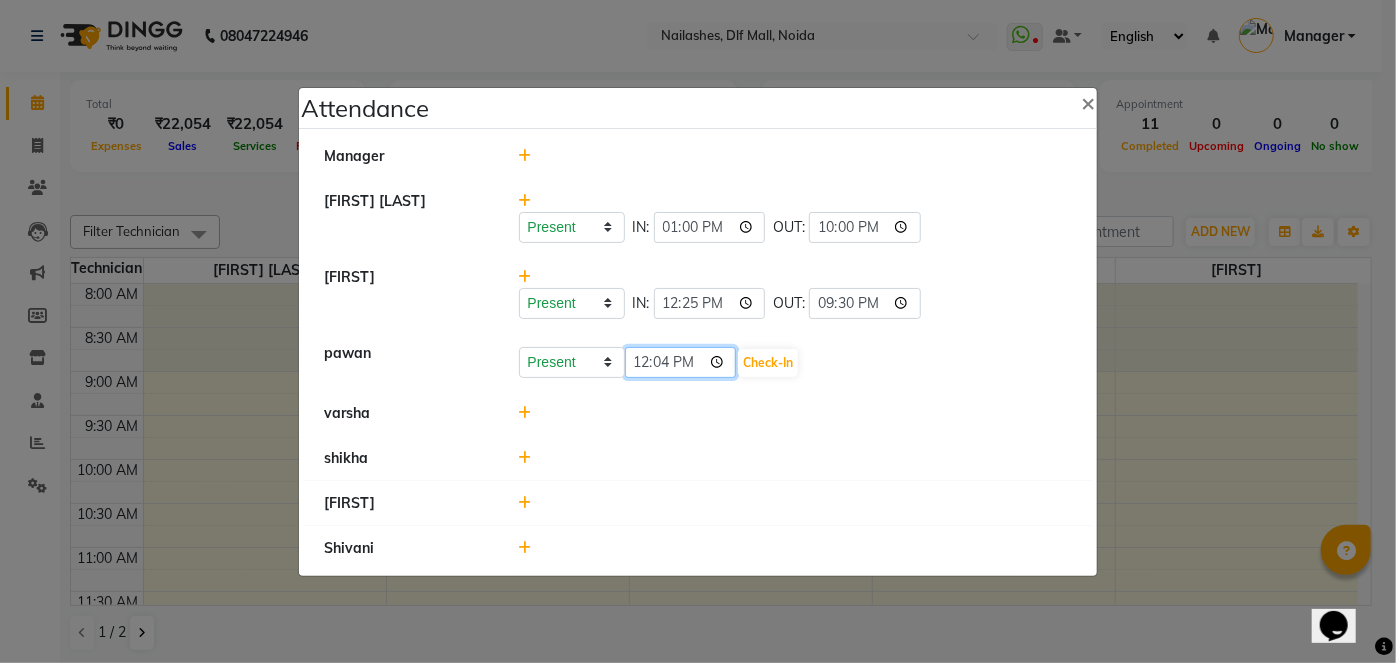 type on "12:45" 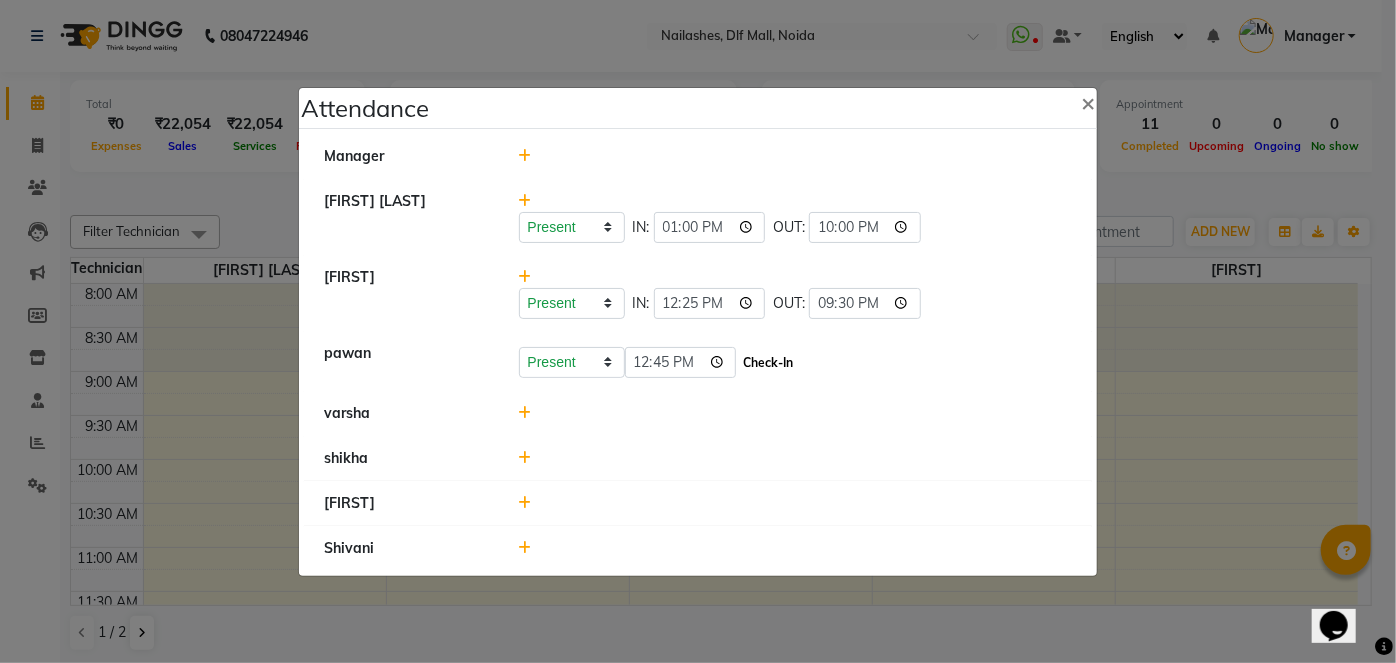 click on "Check-In" 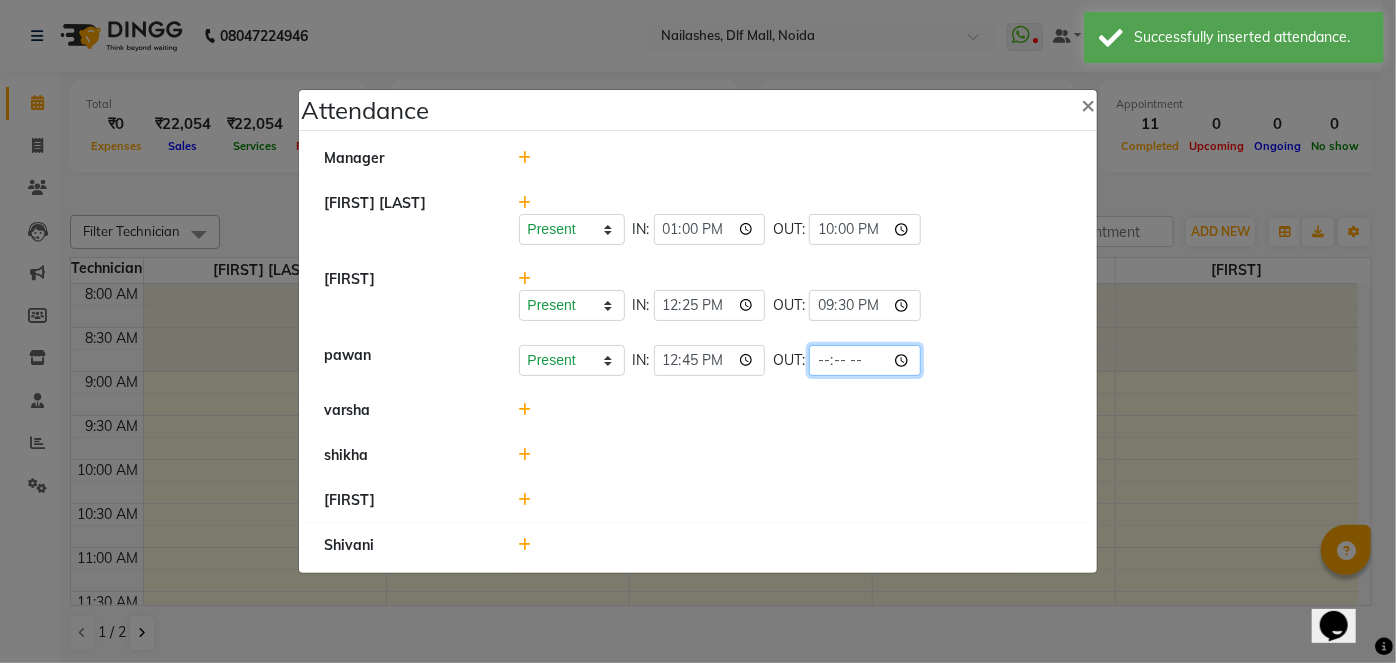 click 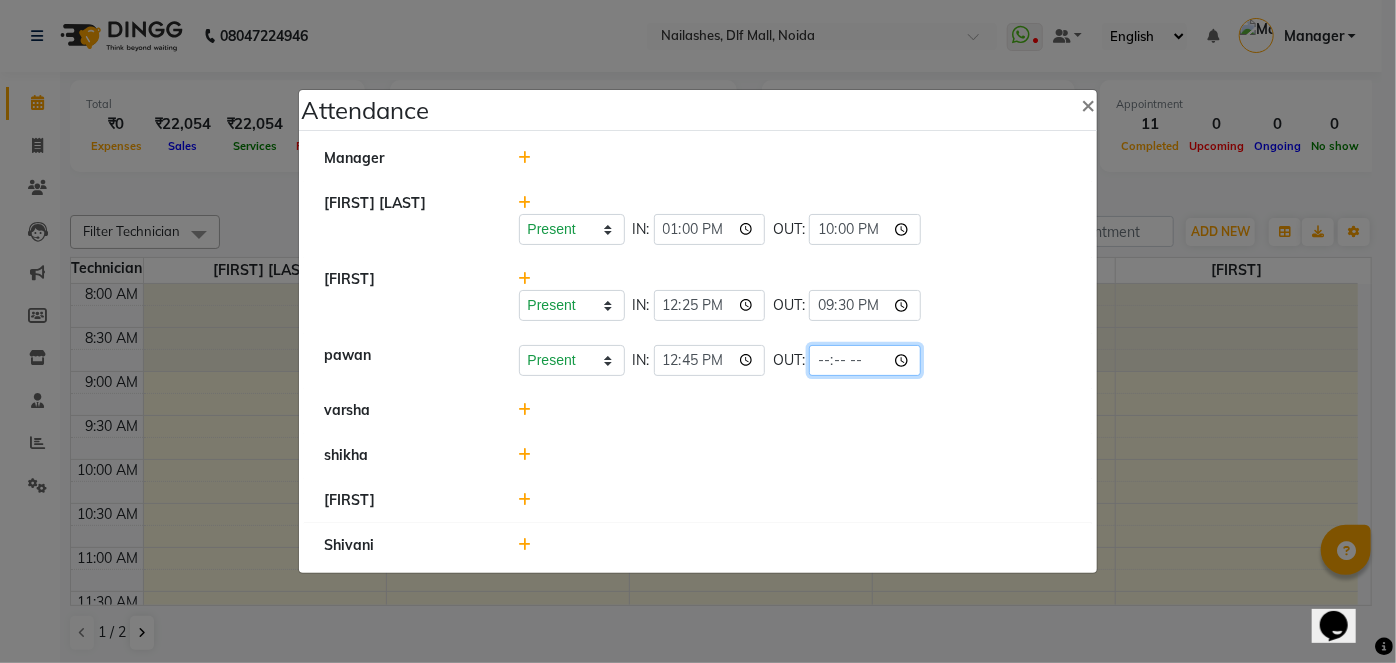 click 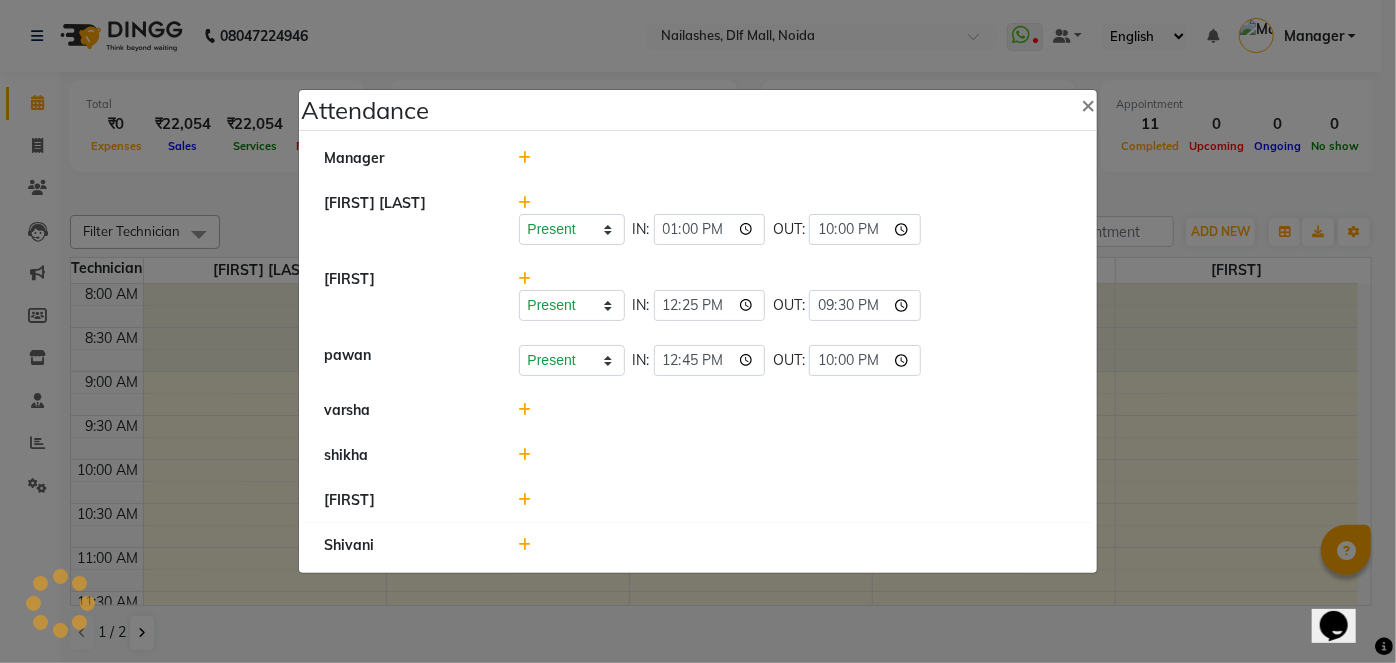 click 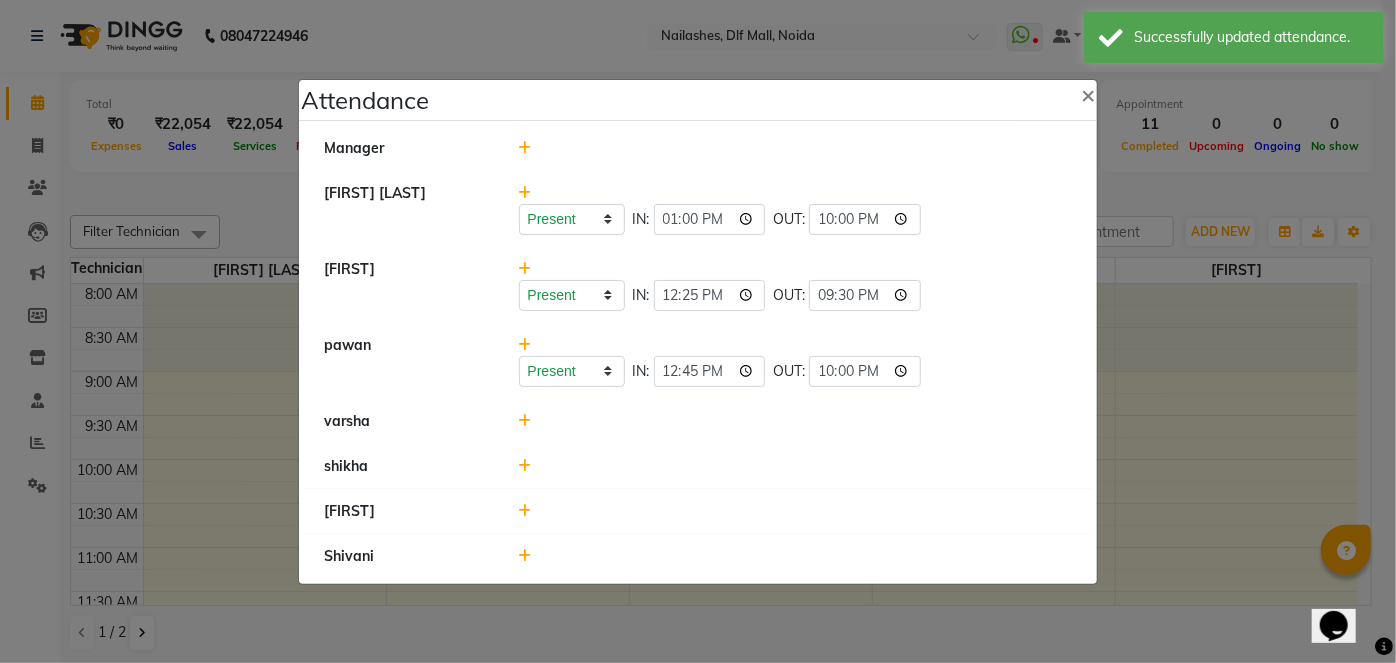 click 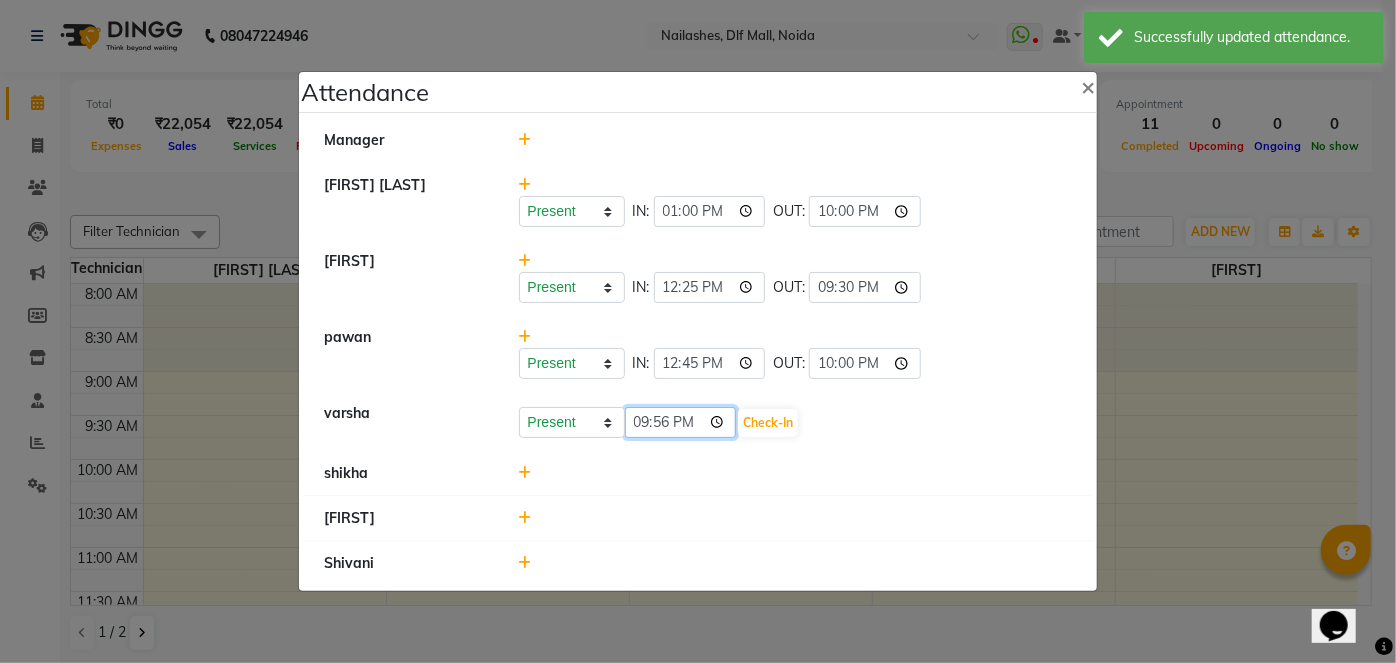 click on "21:56" 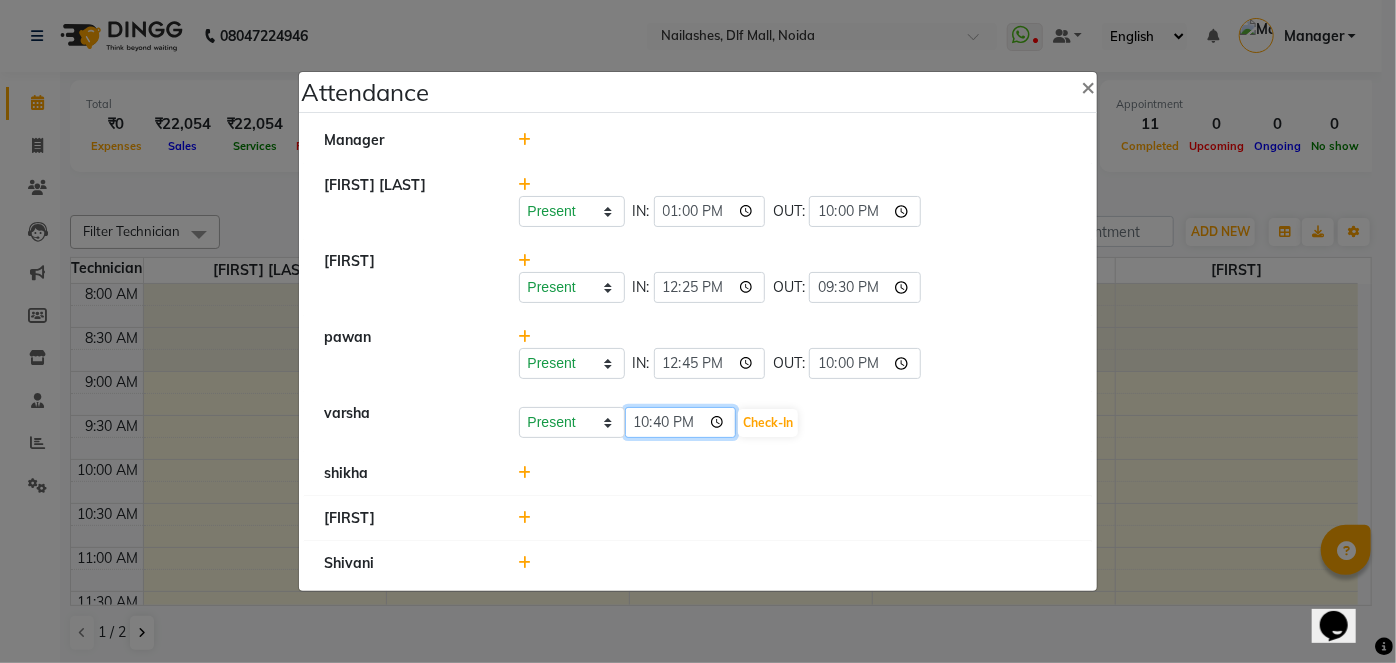type on "10:40" 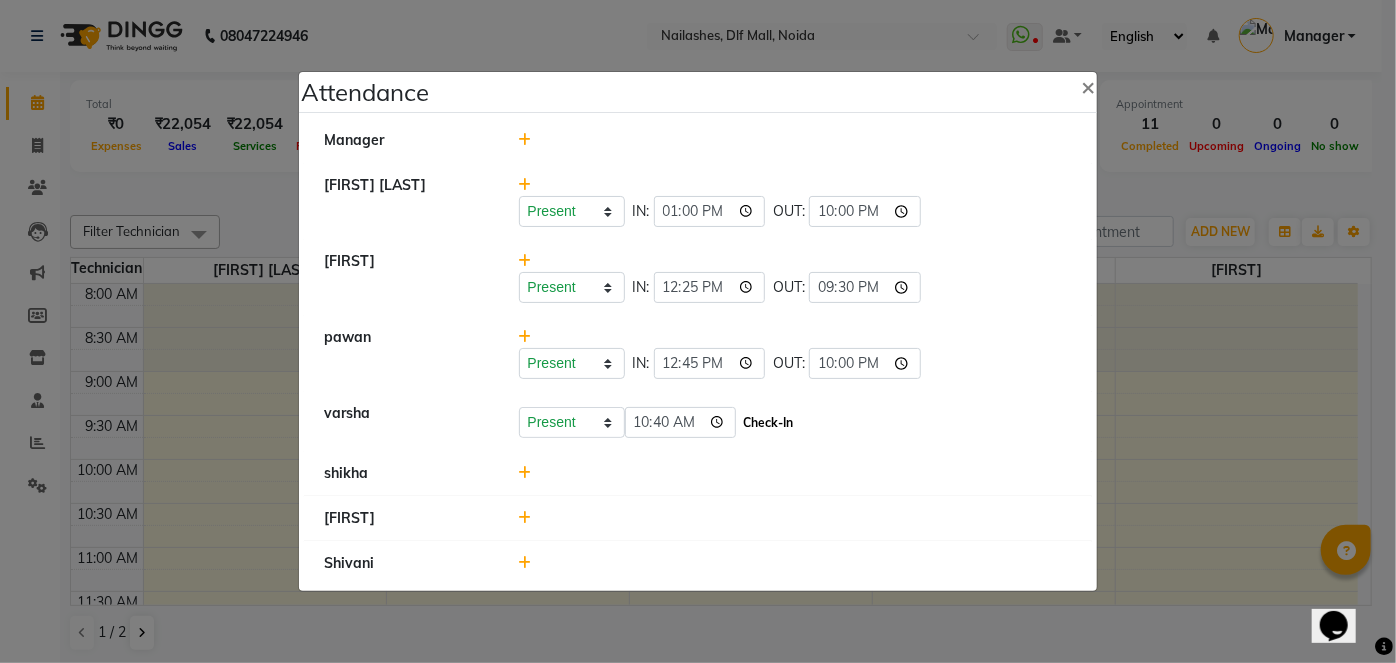 click on "Check-In" 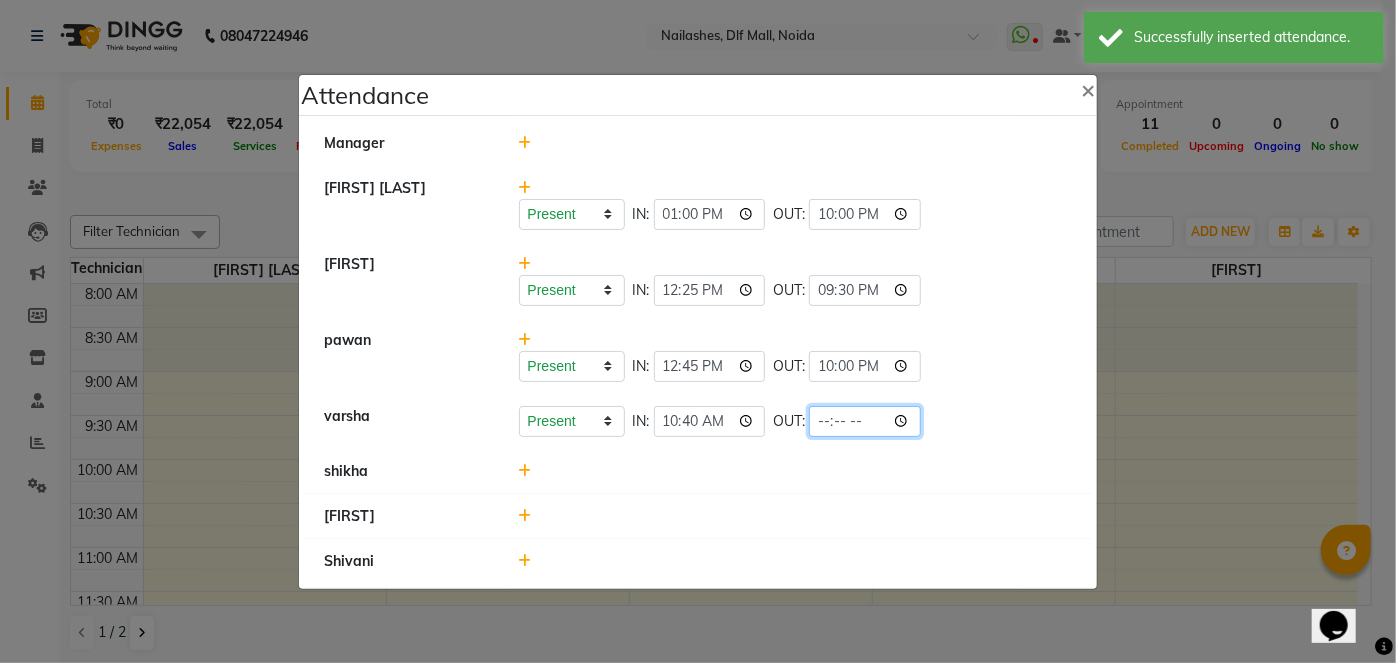 click 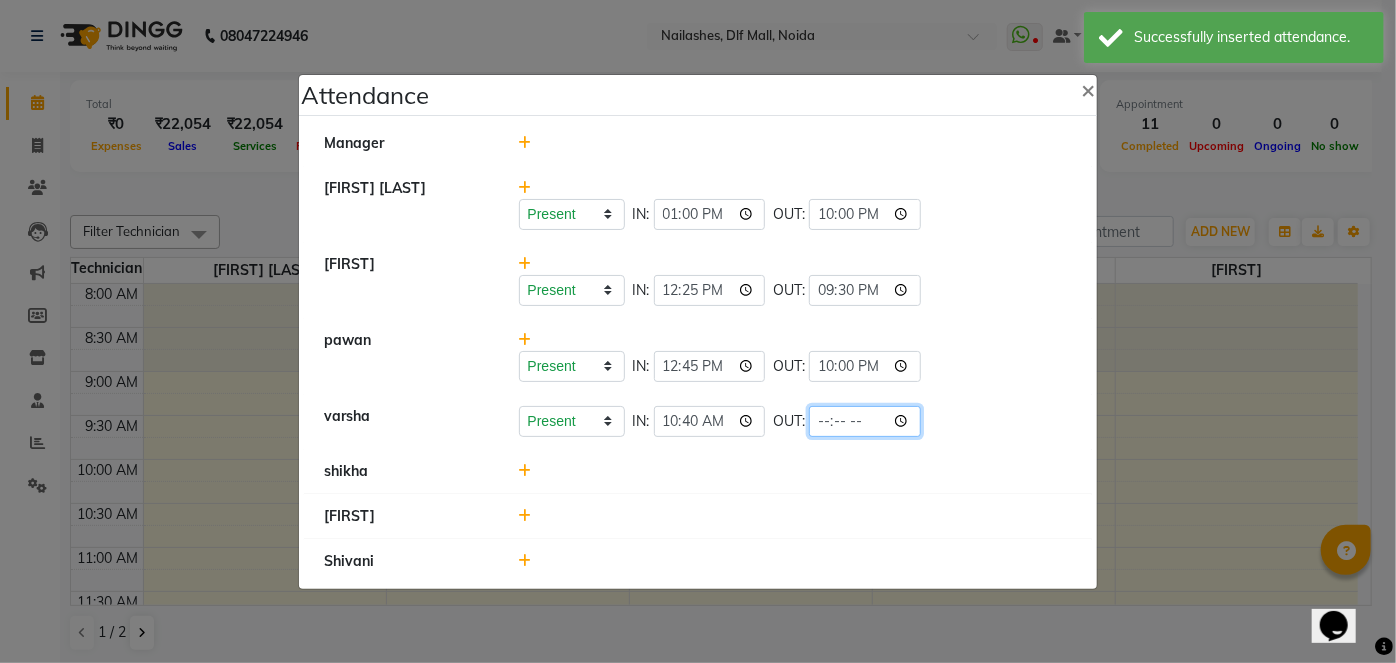 type on "20:30" 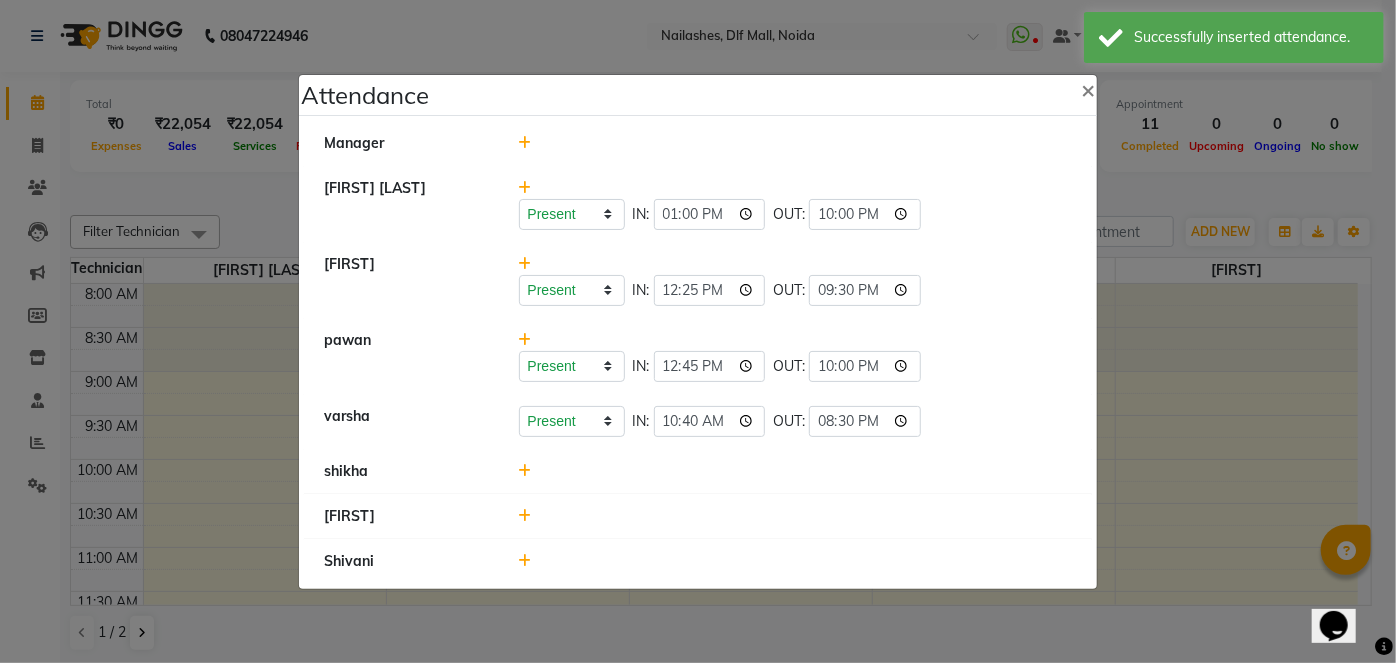 click 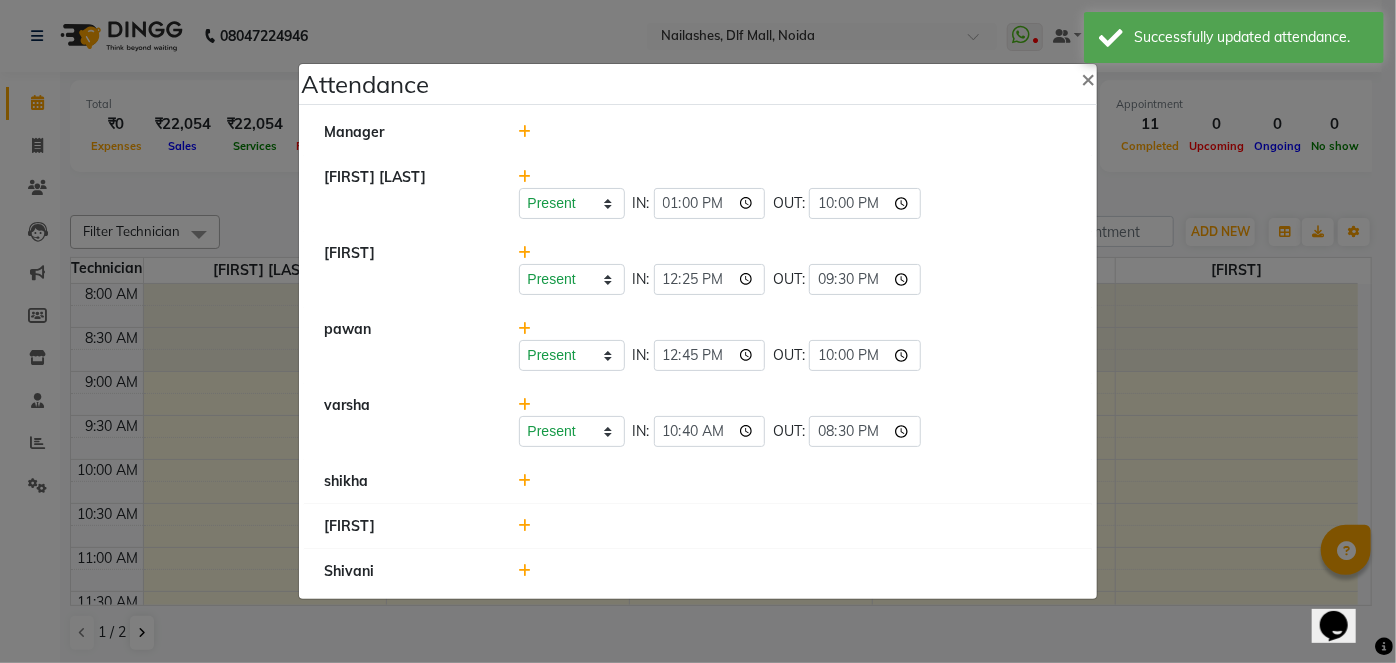 click 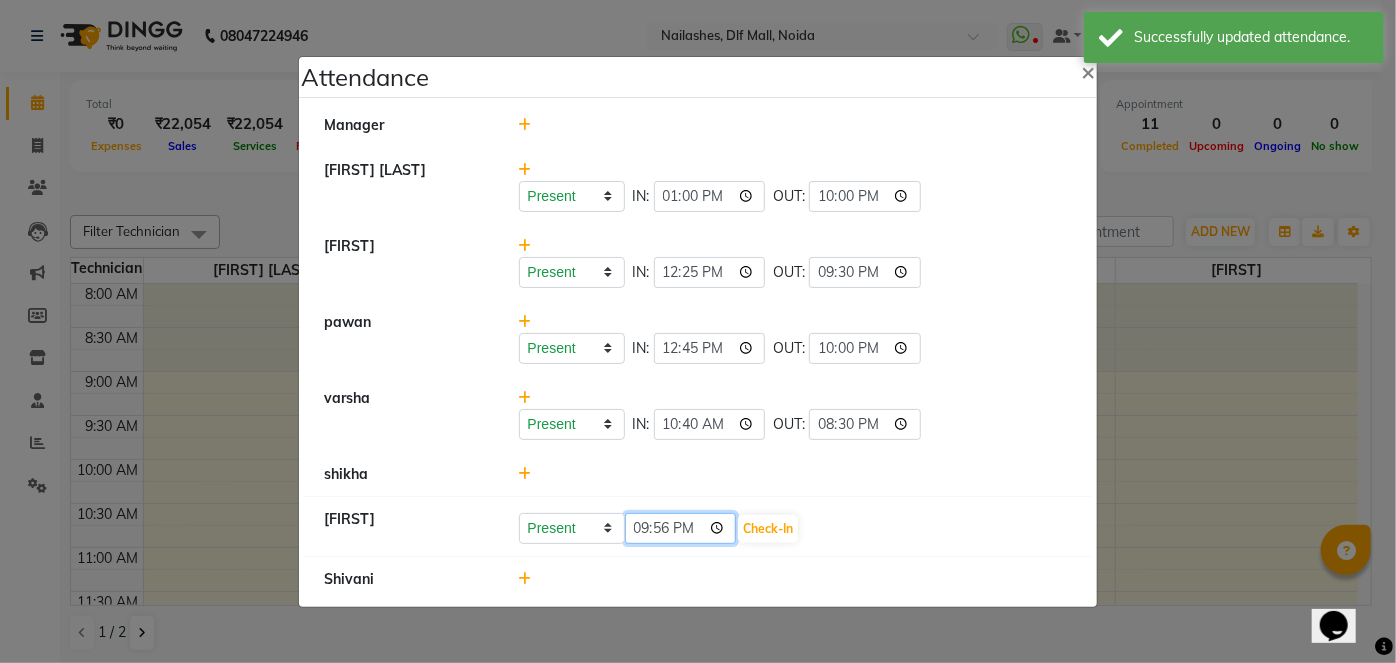 click on "21:56" 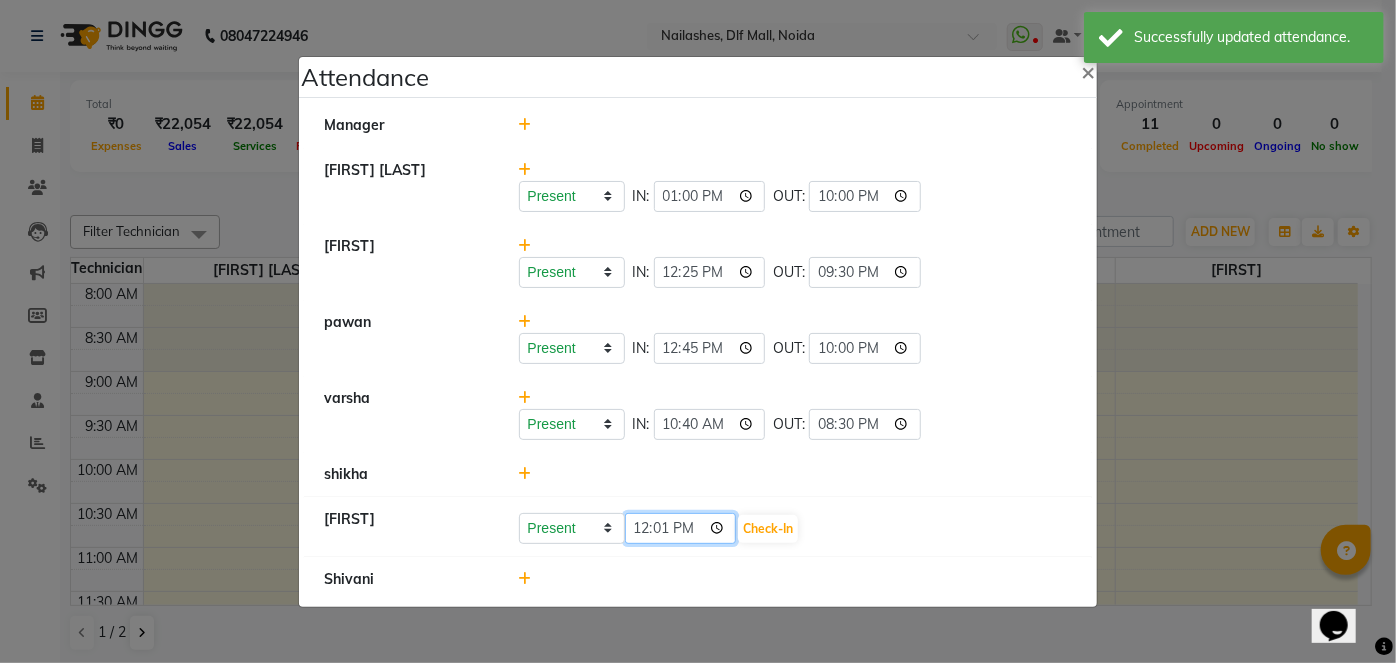 type on "12:15" 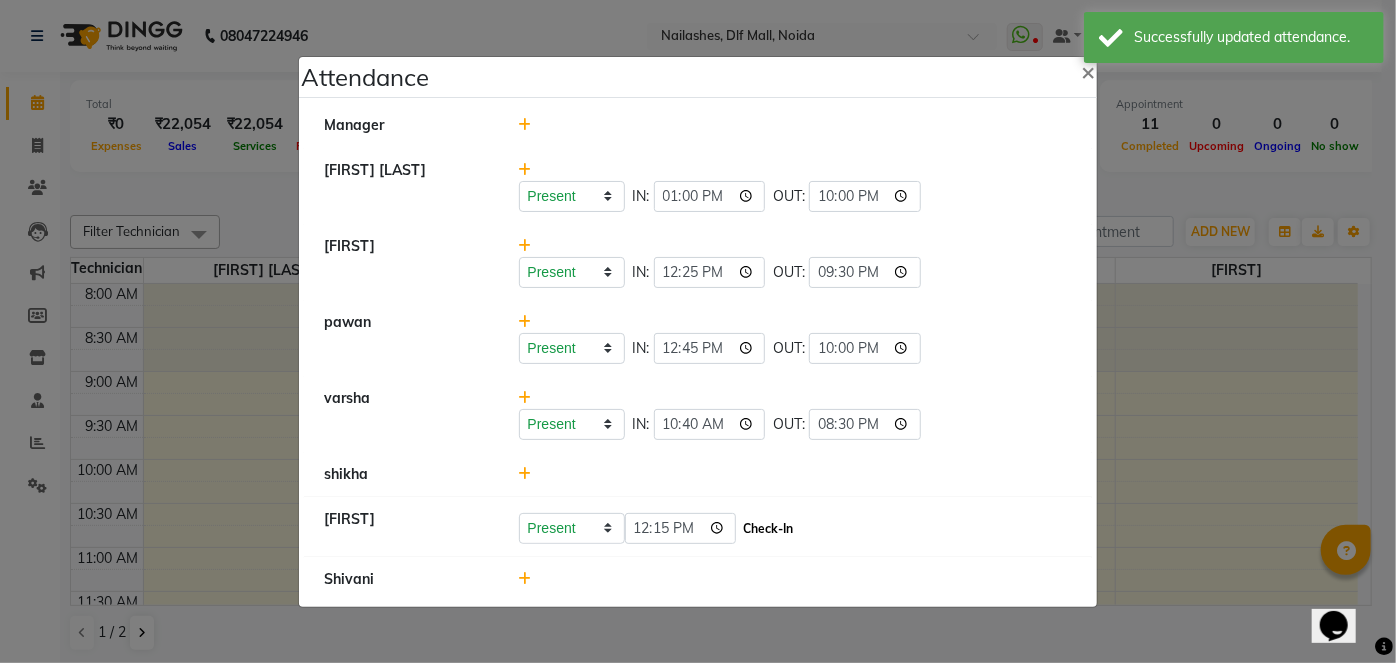 click on "Check-In" 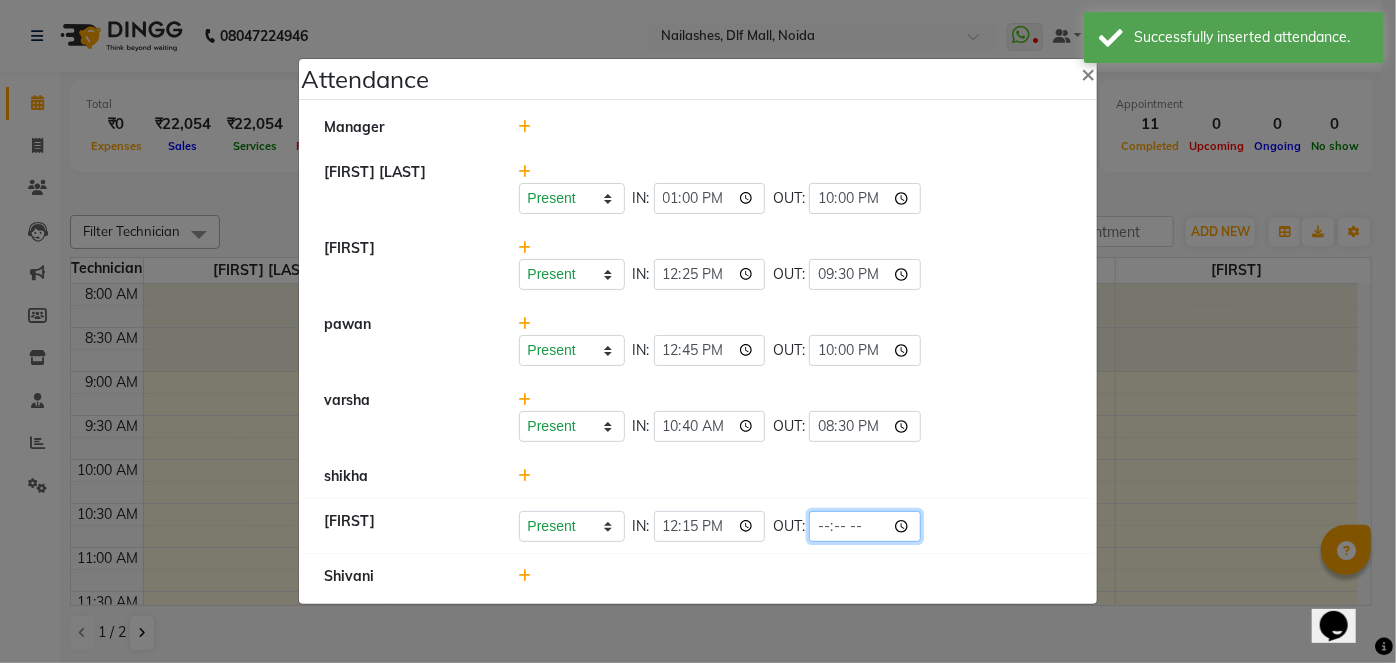 click 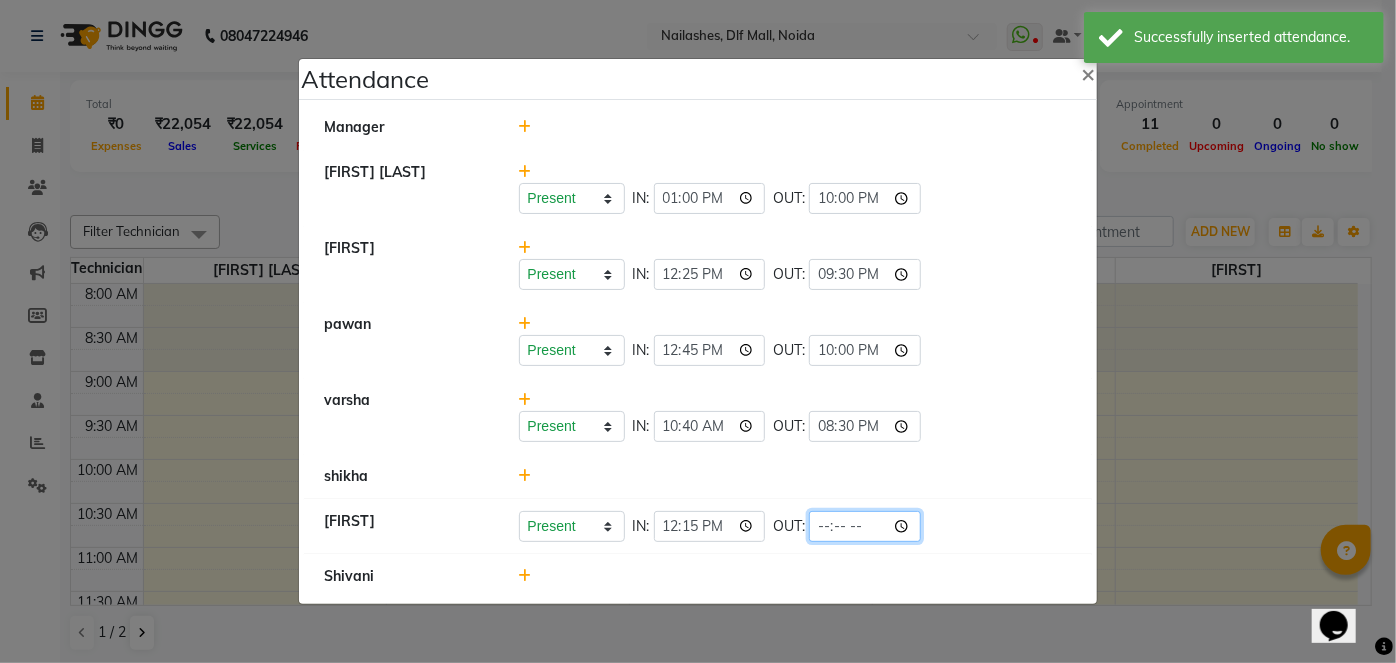 click 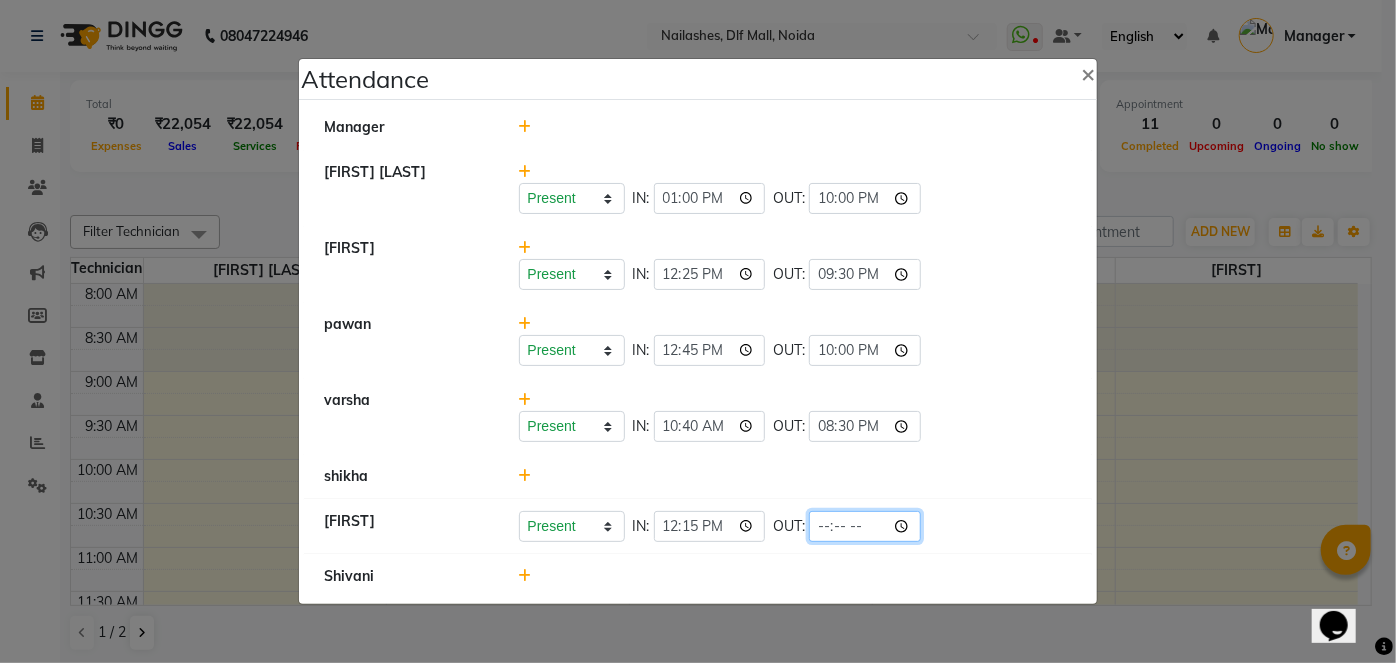 click 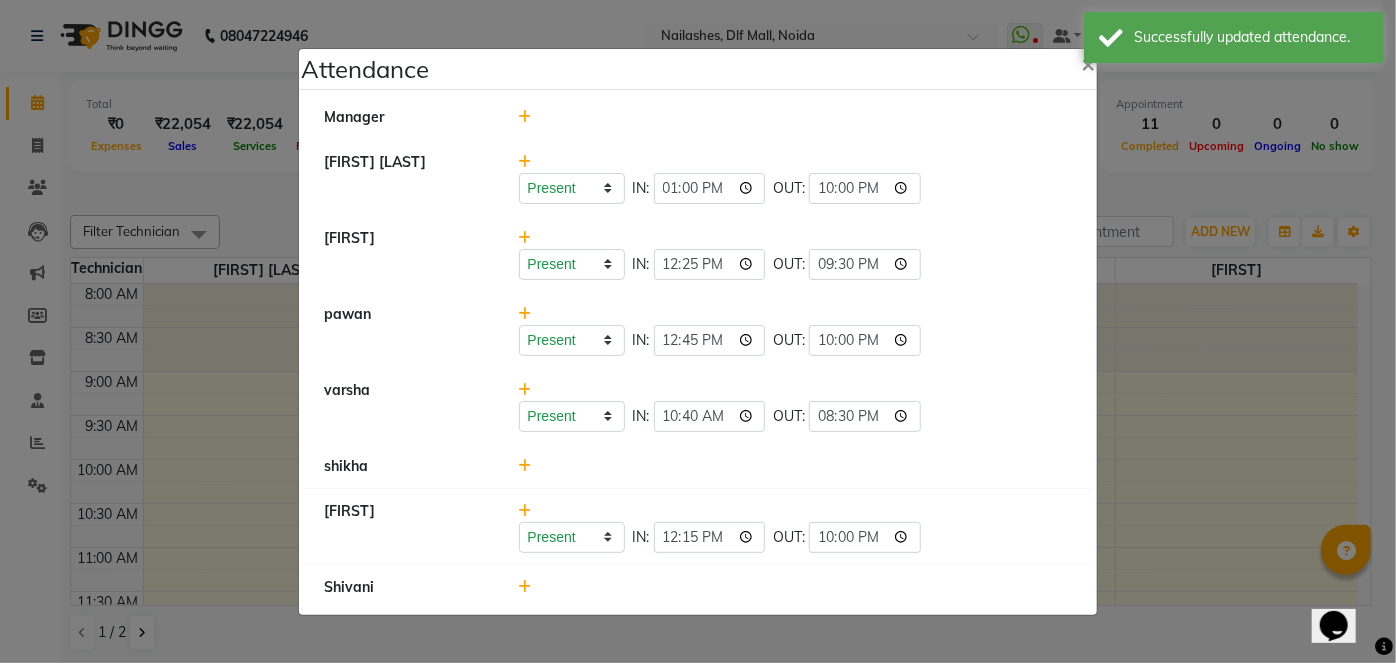 click on "Shivani" 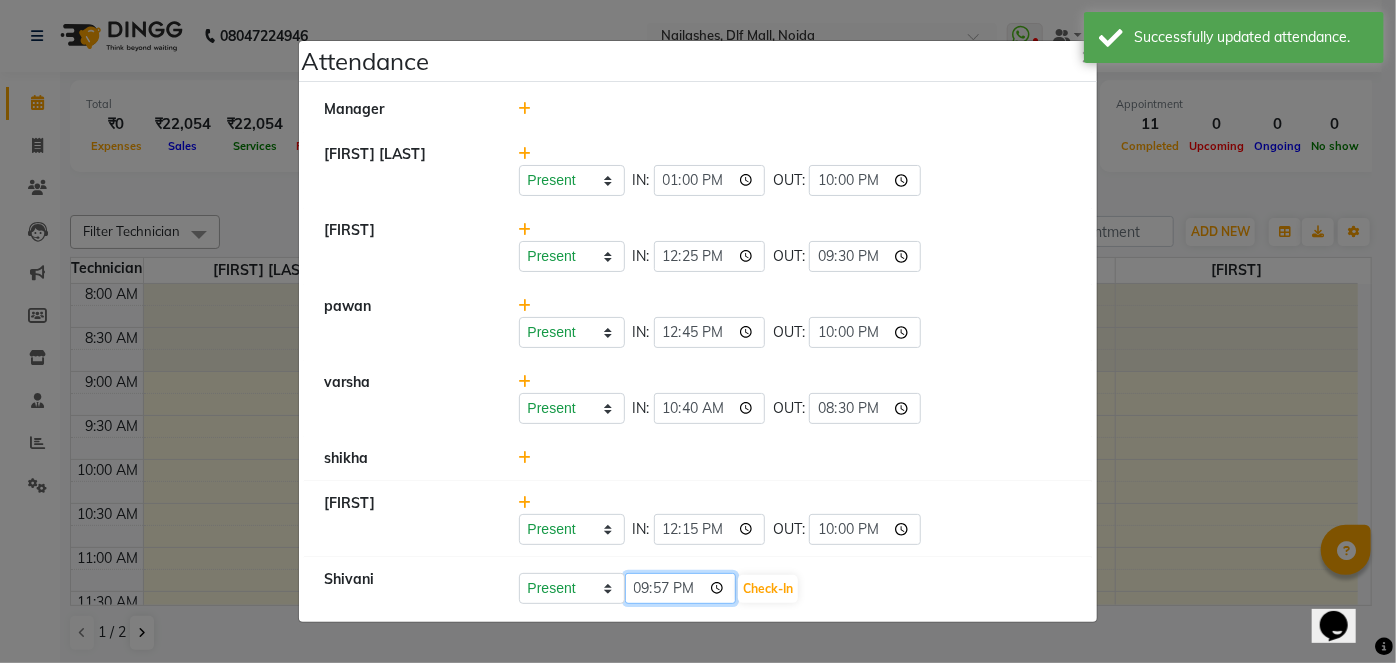 click on "21:57" 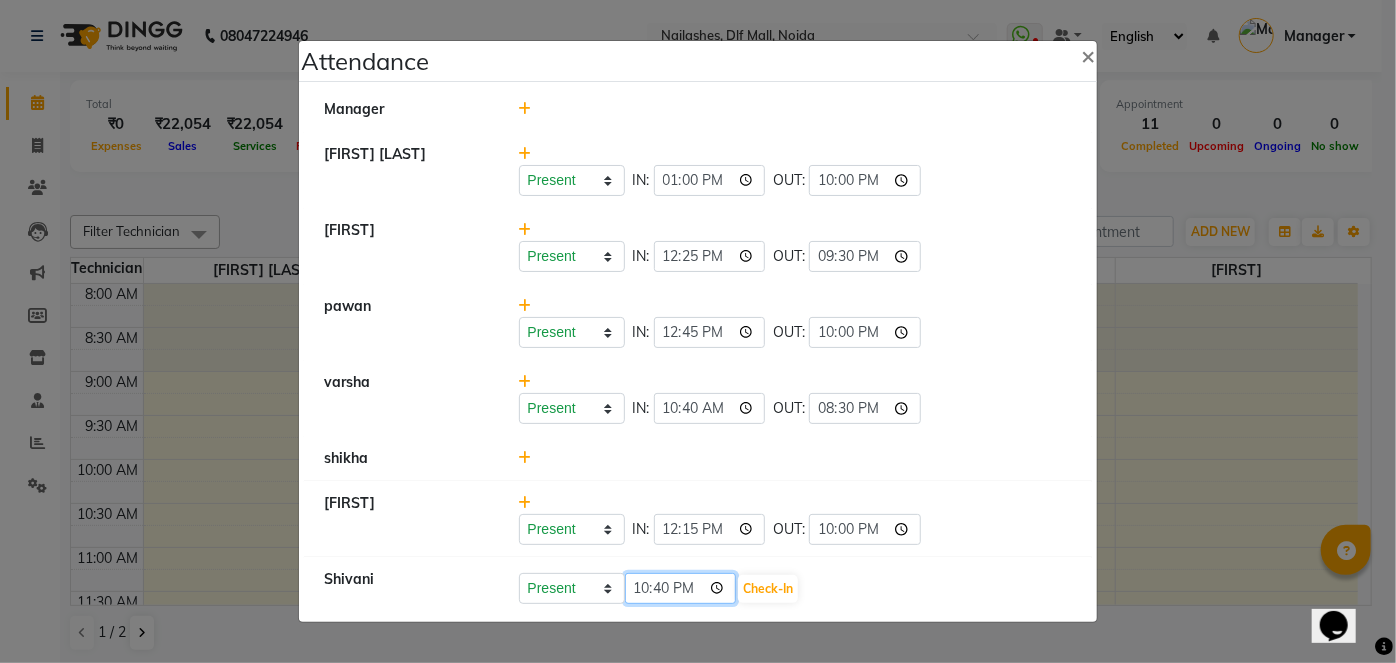 type on "10:40" 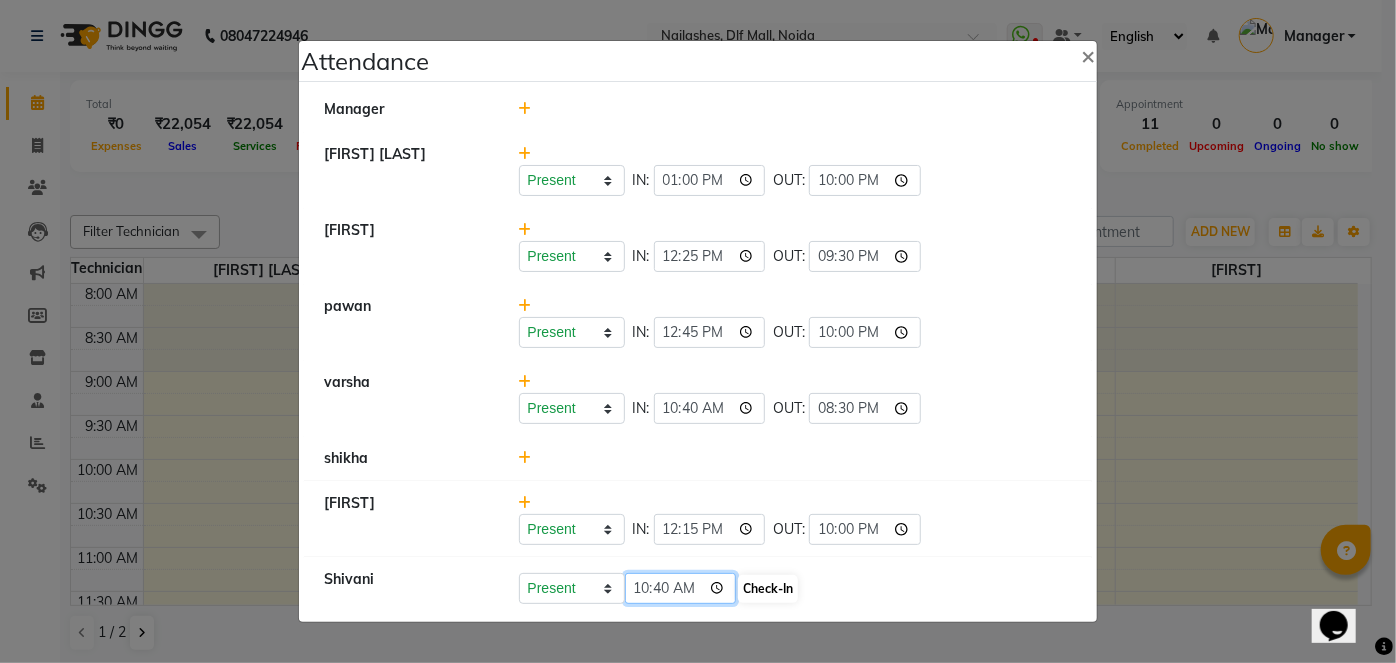 drag, startPoint x: 640, startPoint y: 576, endPoint x: 789, endPoint y: 579, distance: 149.0302 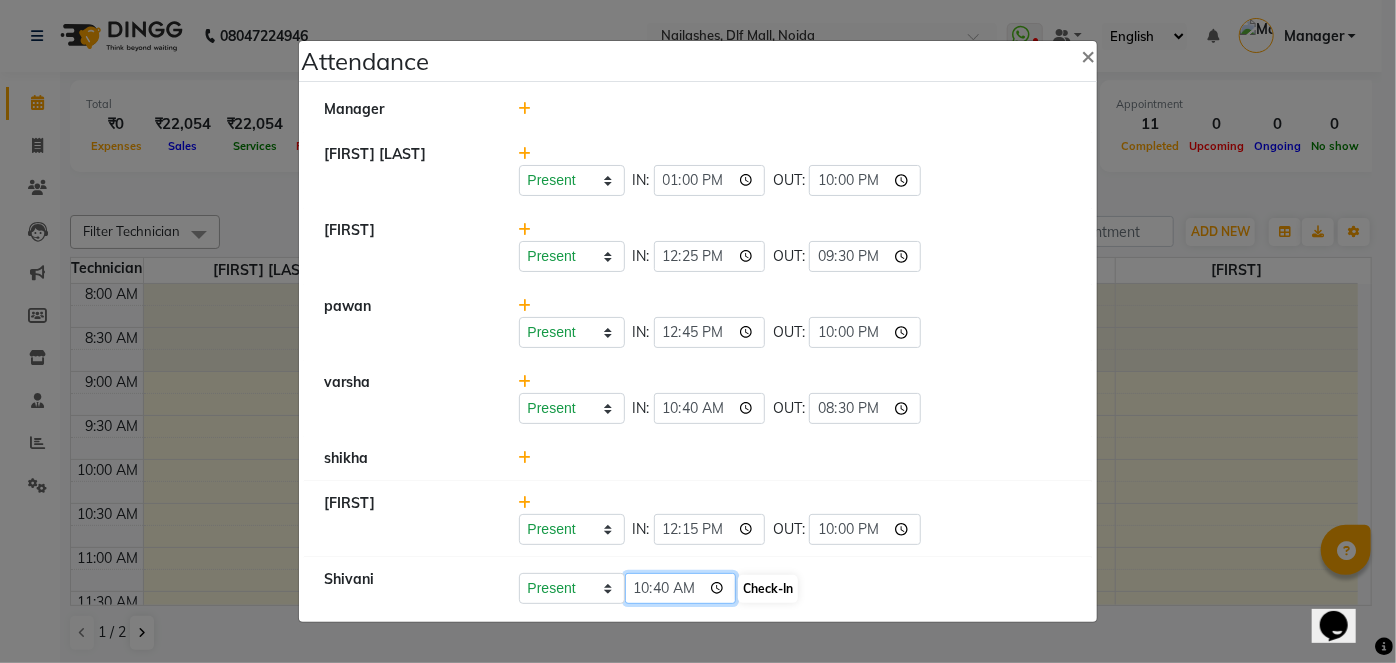 click on "Present Absent Late Half Day Weekly Off 10:40 Check-In" 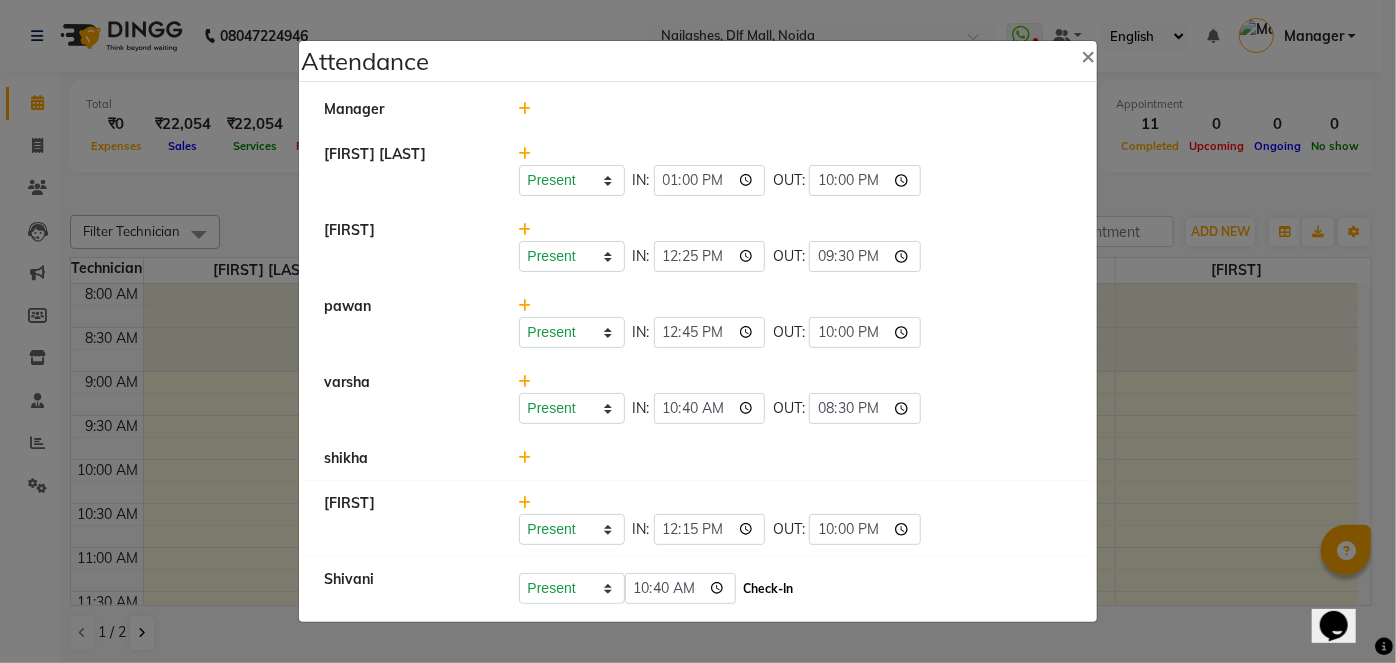 click on "Check-In" 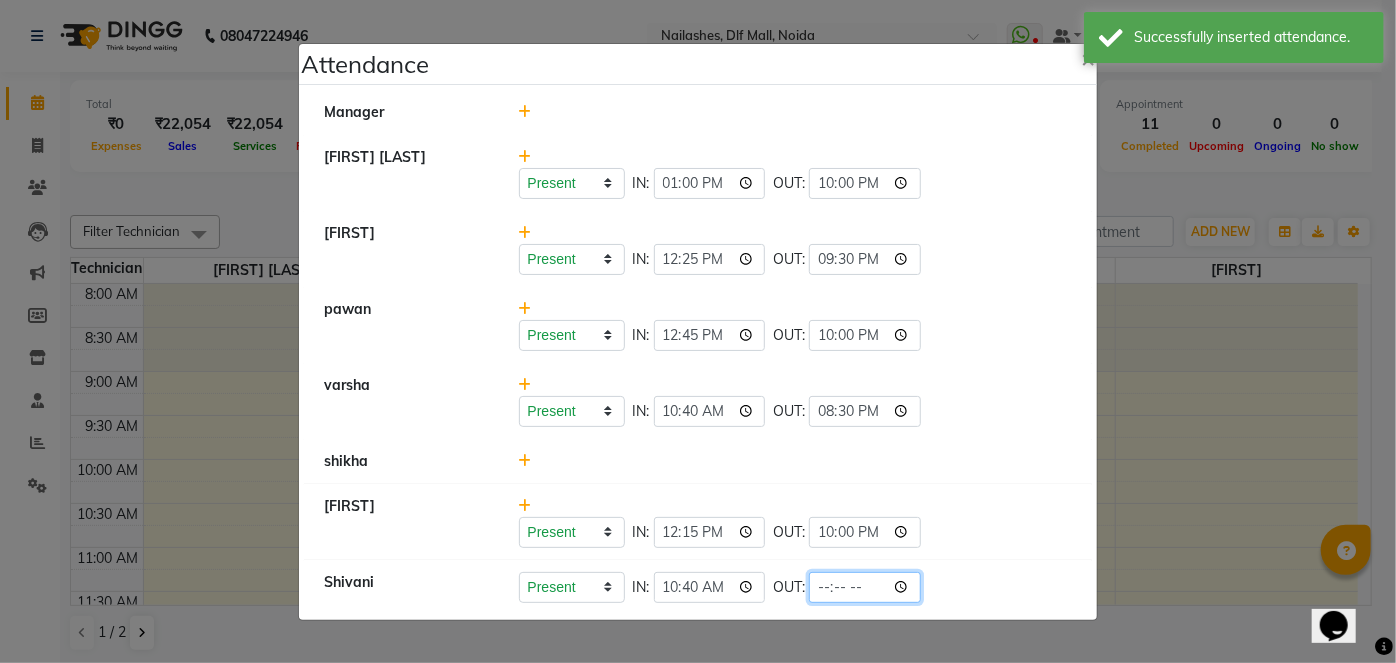 click 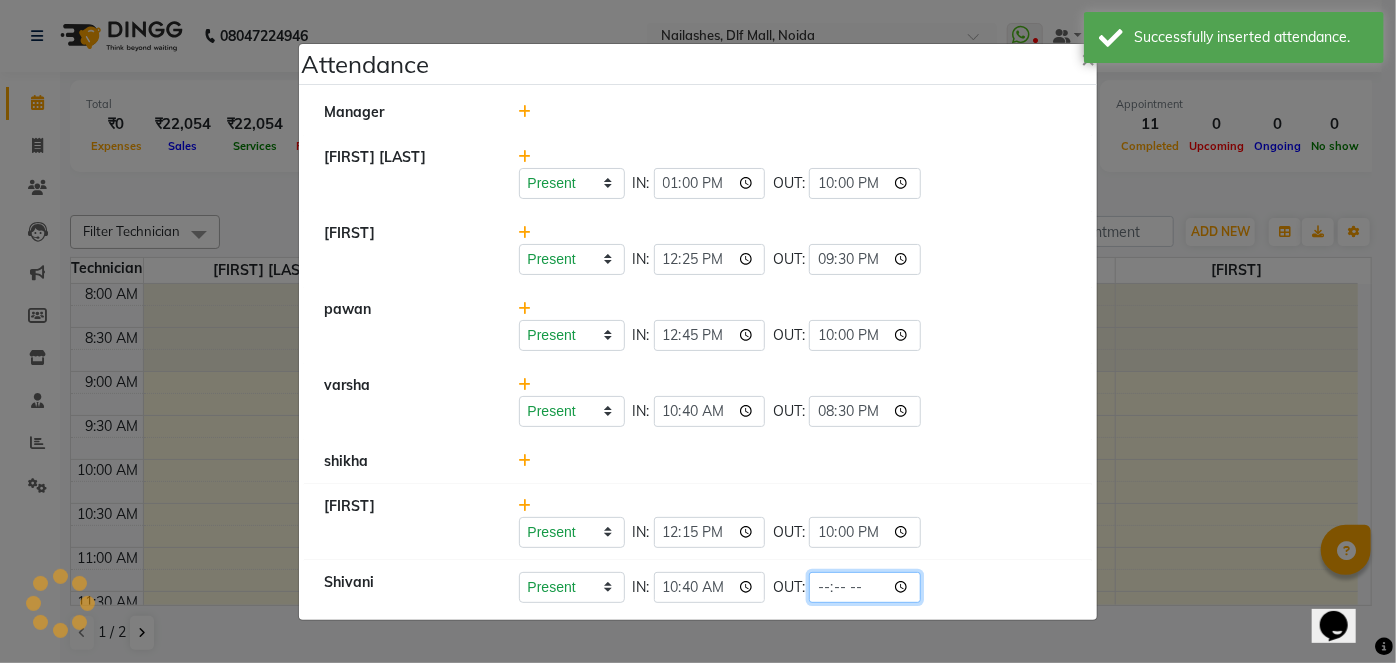 click 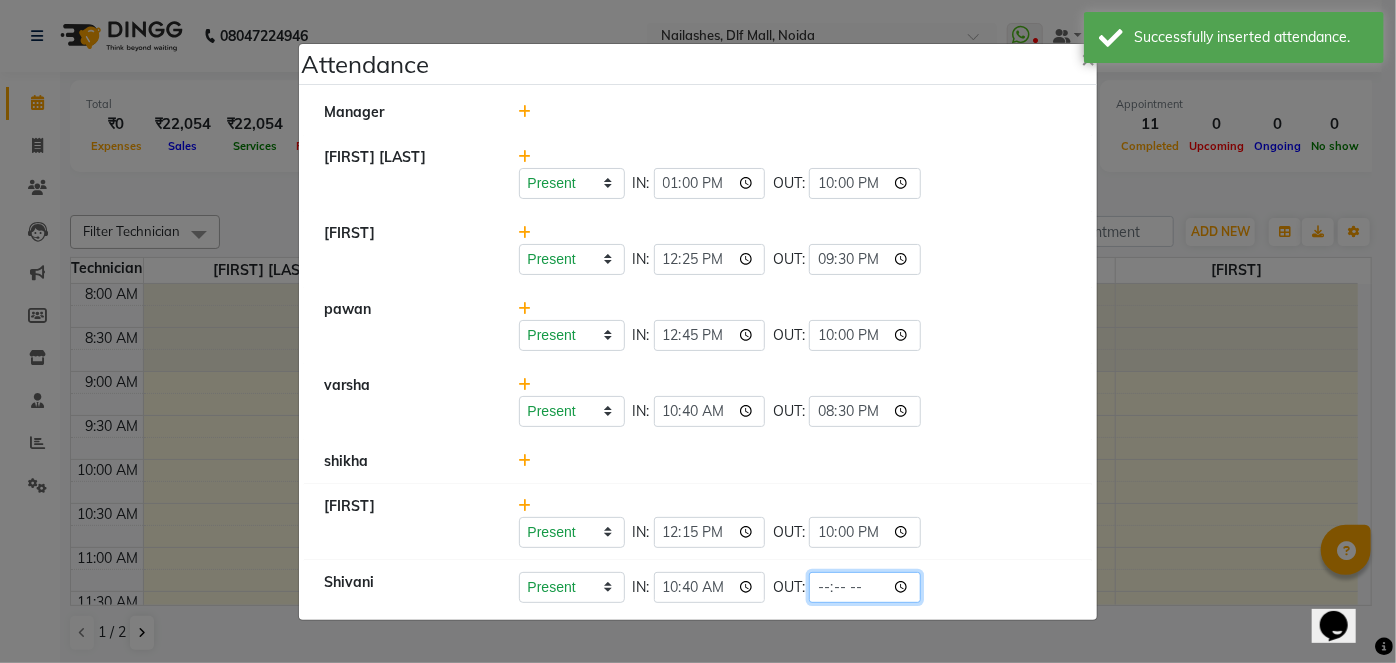 click 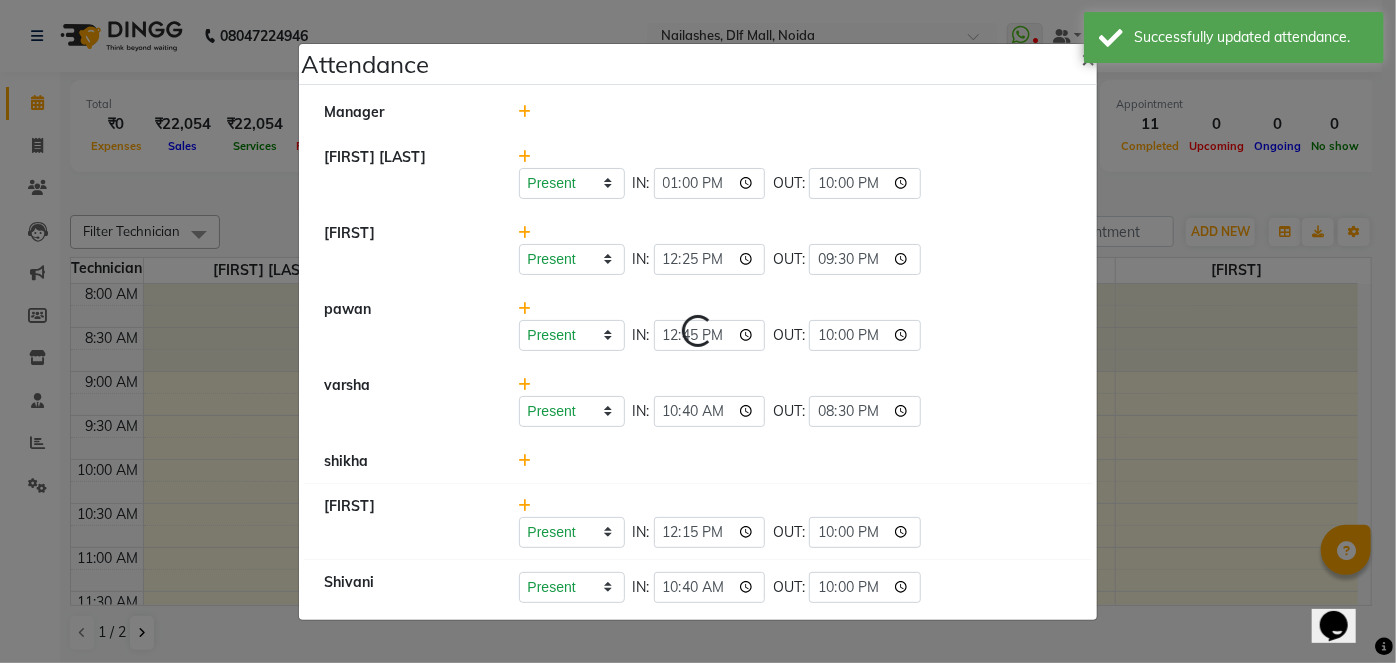 click on "×" 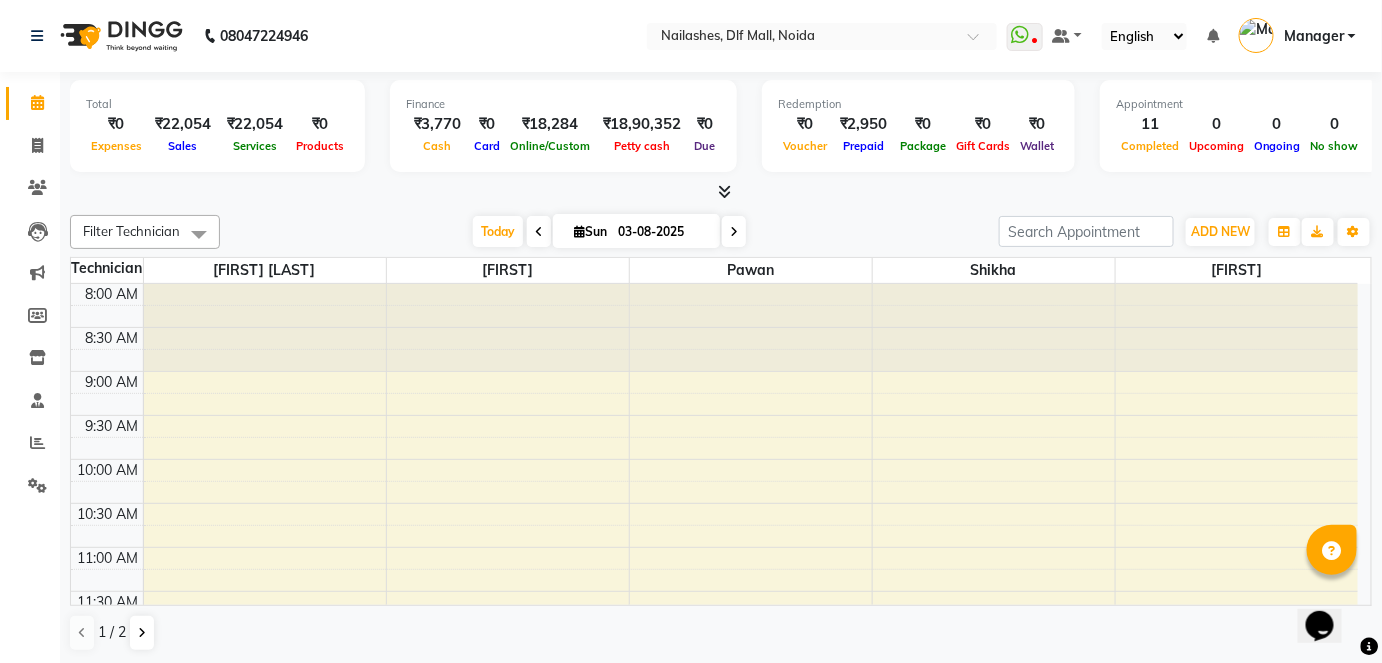 click on "Invoice" 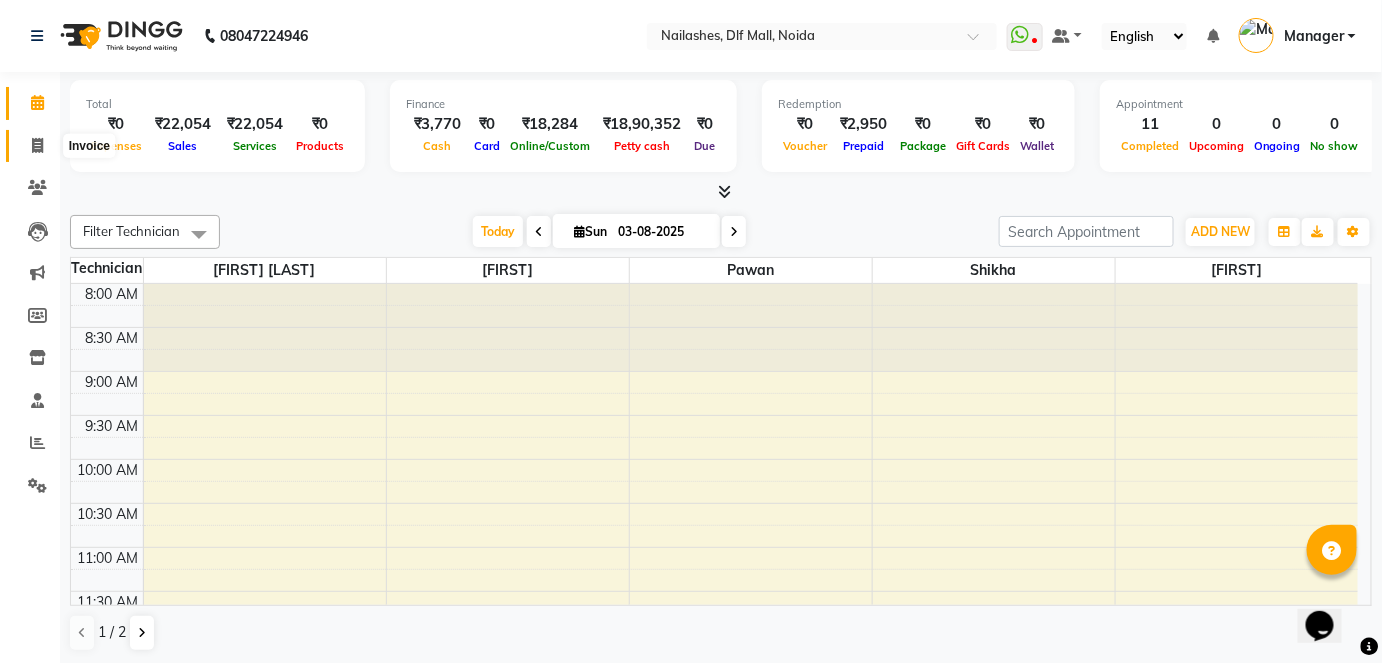 click 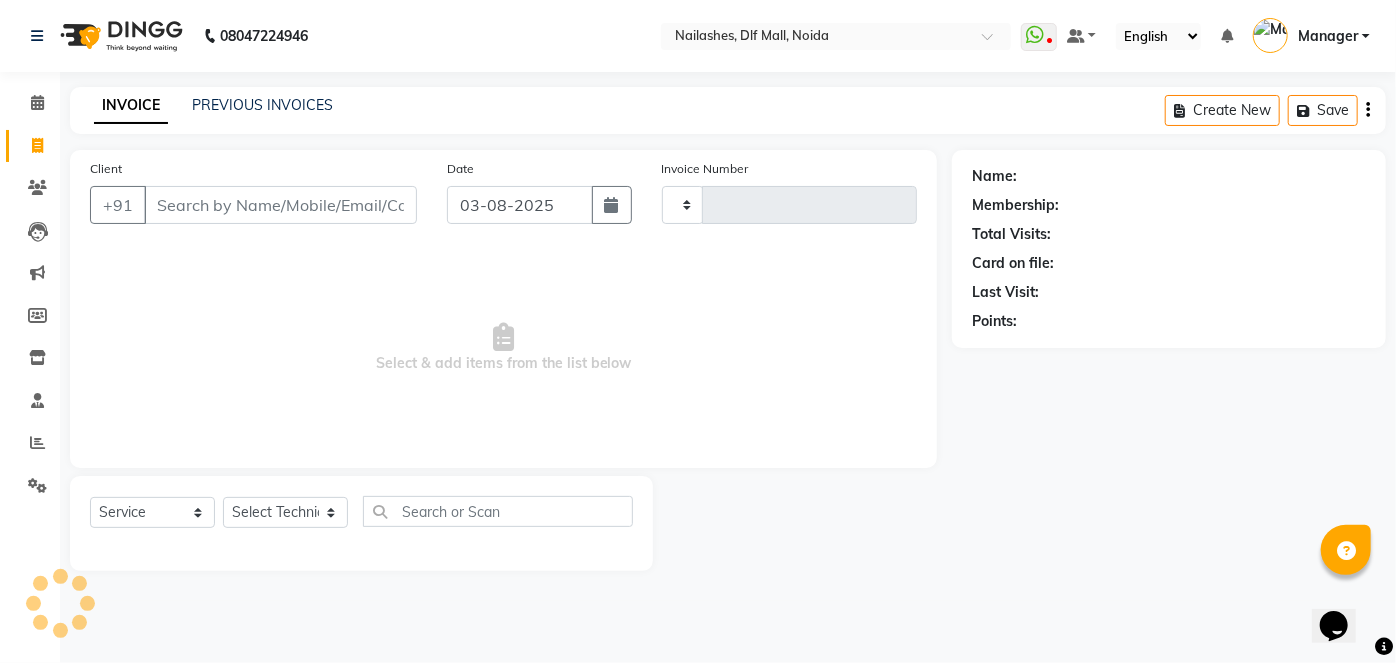 type on "0813" 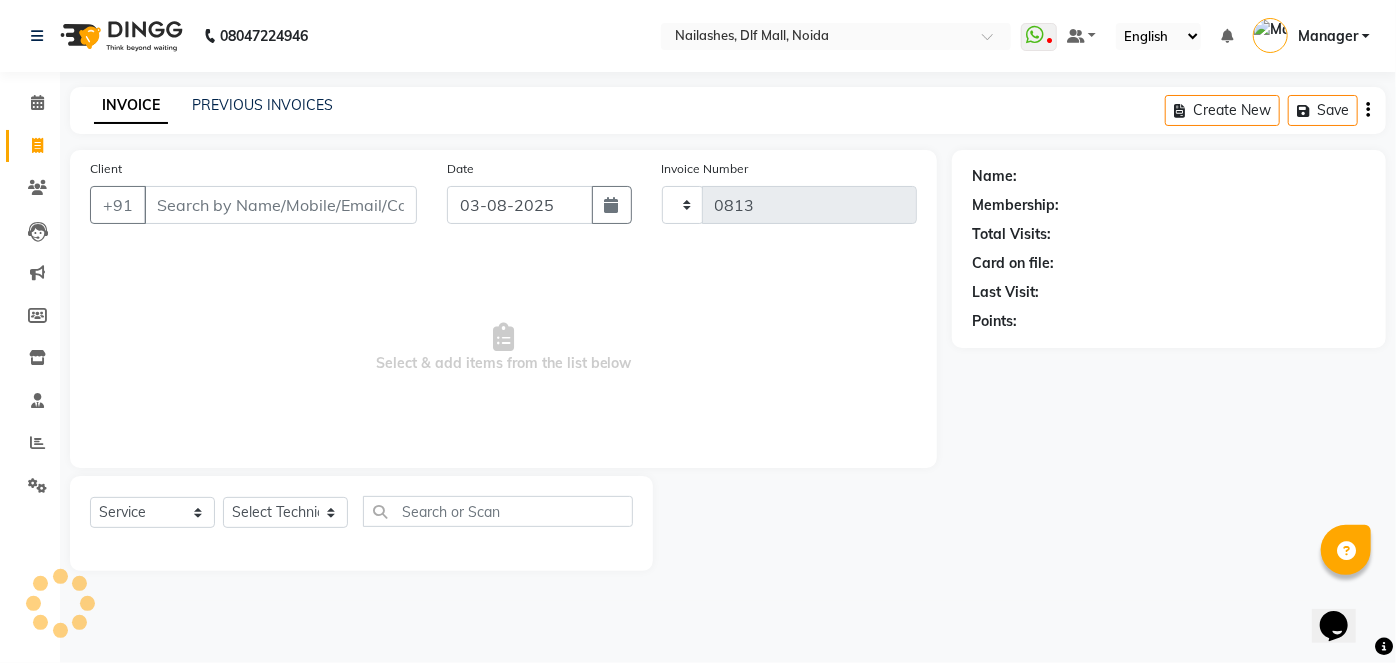 select on "5188" 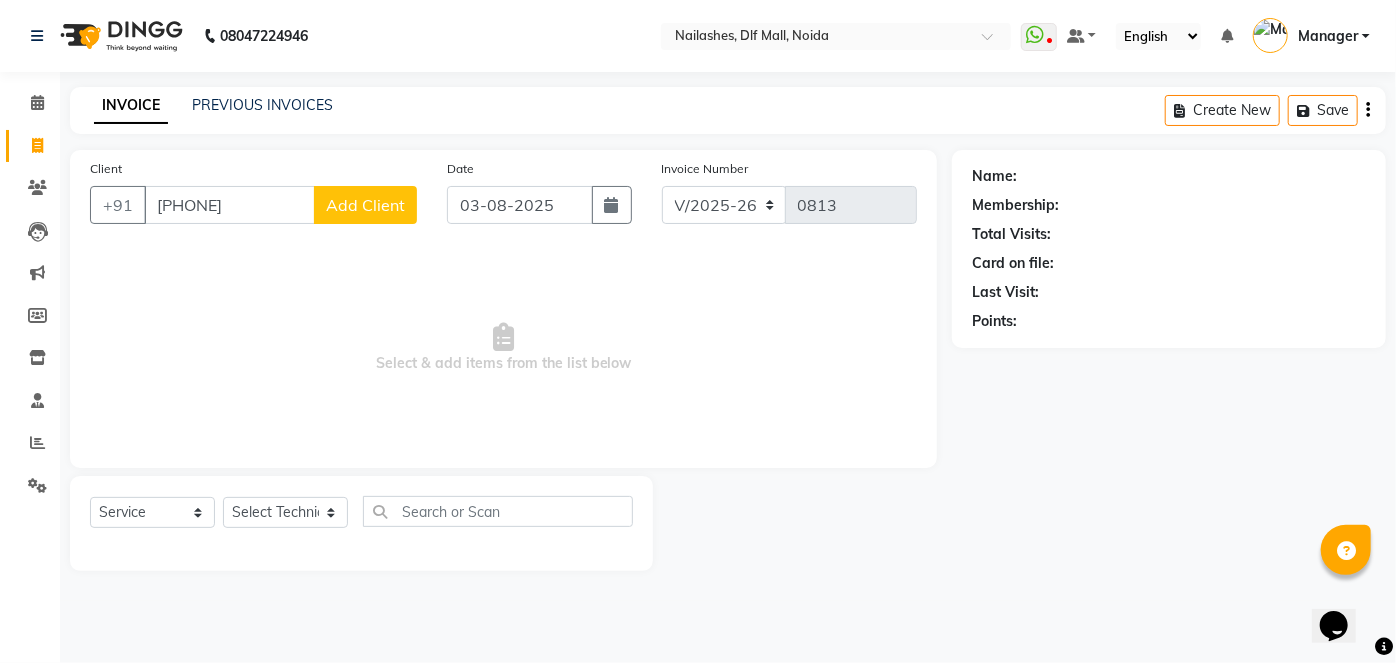 type on "[PHONE]" 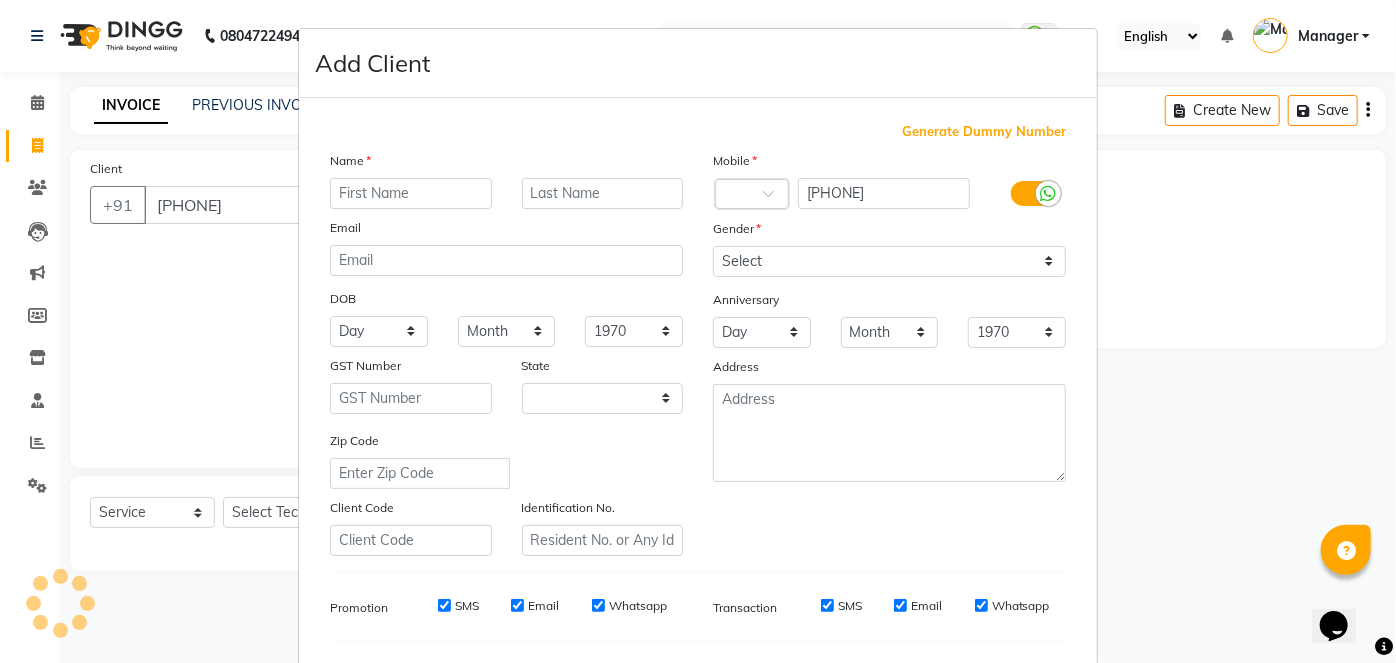 select on "21" 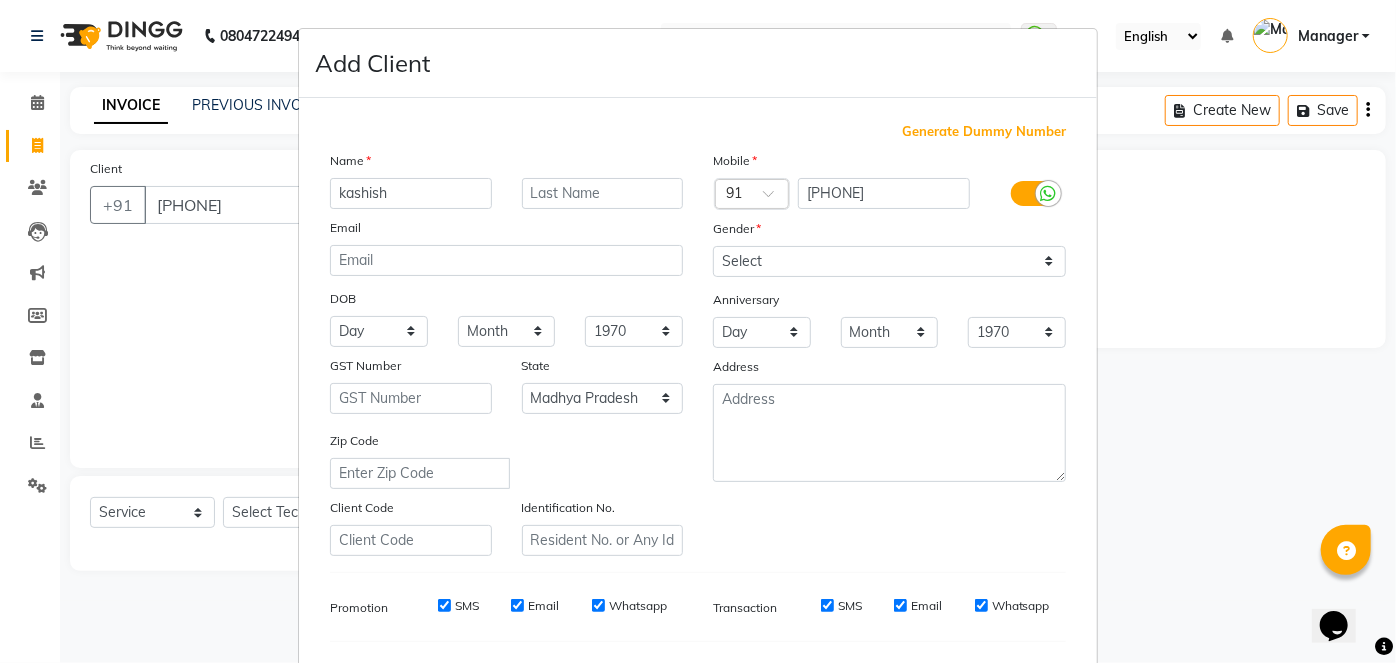 type on "kashish" 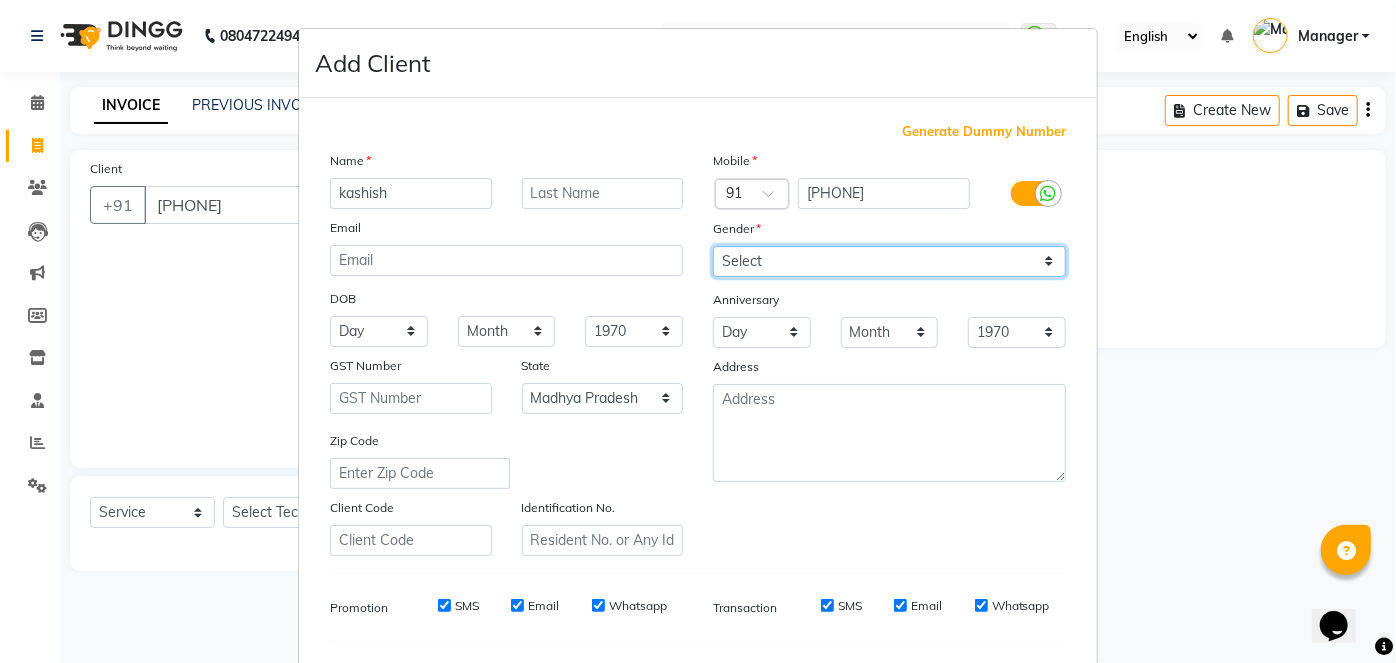 click on "Select Male Female Other Prefer Not To Say" at bounding box center [889, 261] 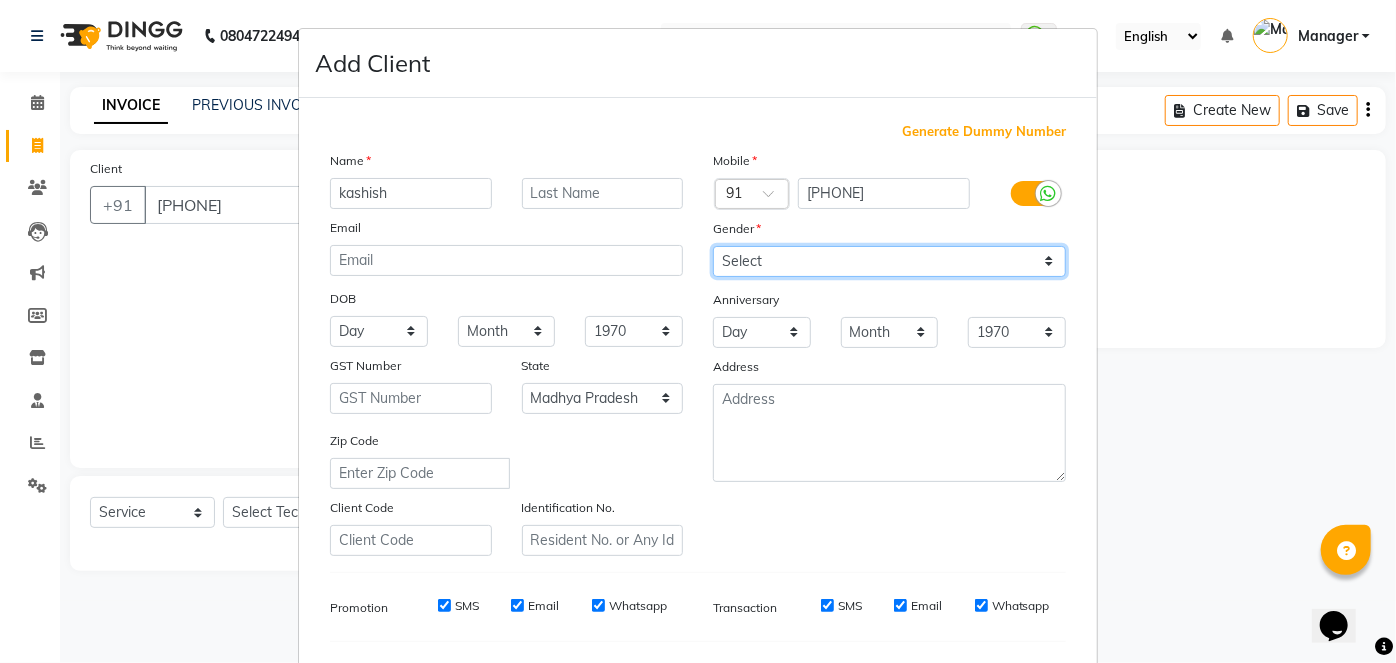 select on "female" 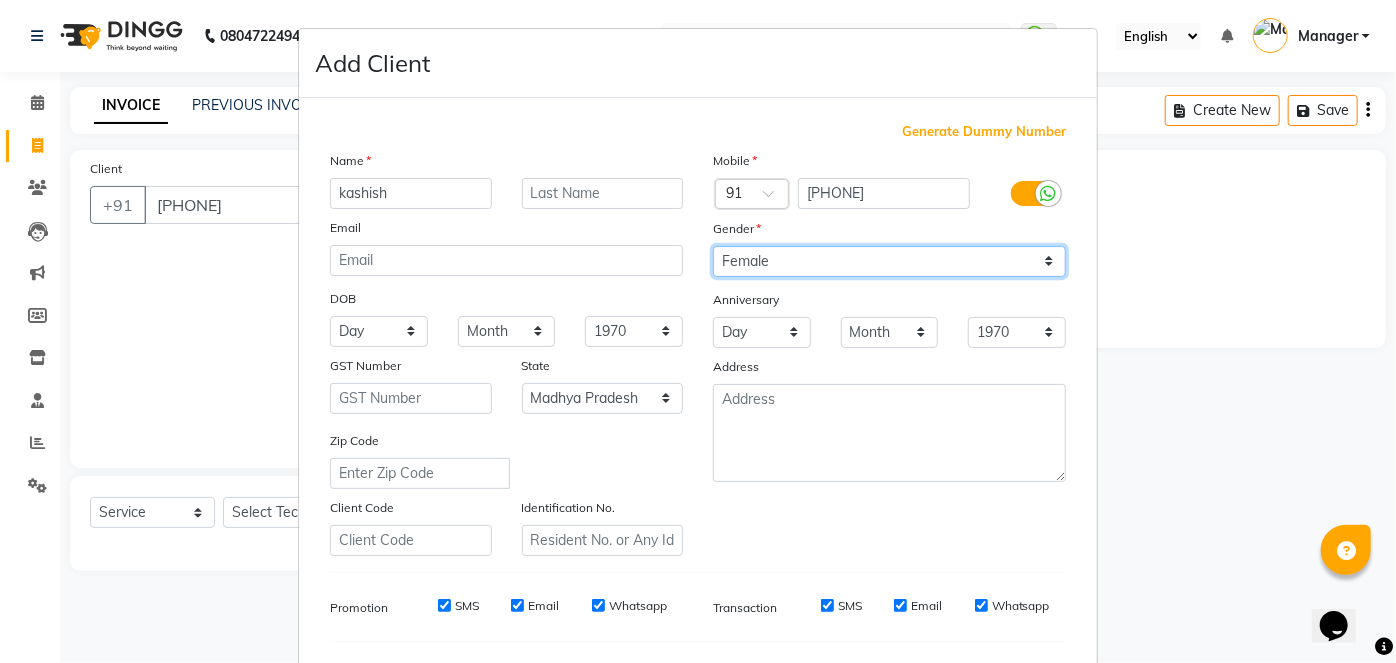 click on "Select Male Female Other Prefer Not To Say" at bounding box center (889, 261) 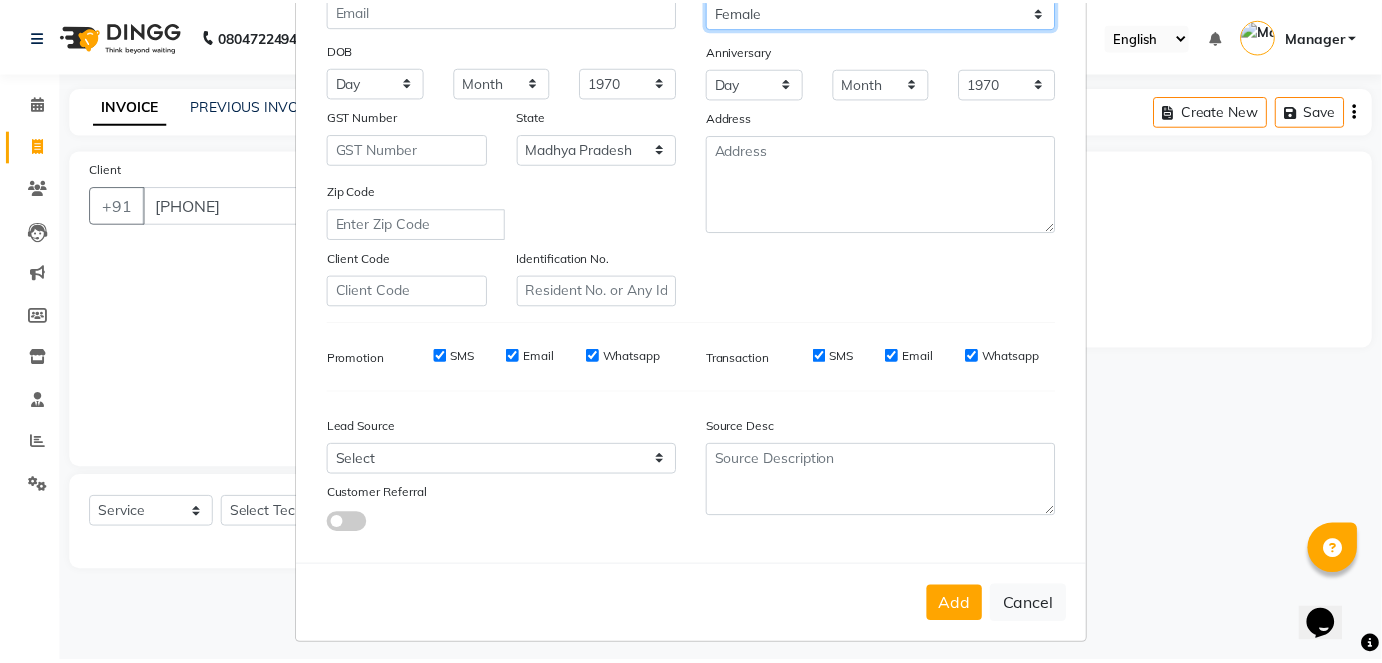 scroll, scrollTop: 258, scrollLeft: 0, axis: vertical 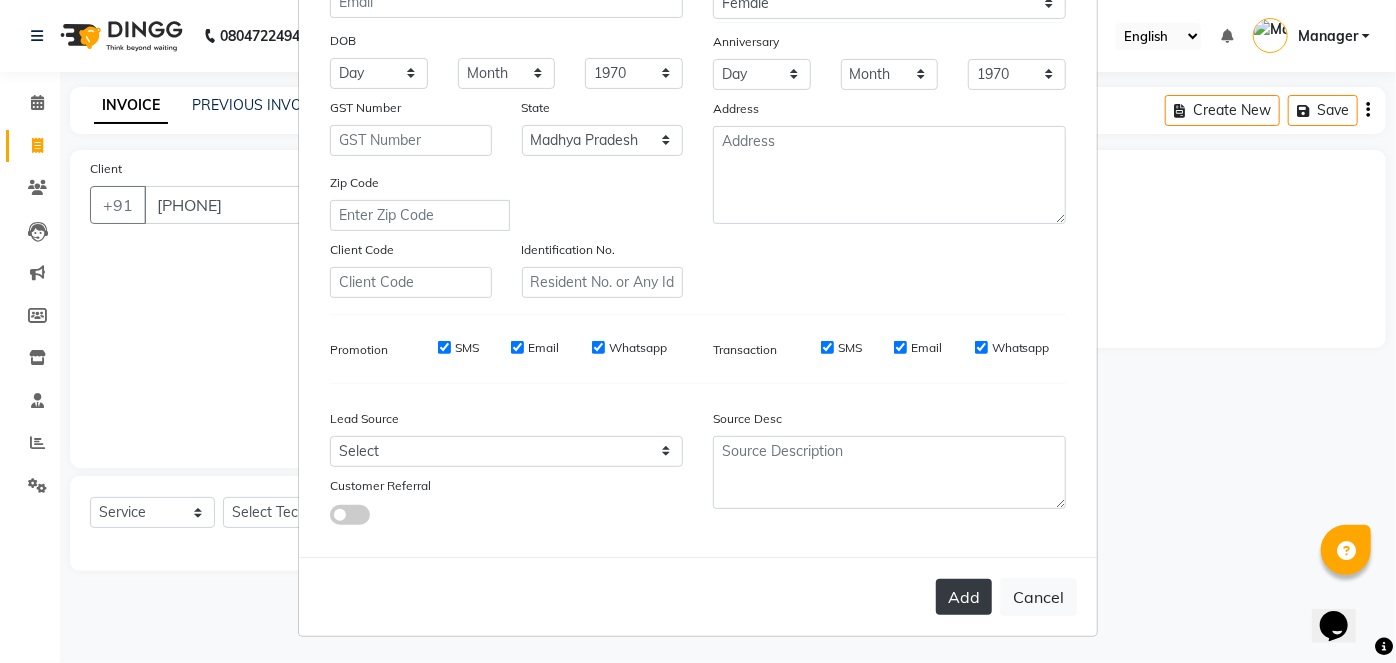click on "Add" at bounding box center (964, 597) 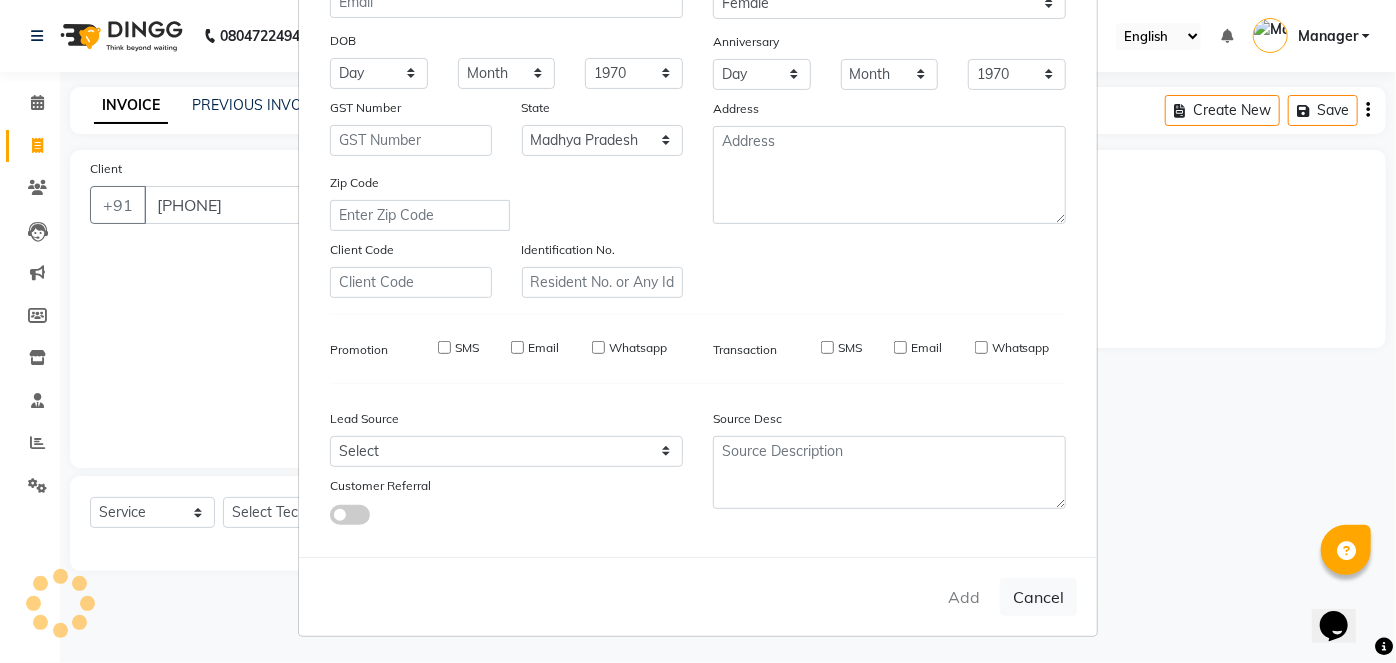 type 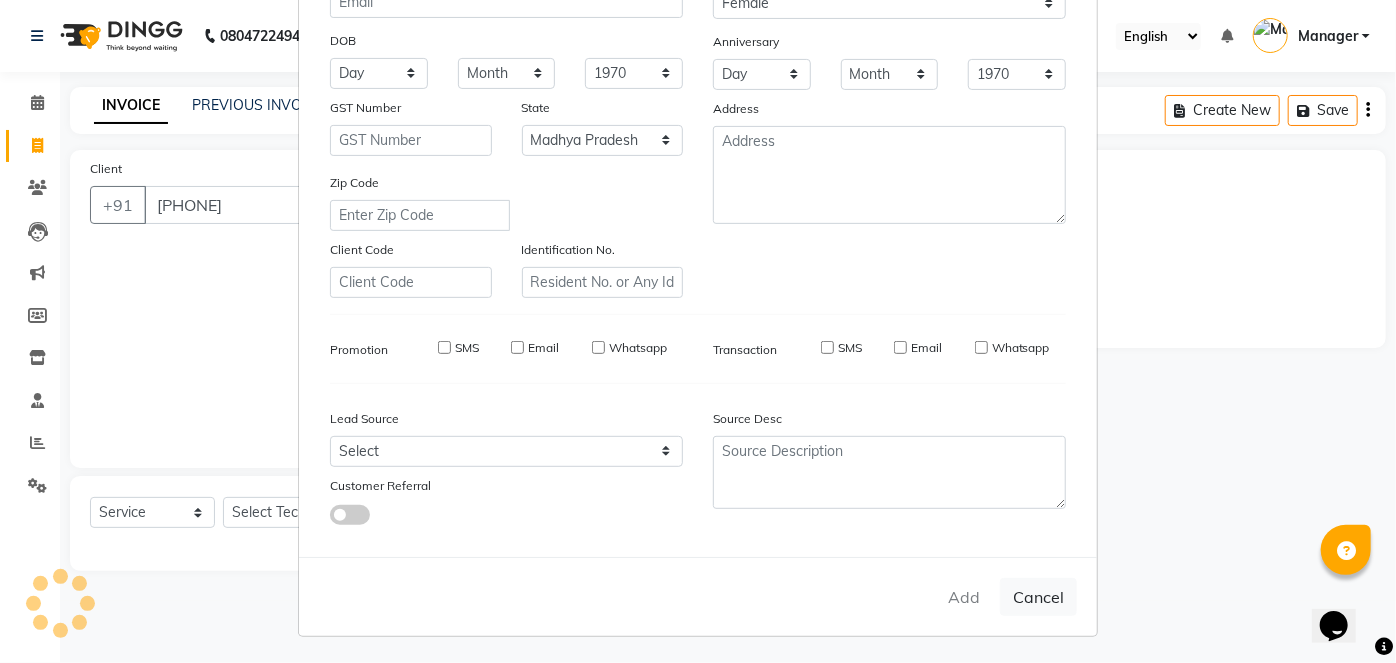 select 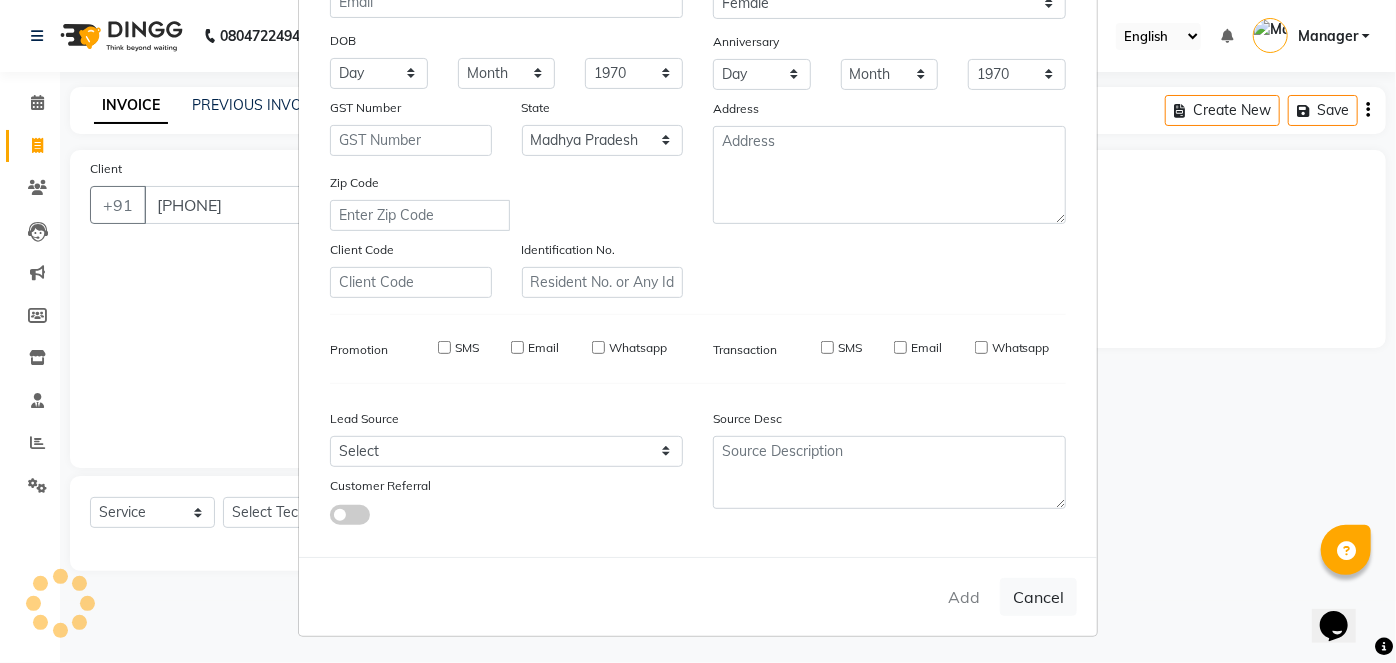 select 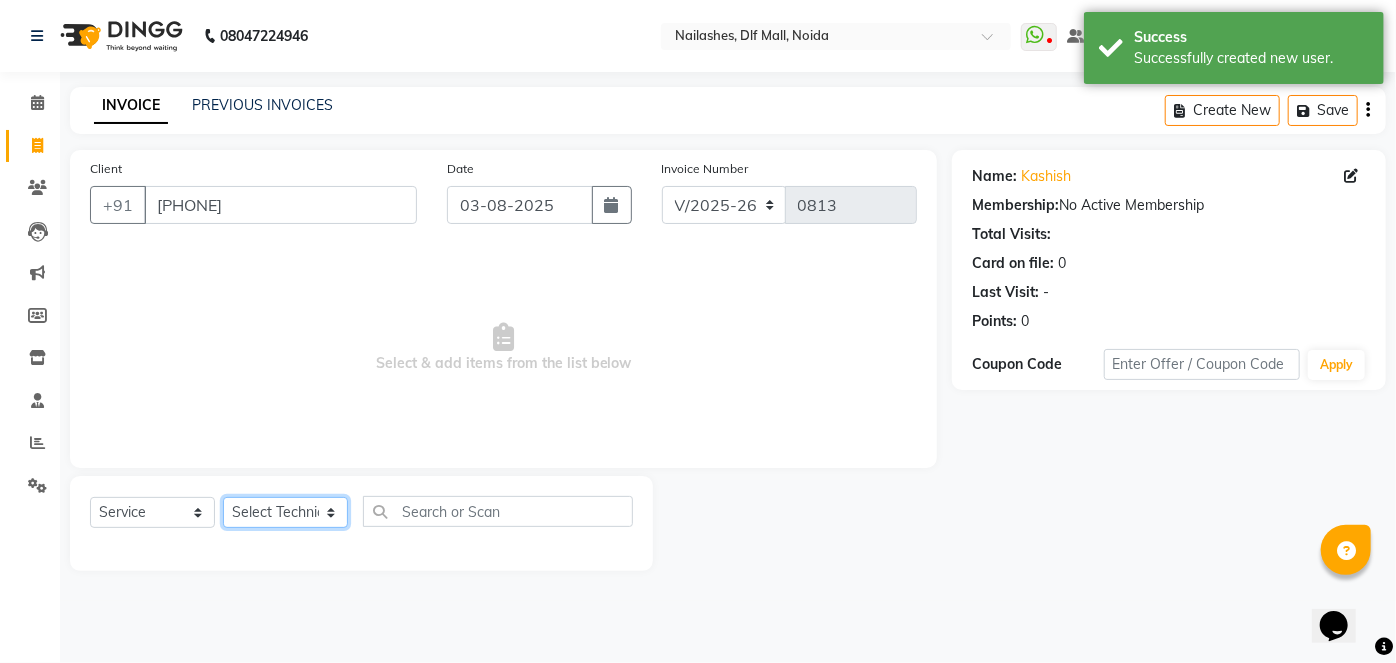 click on "Select Technician [FIRST] [LAST] [FIRST] [FIRST] [FIRST] [FIRST] [FIRST] [FIRST]" 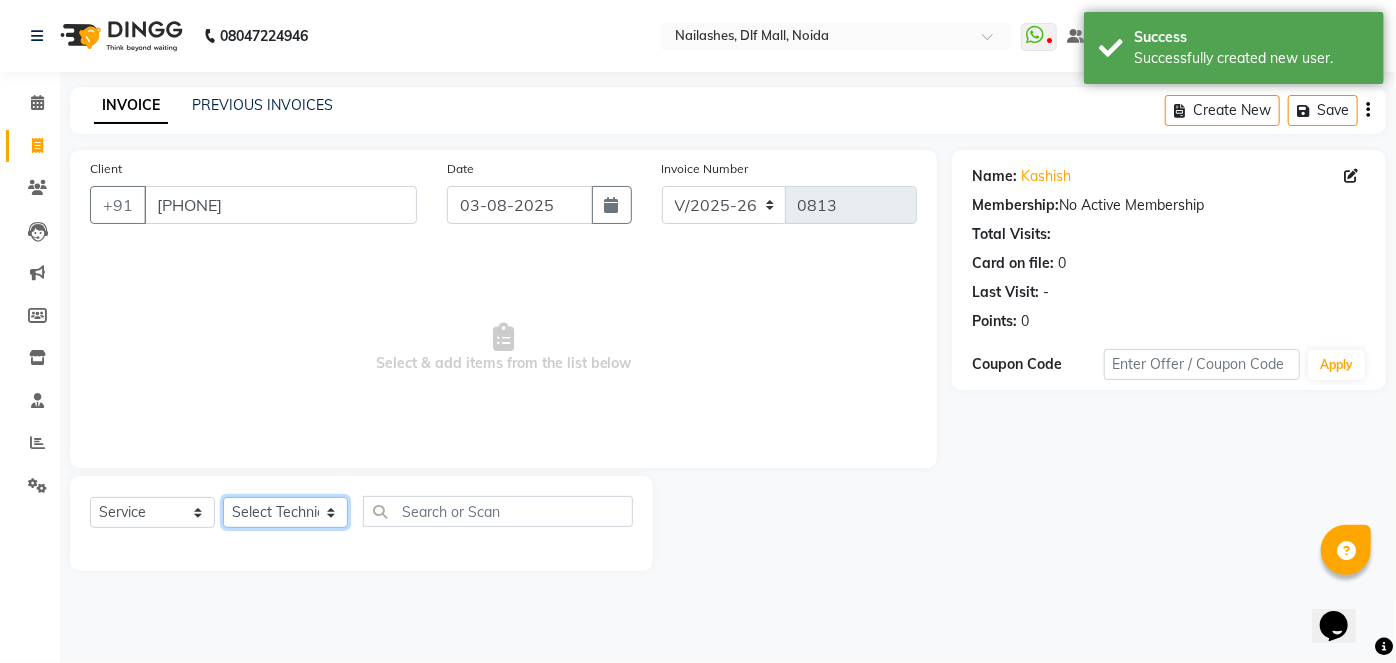 select on "[NUMBER]" 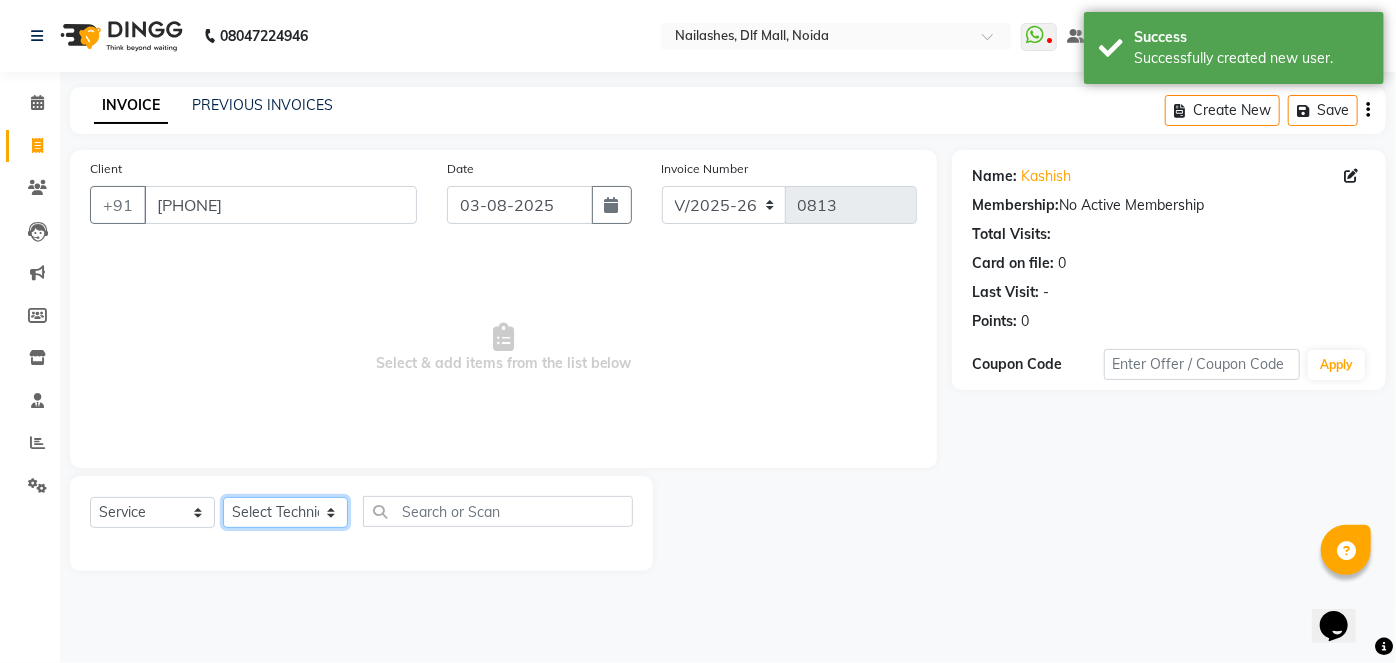 click on "Select Technician [FIRST] [LAST] [FIRST] [FIRST] [FIRST] [FIRST] [FIRST] [FIRST]" 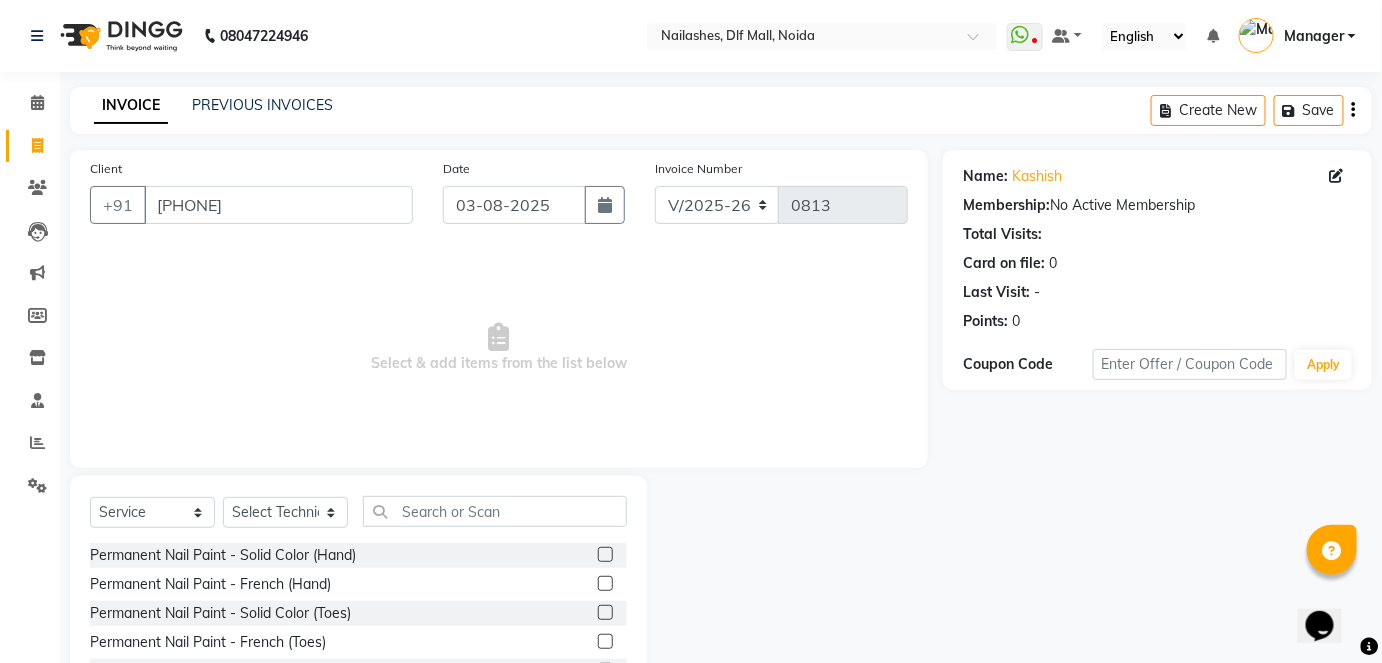 click 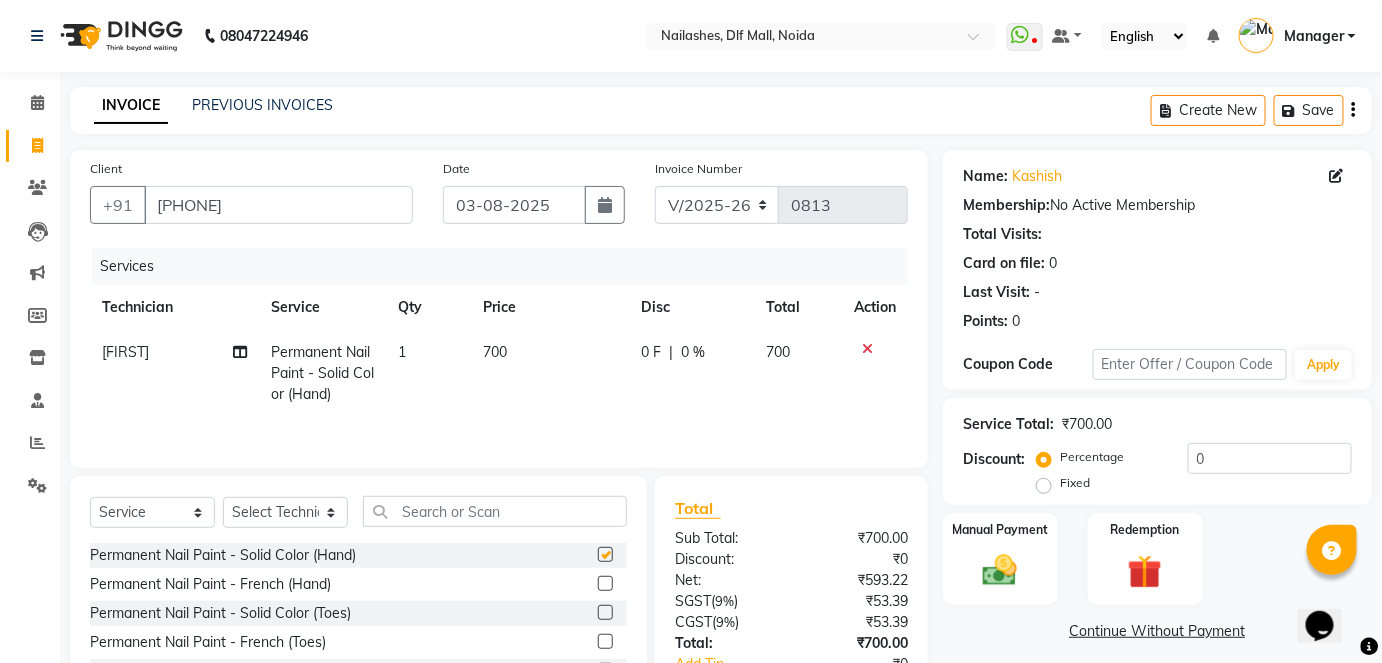 checkbox on "false" 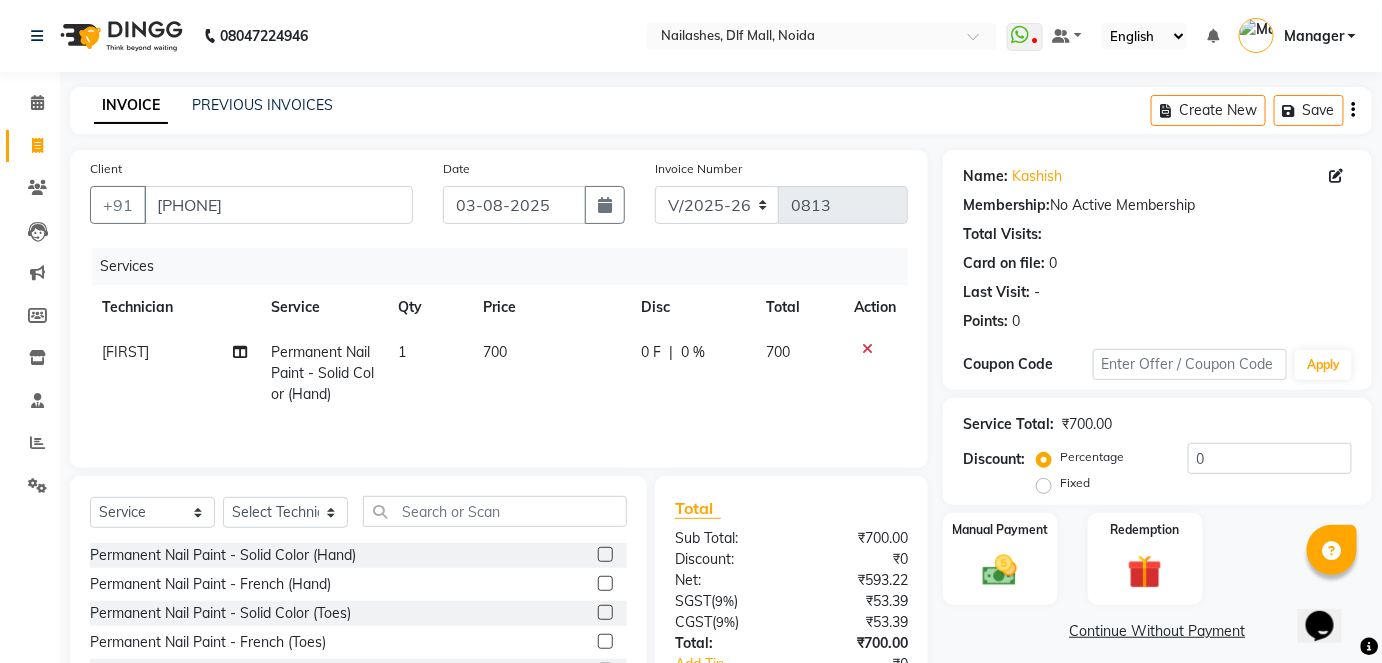 click on "700" 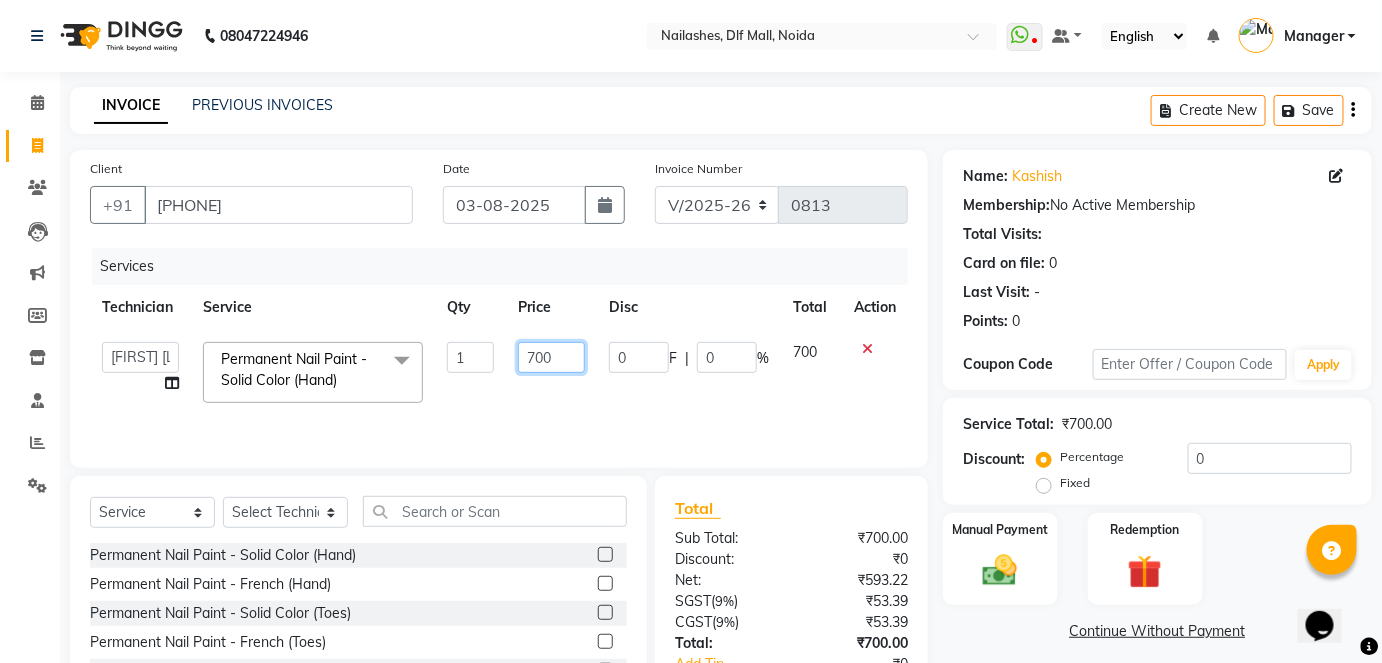 click on "700" 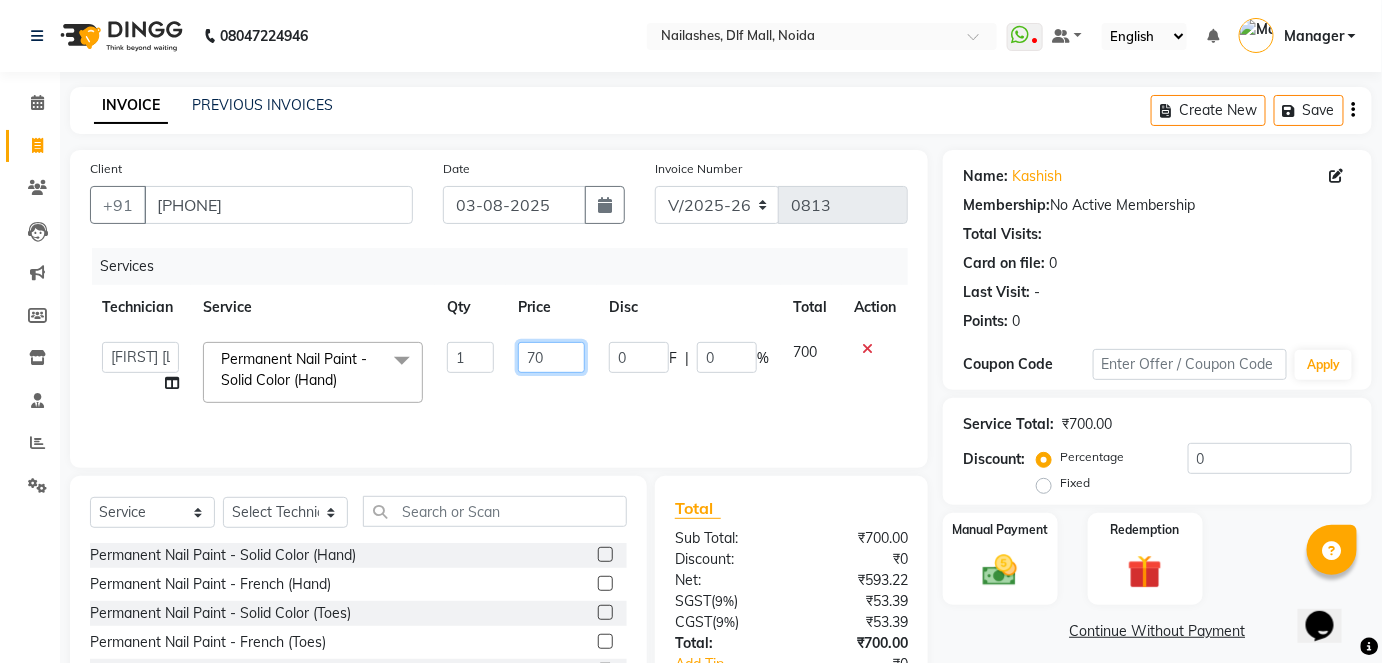 type on "7" 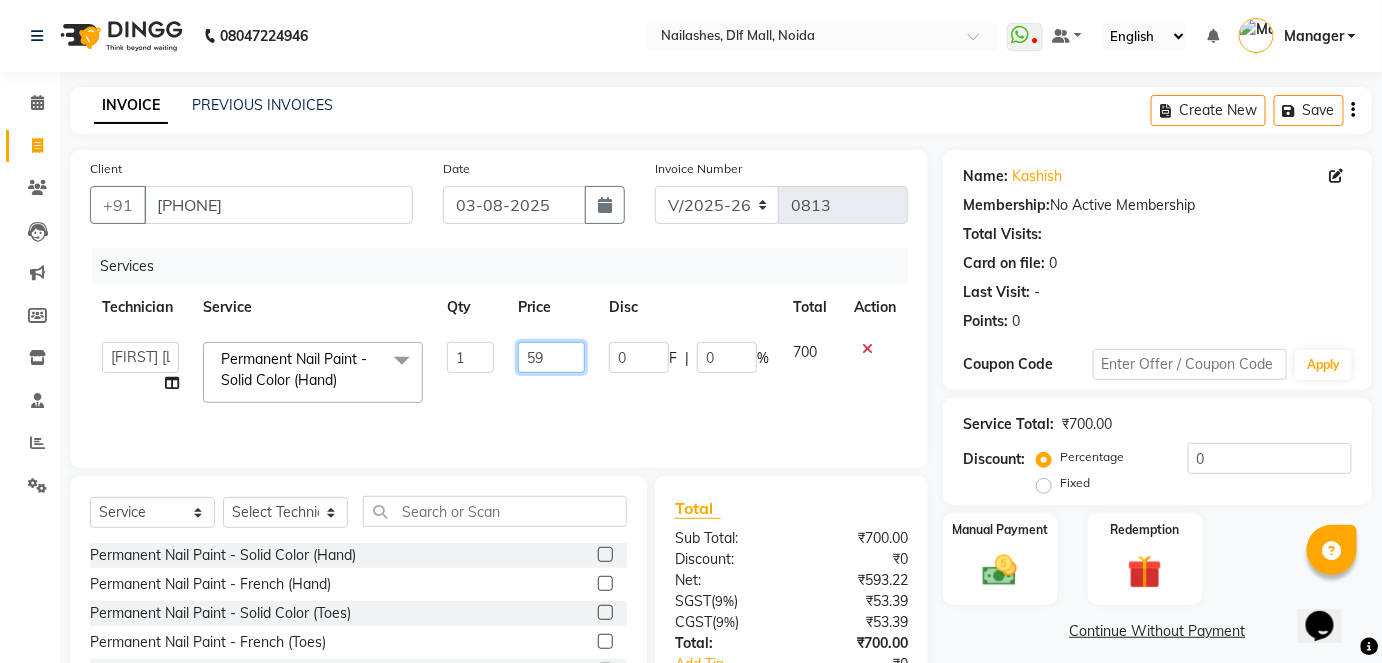 type on "590" 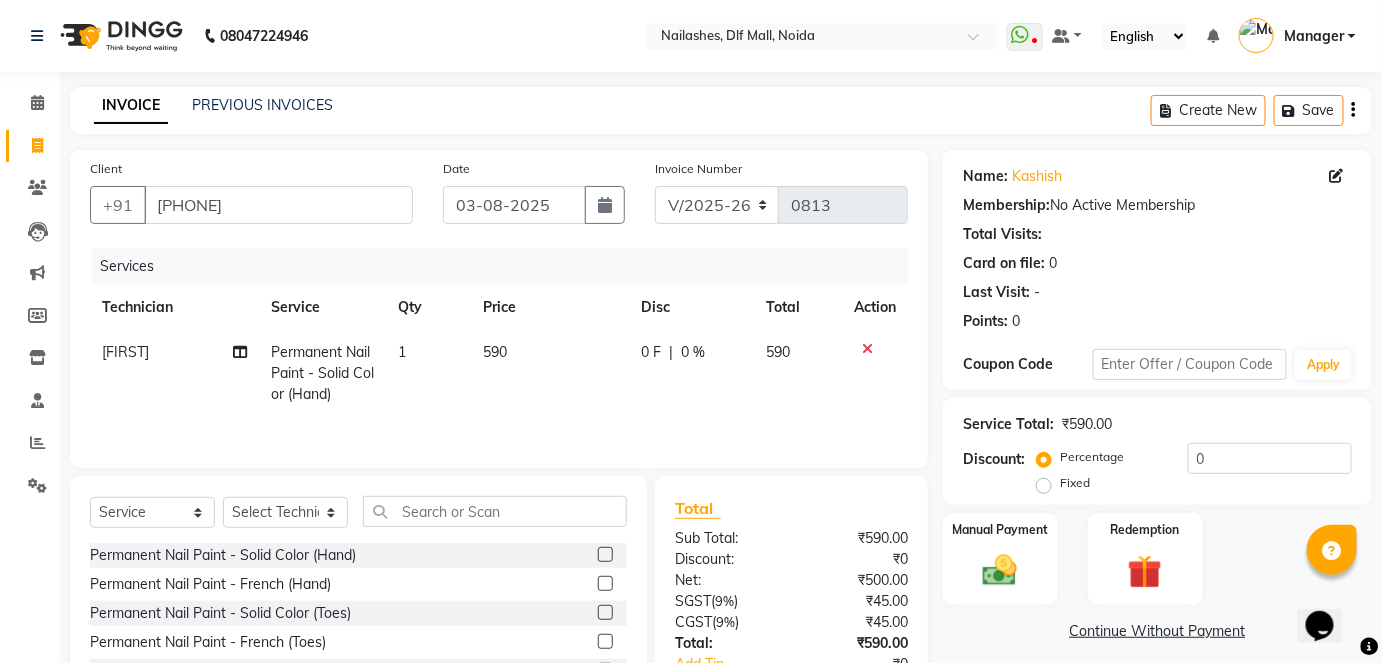 click on "590" 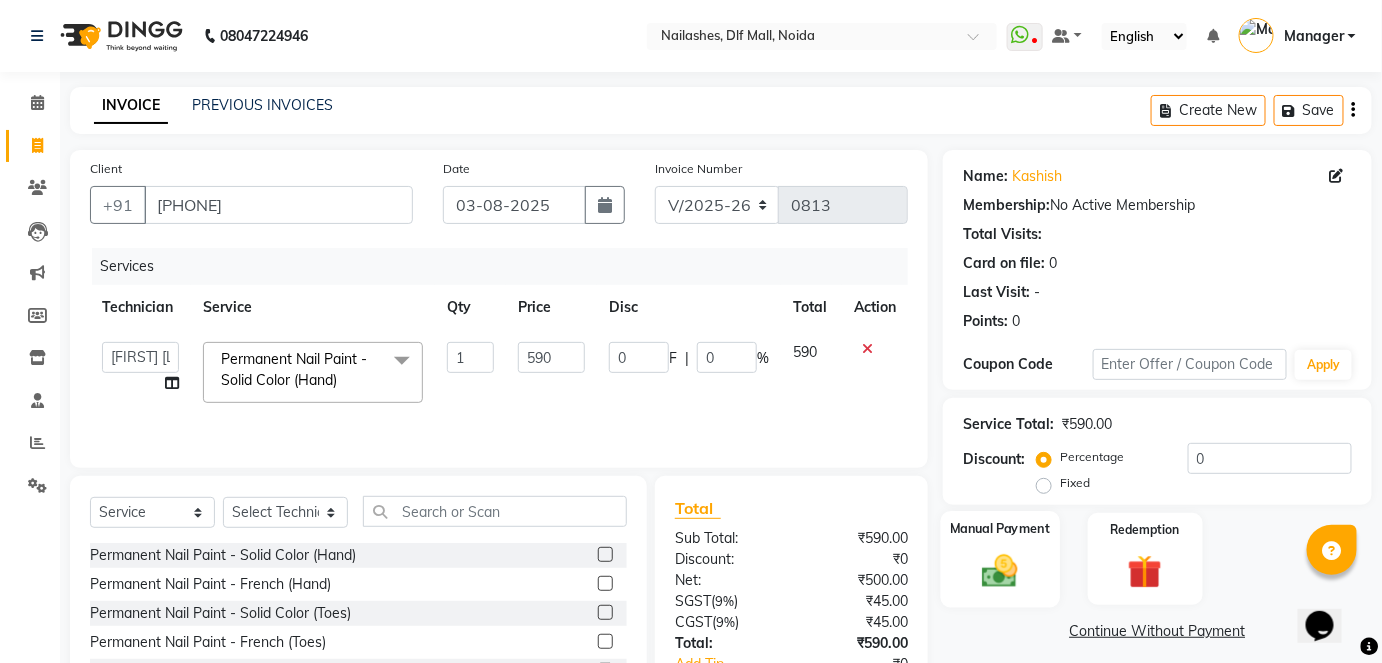 click on "Manual Payment" 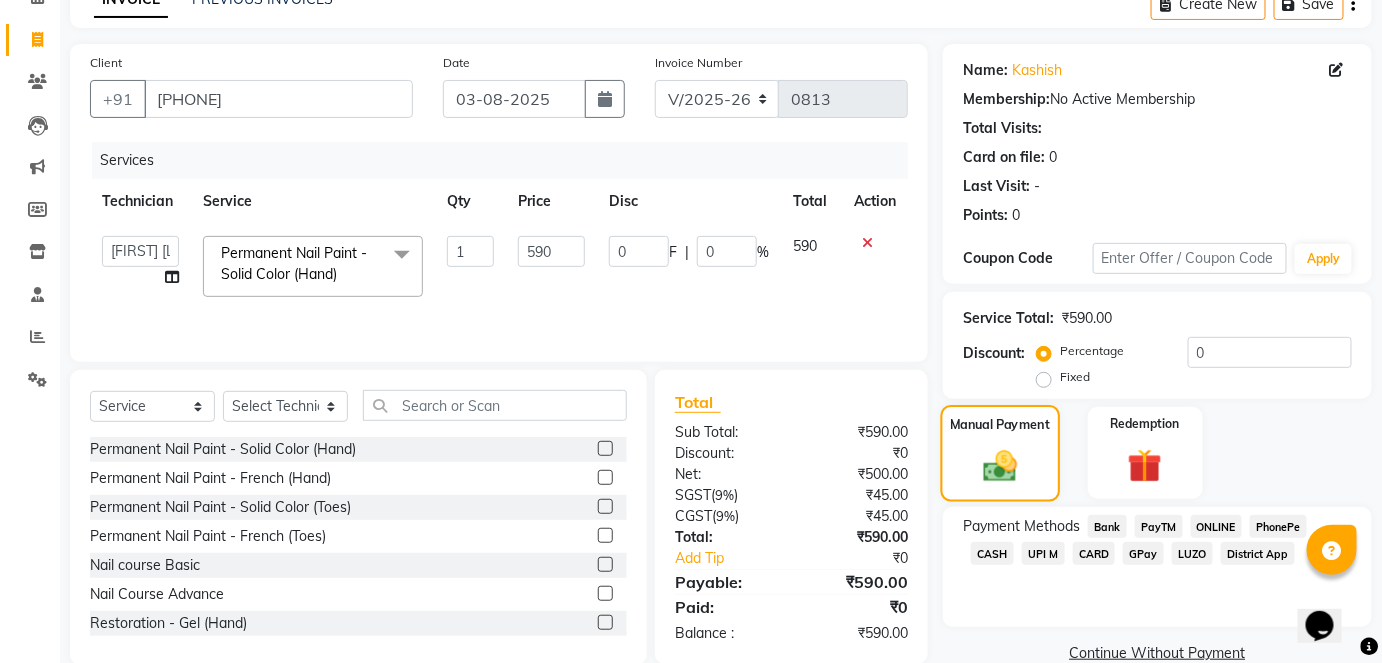 scroll, scrollTop: 140, scrollLeft: 0, axis: vertical 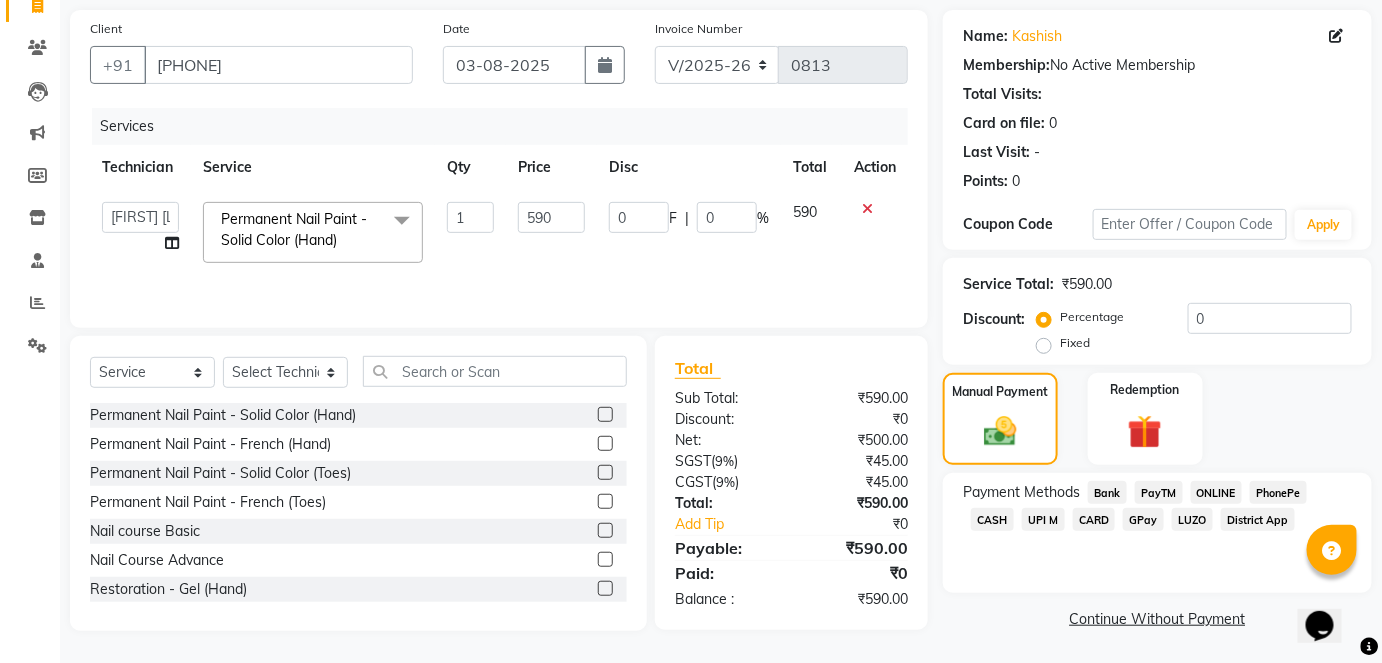click on "ONLINE" 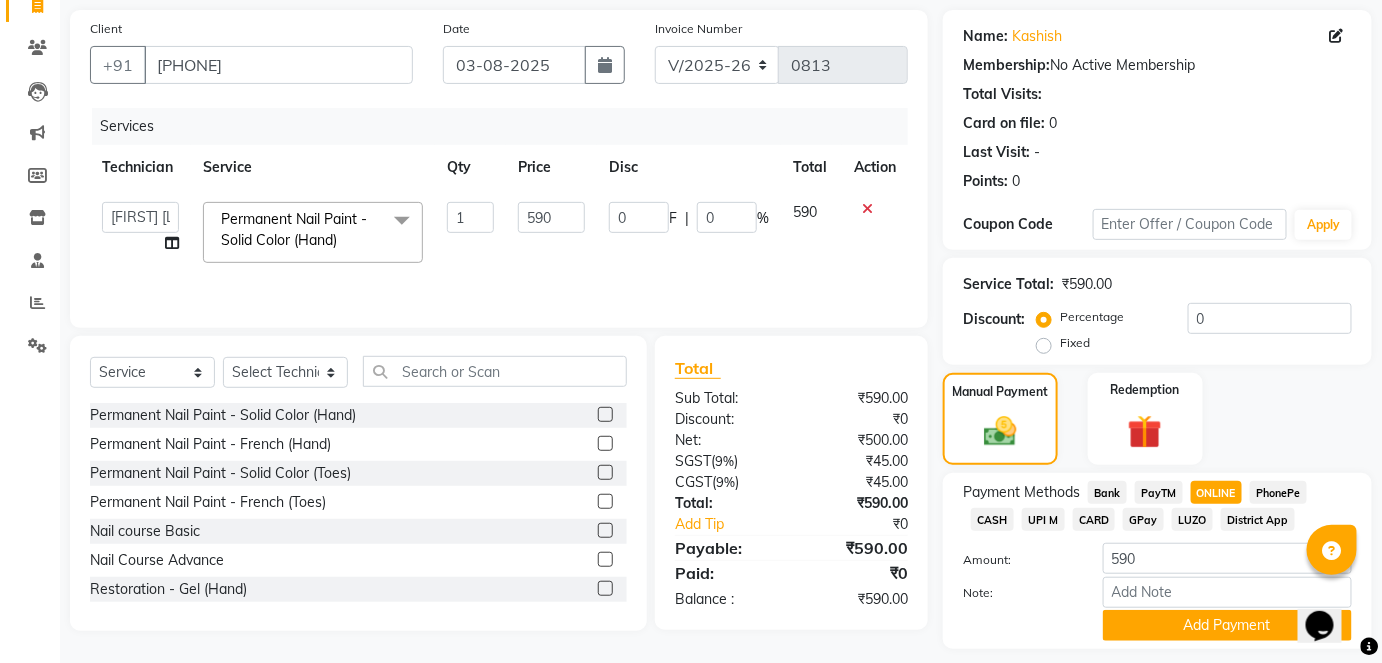scroll, scrollTop: 196, scrollLeft: 0, axis: vertical 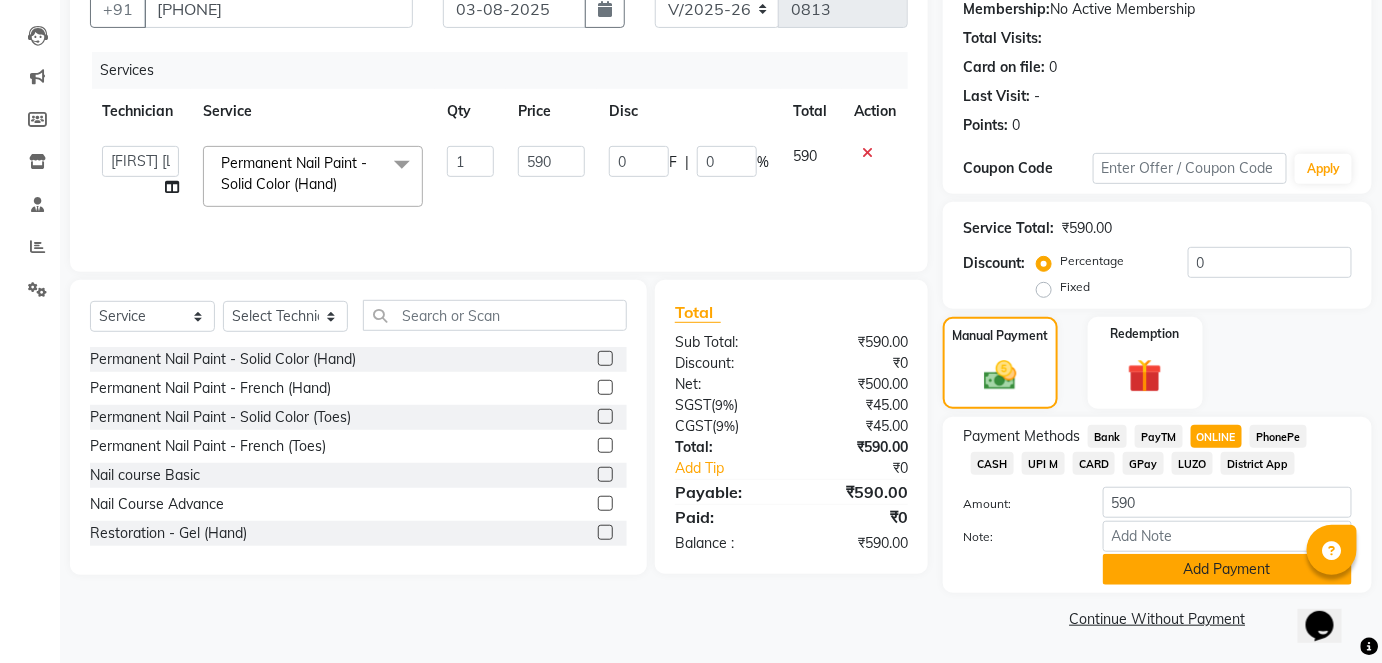 click on "Add Payment" 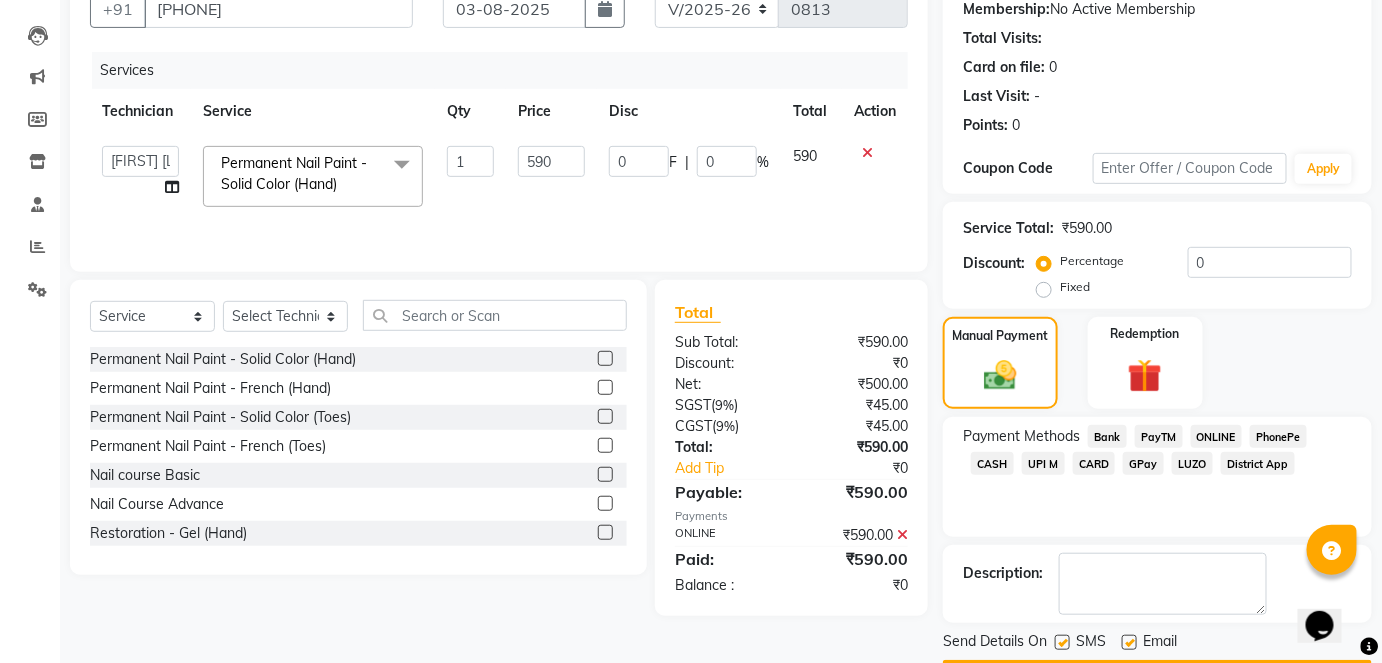 scroll, scrollTop: 252, scrollLeft: 0, axis: vertical 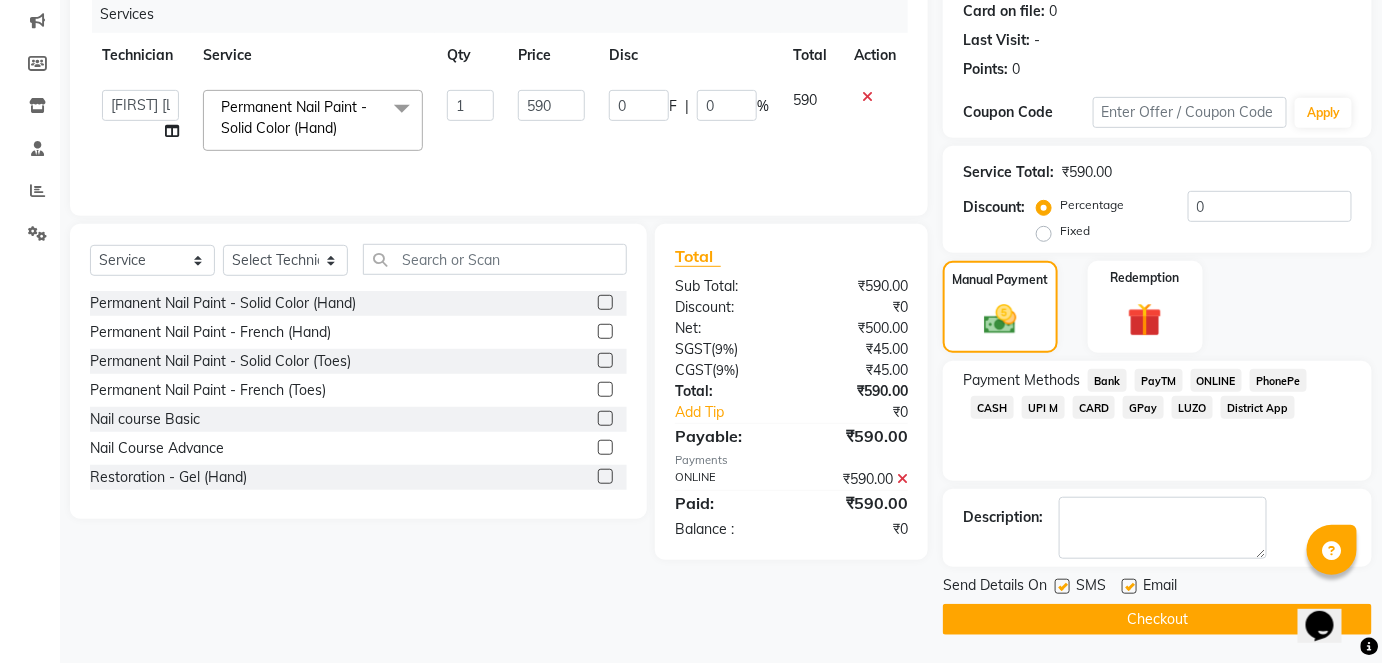 click on "Checkout" 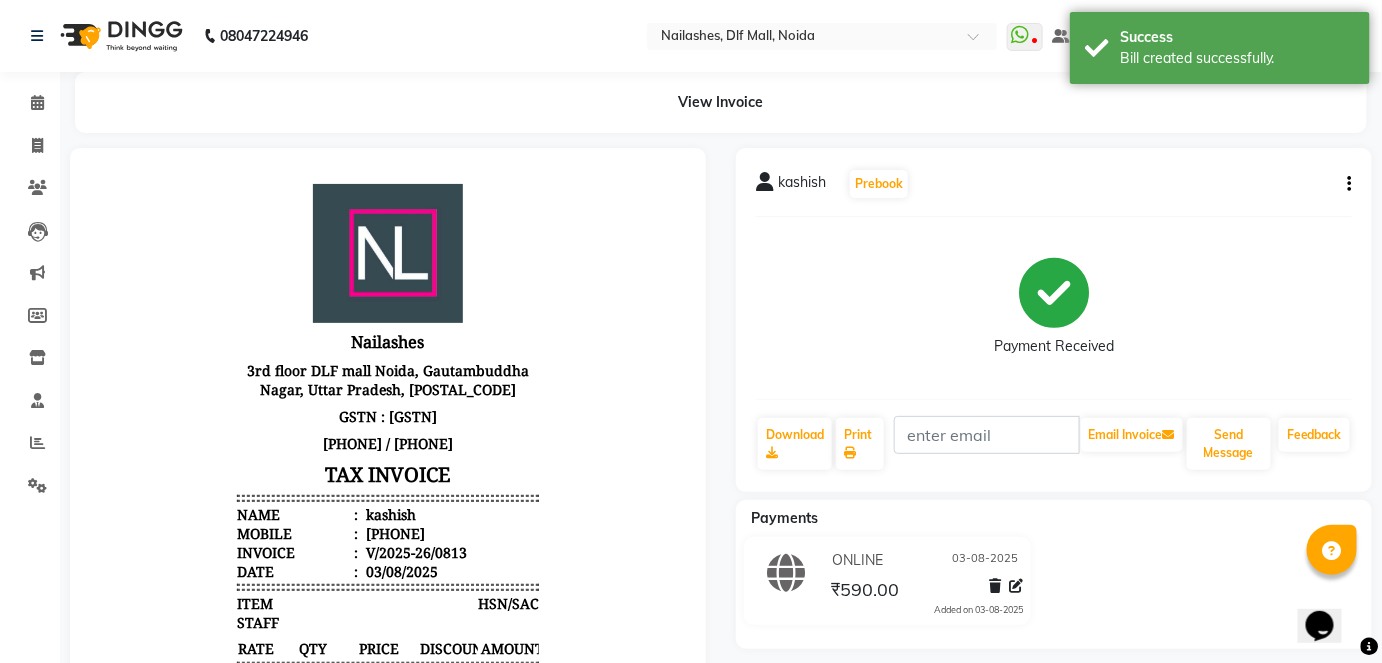 scroll, scrollTop: 0, scrollLeft: 0, axis: both 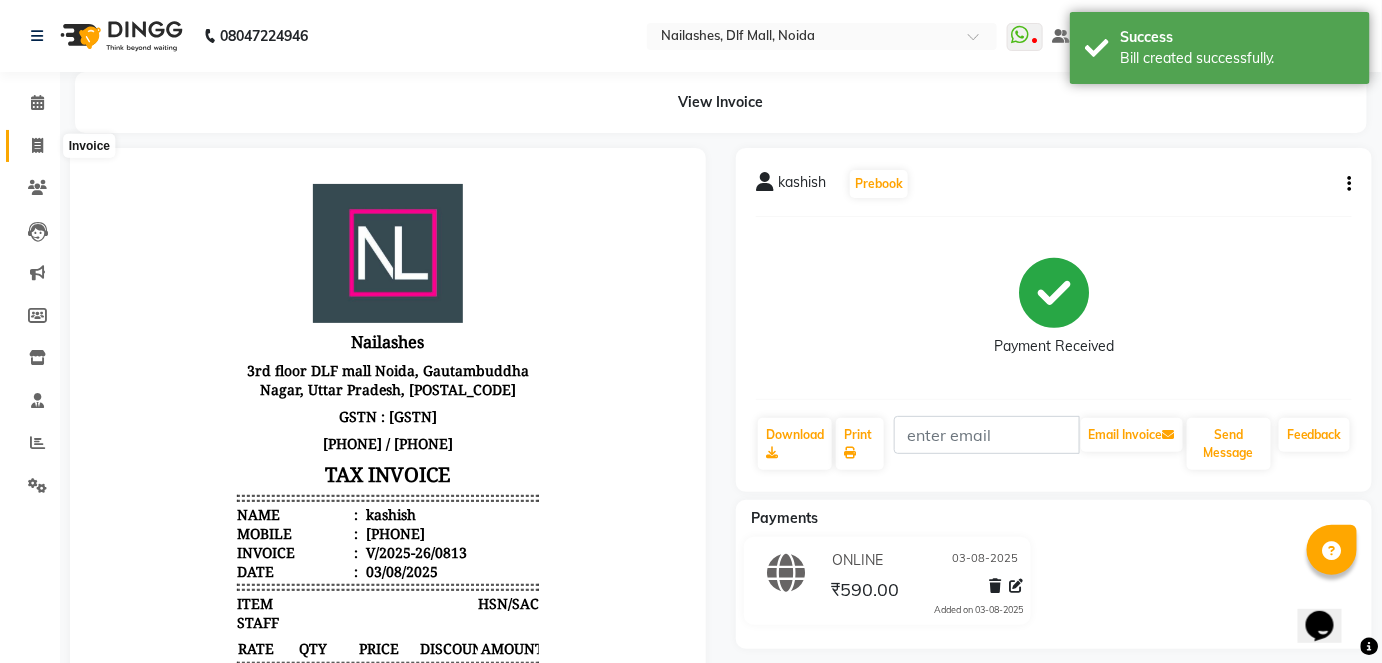 click 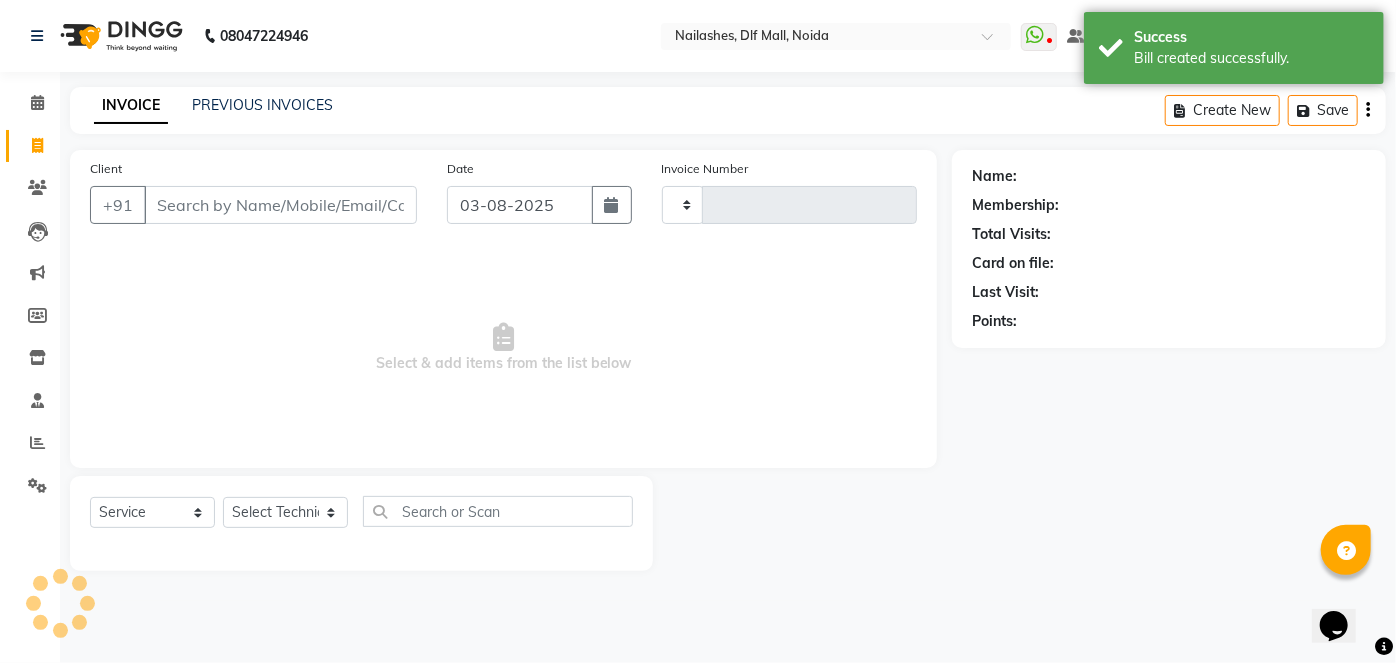 type on "0814" 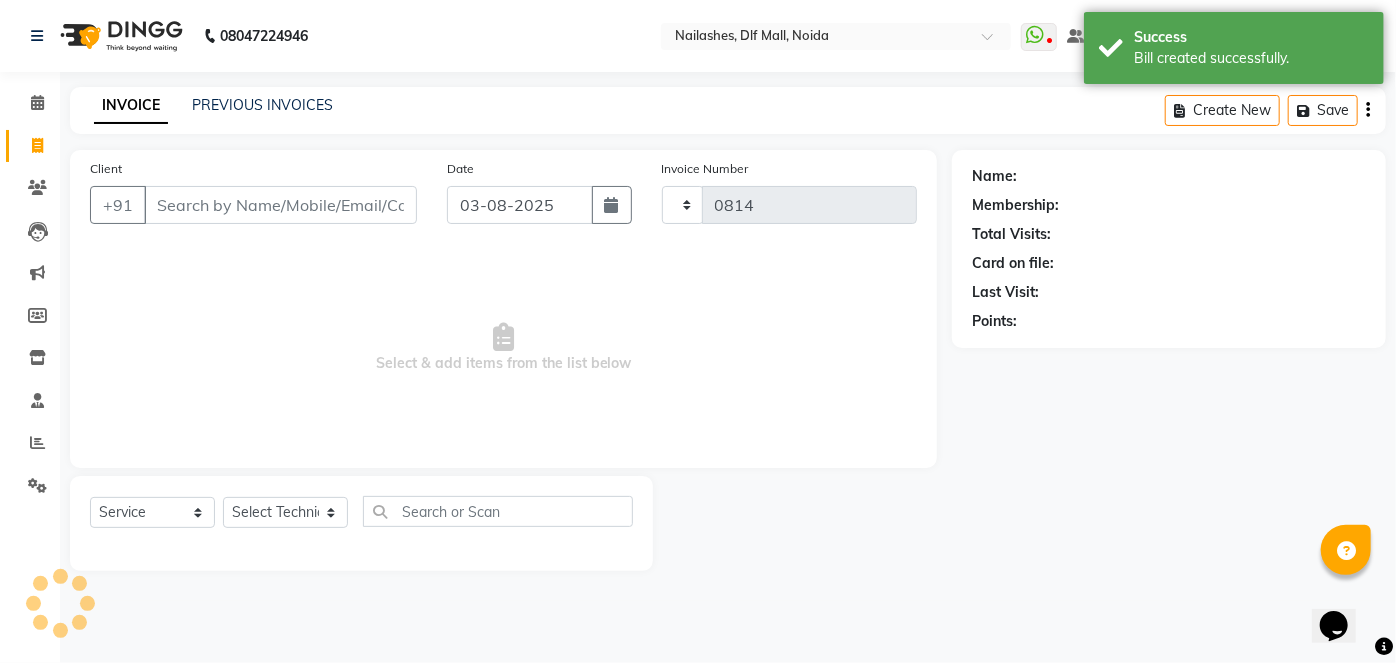 select on "5188" 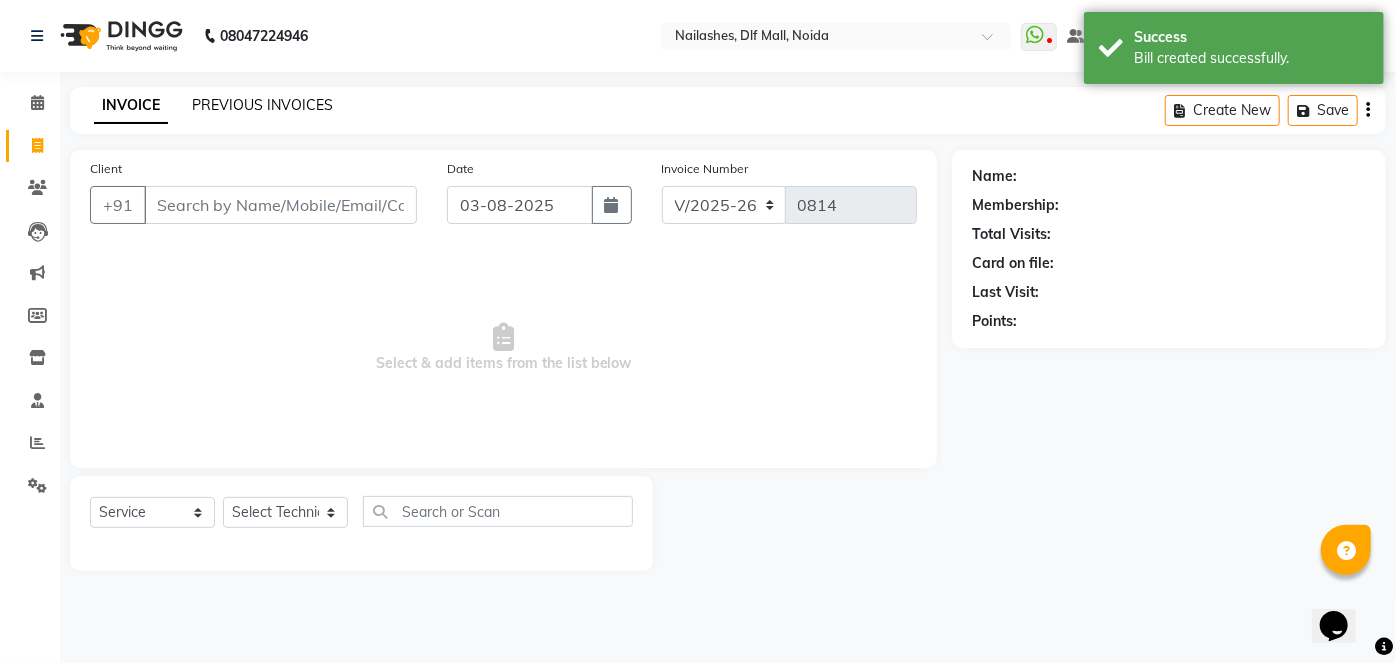 click on "PREVIOUS INVOICES" 